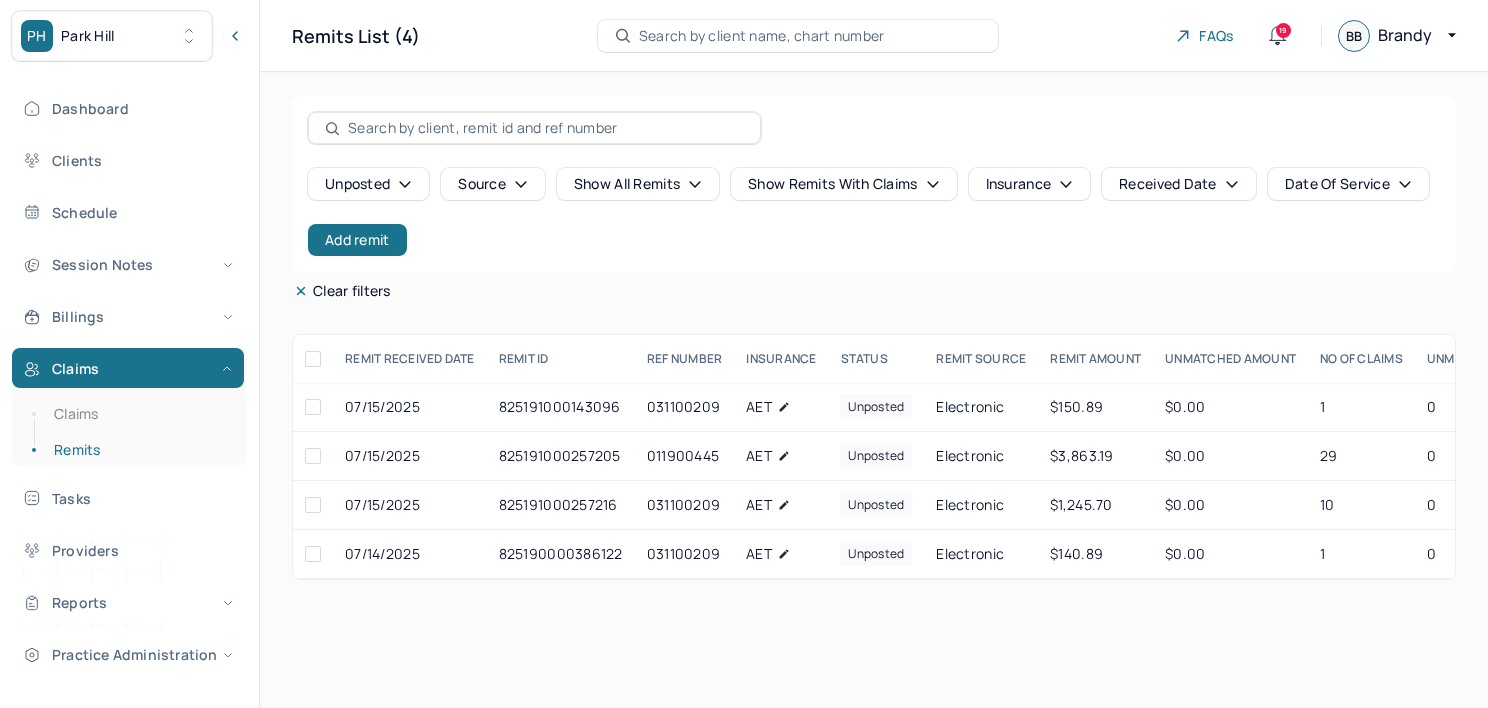 scroll, scrollTop: 0, scrollLeft: 0, axis: both 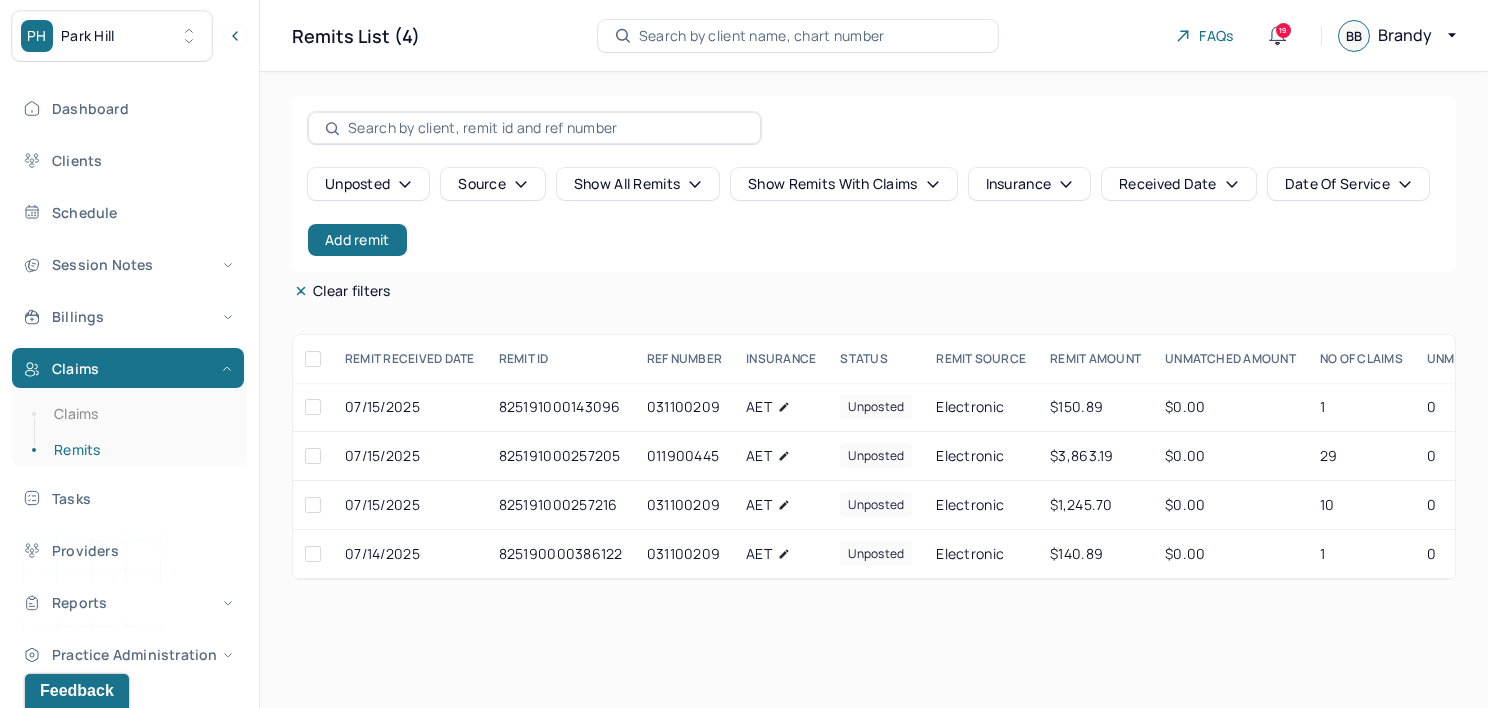 click on "PH Park Hill" at bounding box center (112, 36) 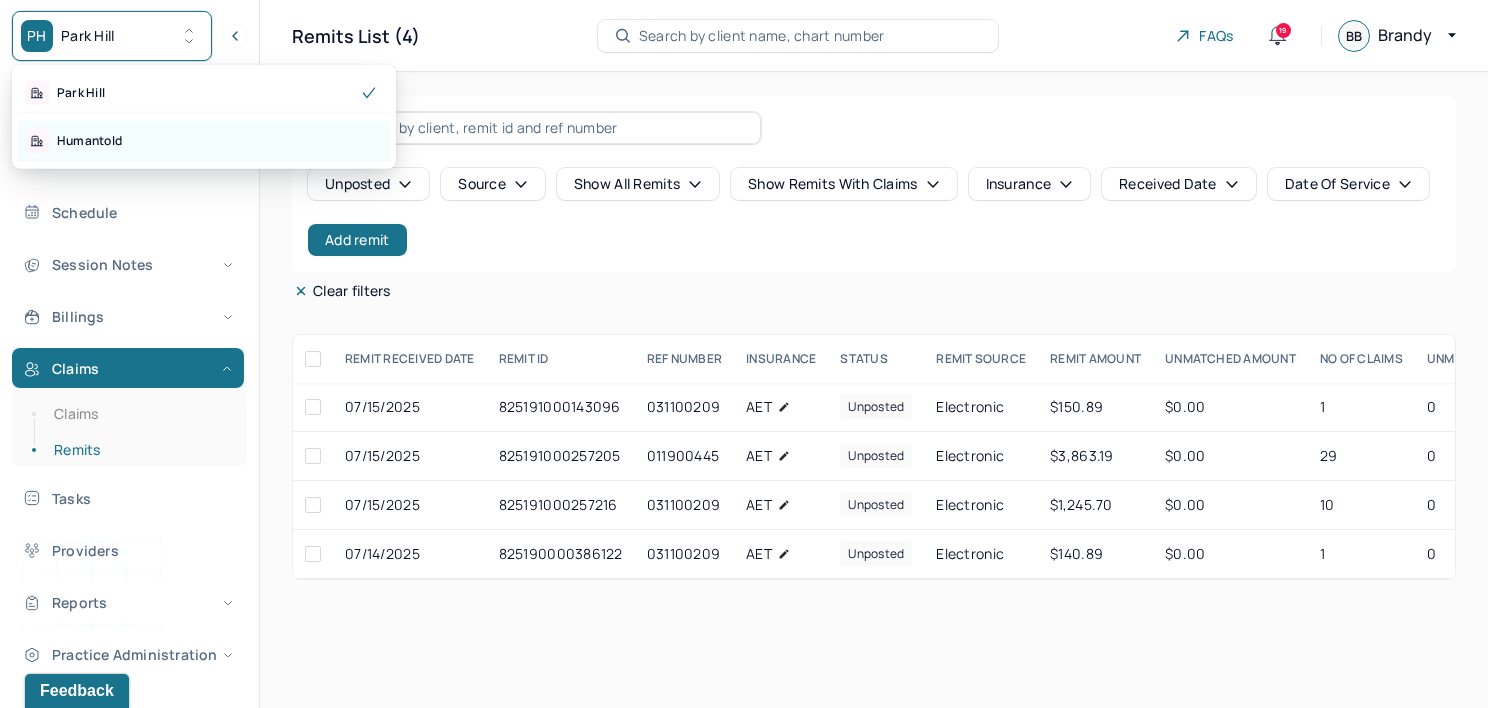 click on "Humantold" at bounding box center [204, 141] 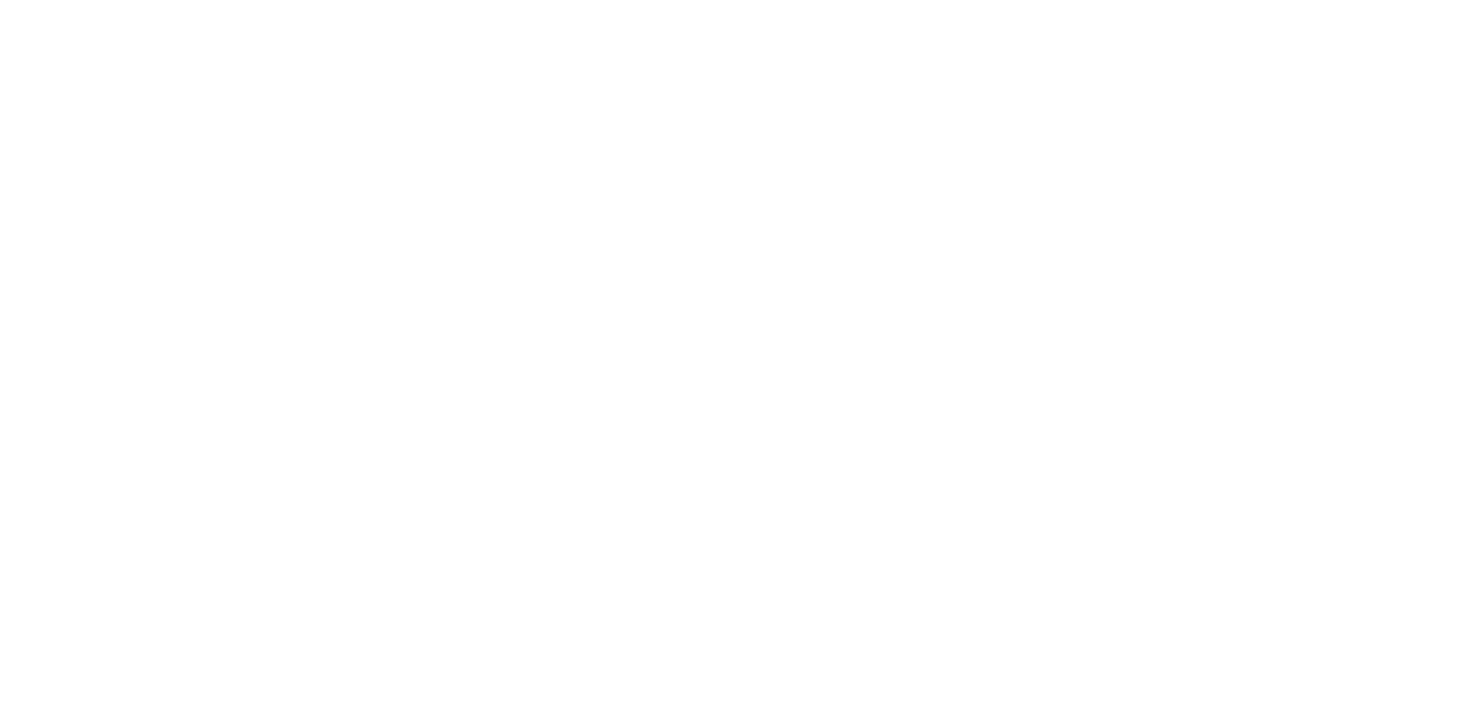 scroll, scrollTop: 0, scrollLeft: 0, axis: both 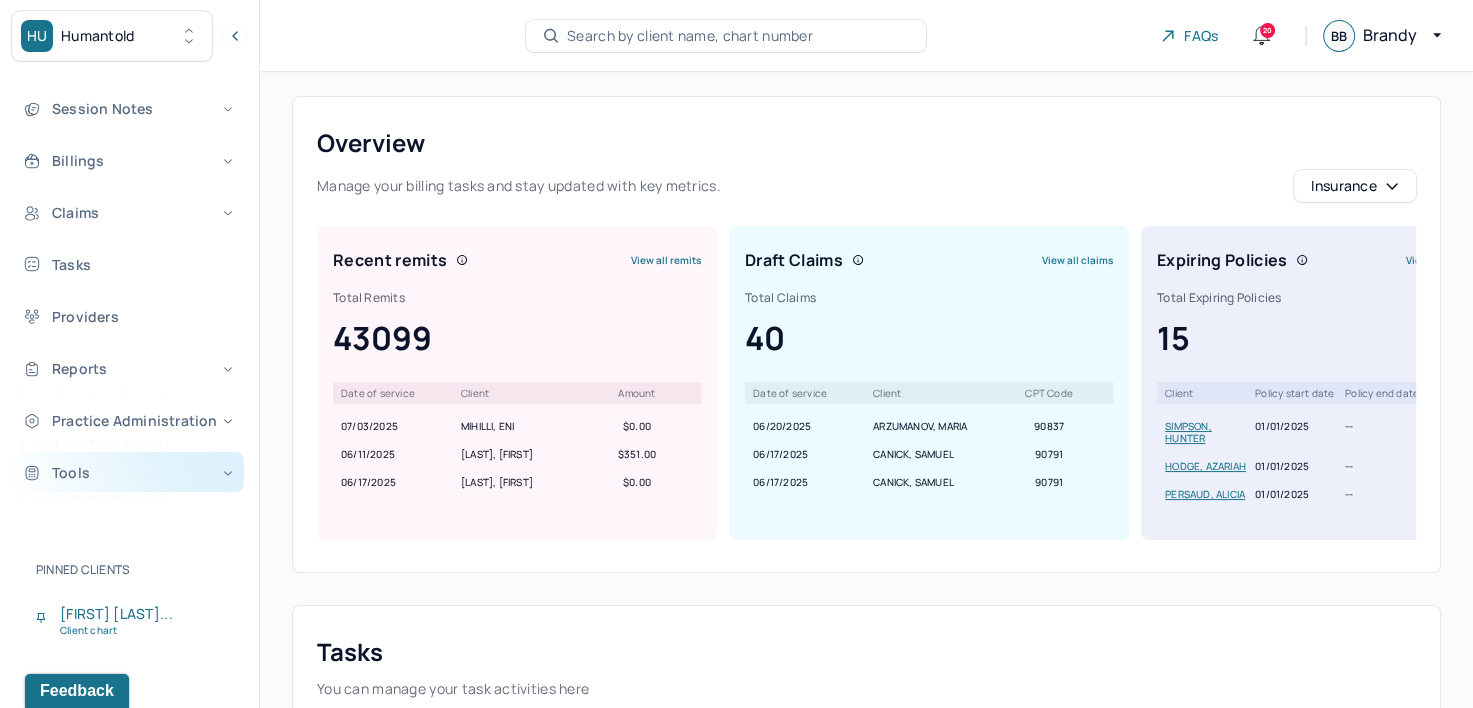 click on "Tools" at bounding box center [128, 472] 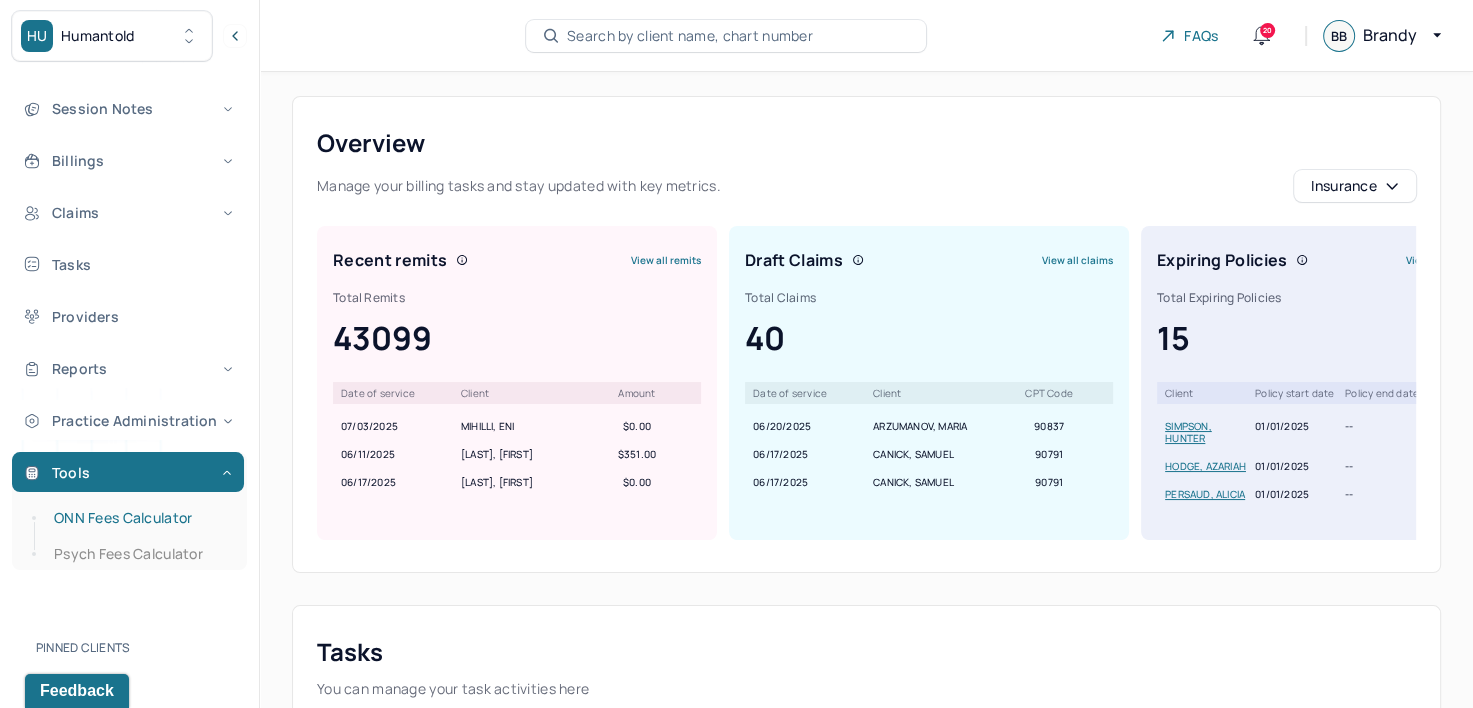 click on "ONN Fees Calculator" at bounding box center [139, 518] 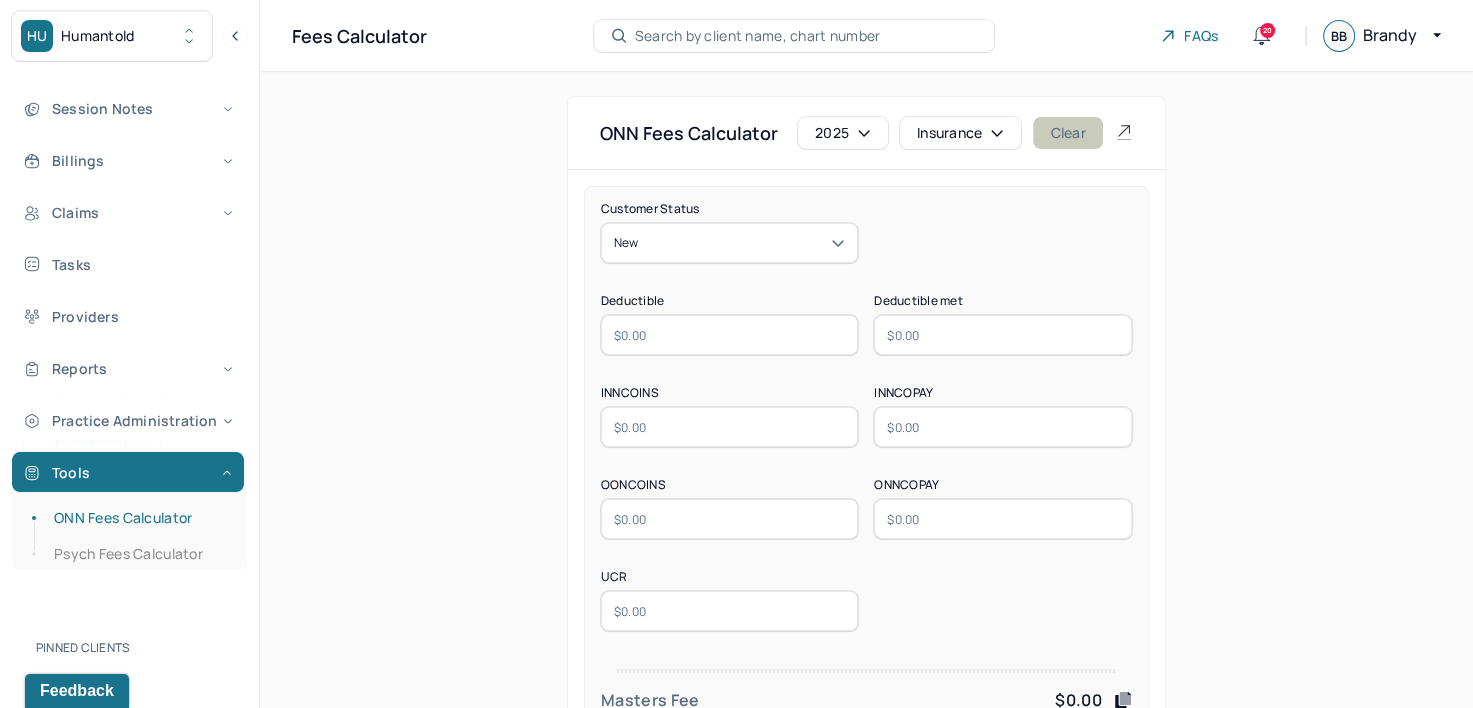 click on "Clear" at bounding box center (1067, 133) 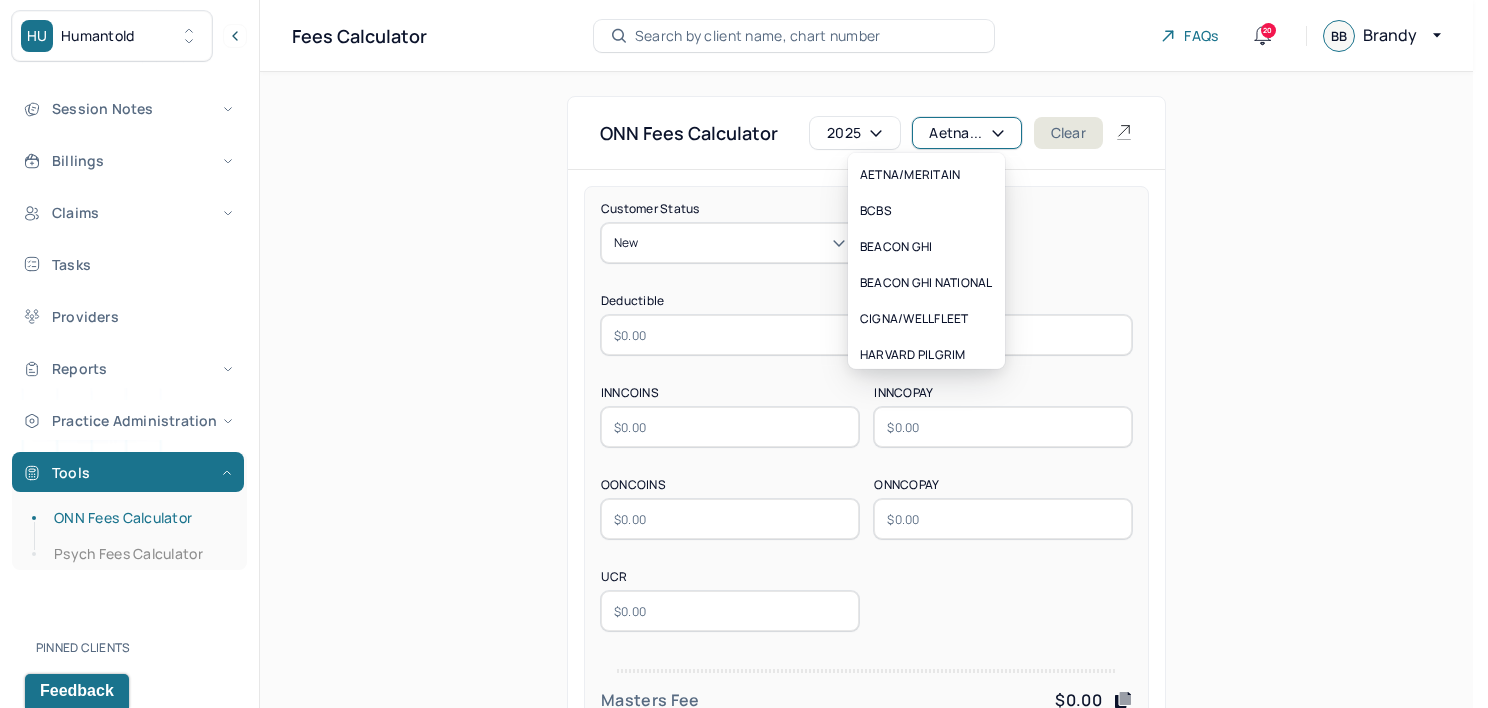 click on "Aetna..." at bounding box center (966, 133) 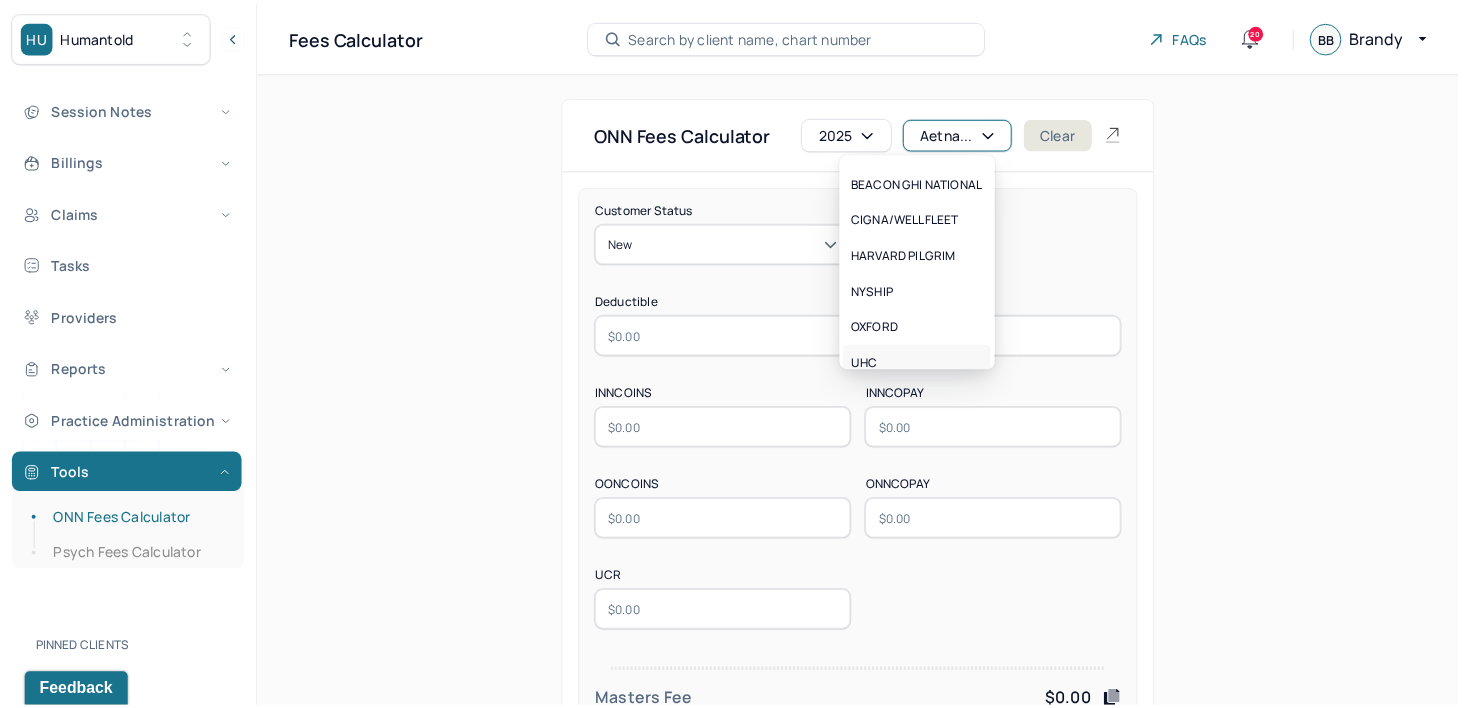 scroll, scrollTop: 112, scrollLeft: 0, axis: vertical 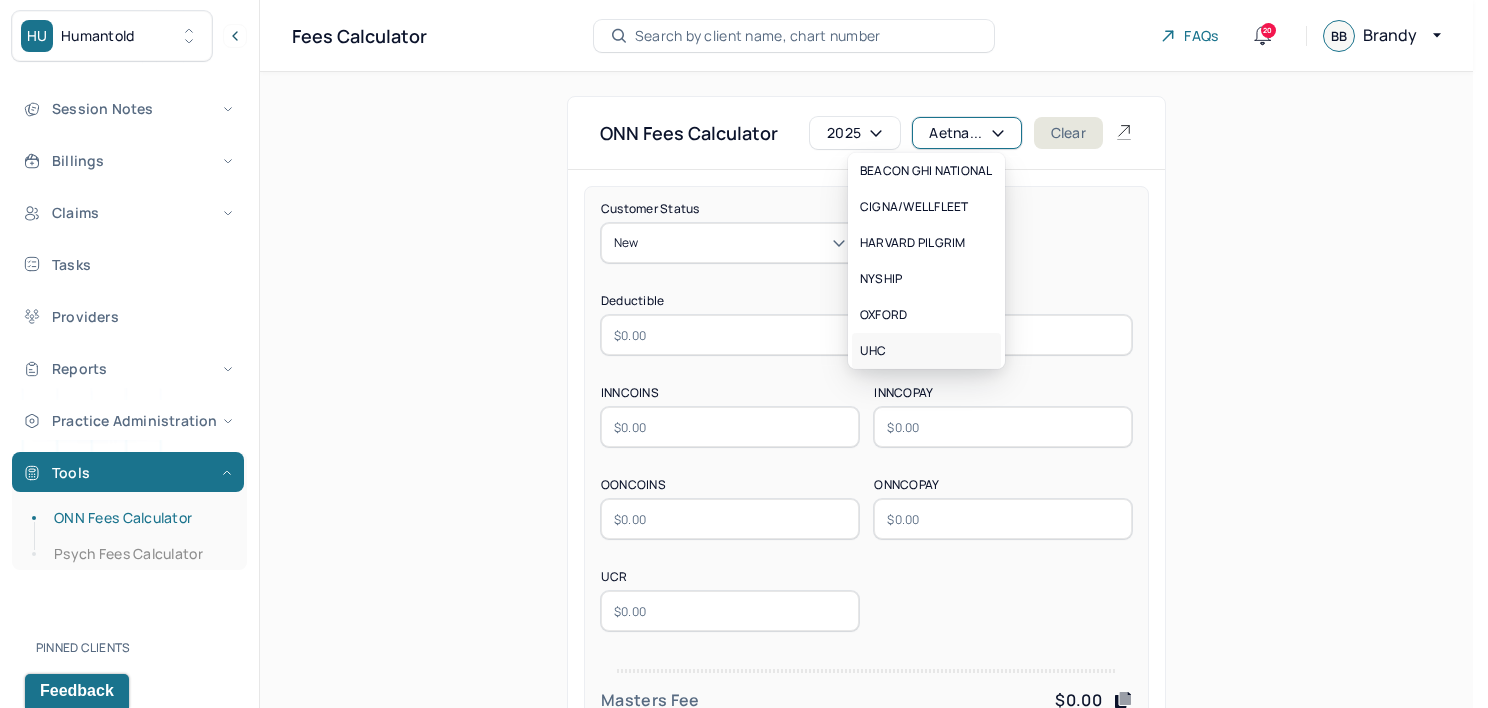 click on "UHC" at bounding box center (926, 351) 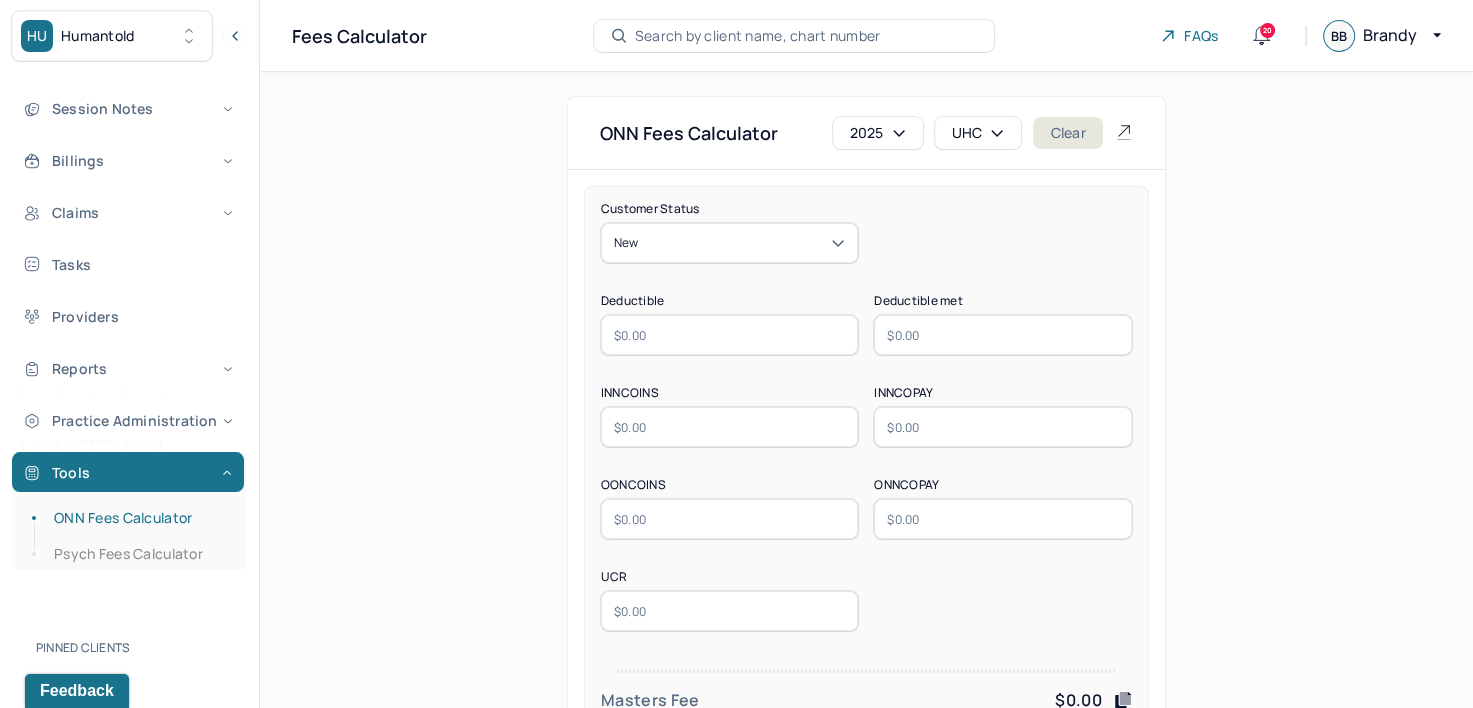 click at bounding box center [730, 335] 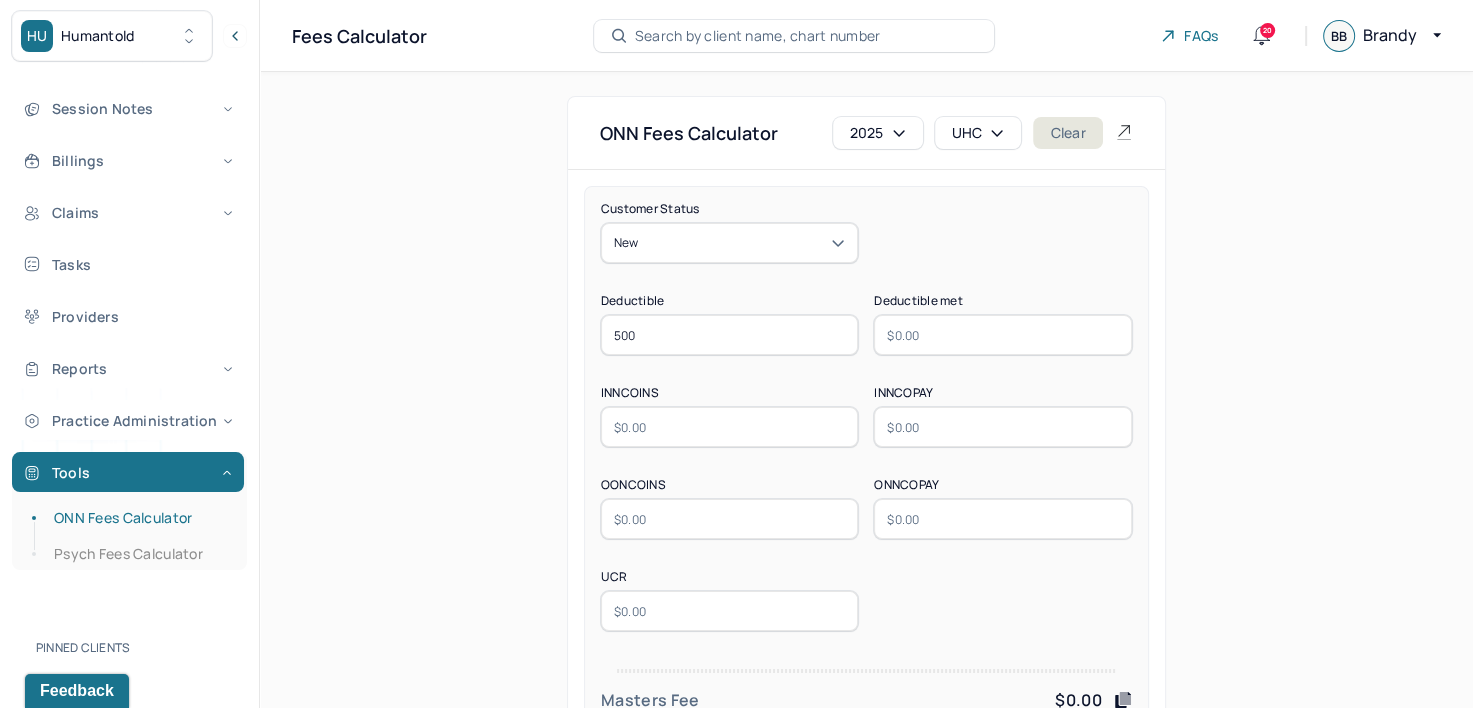 type on "500" 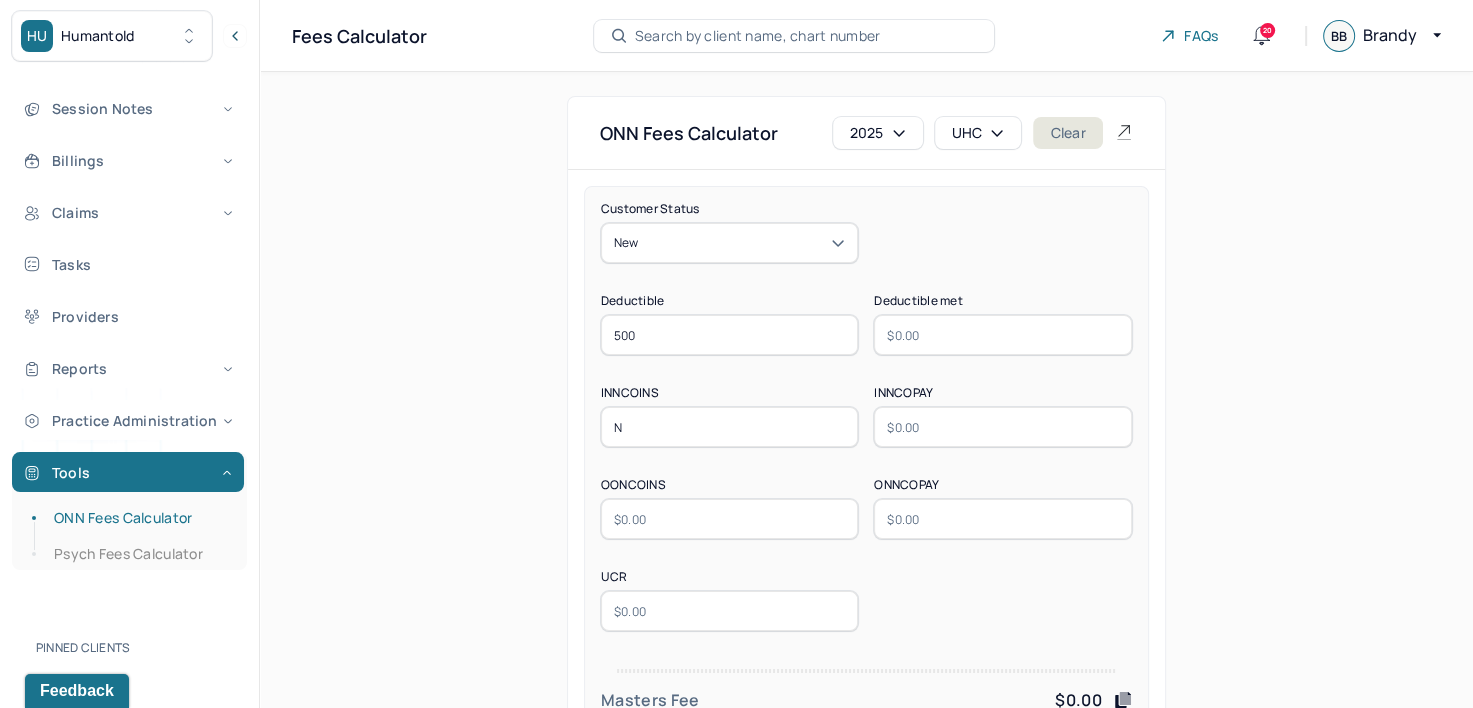 type on "N/A" 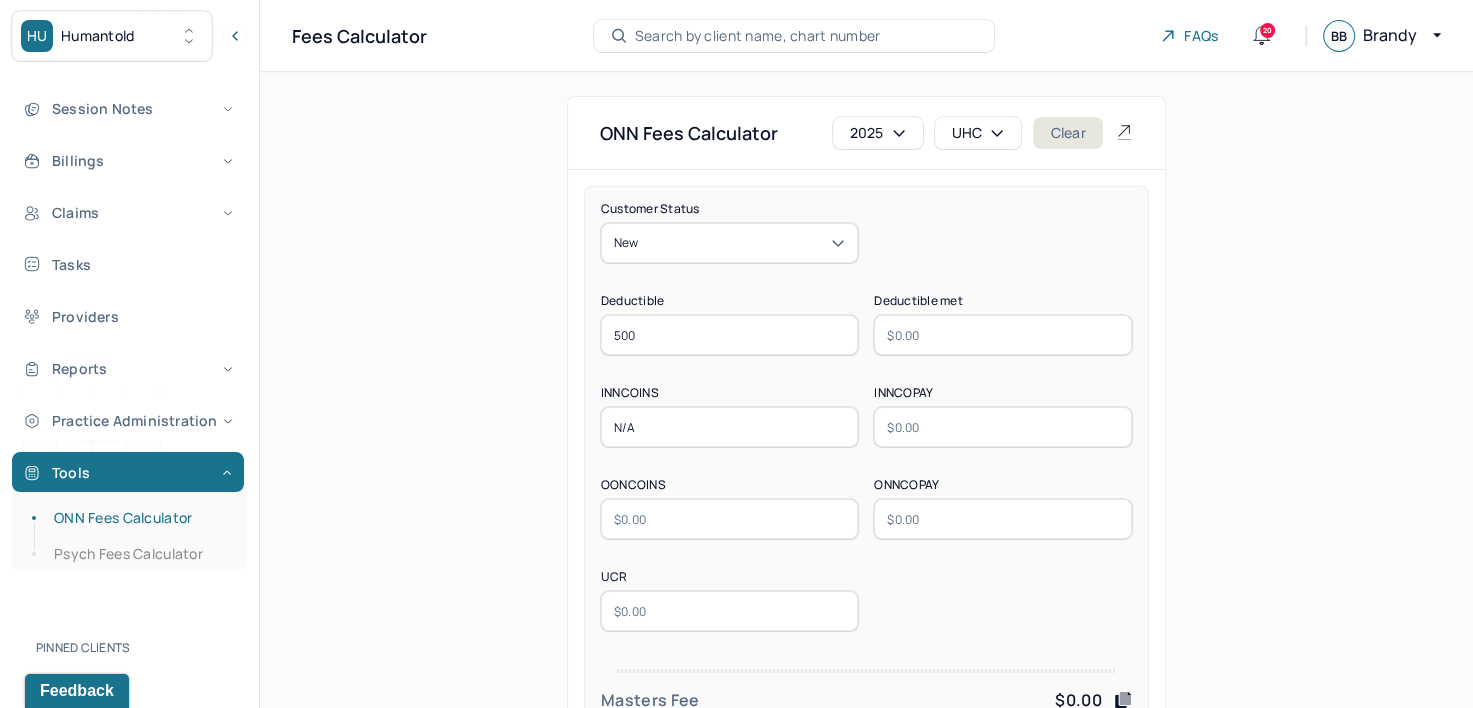 click at bounding box center [1003, 427] 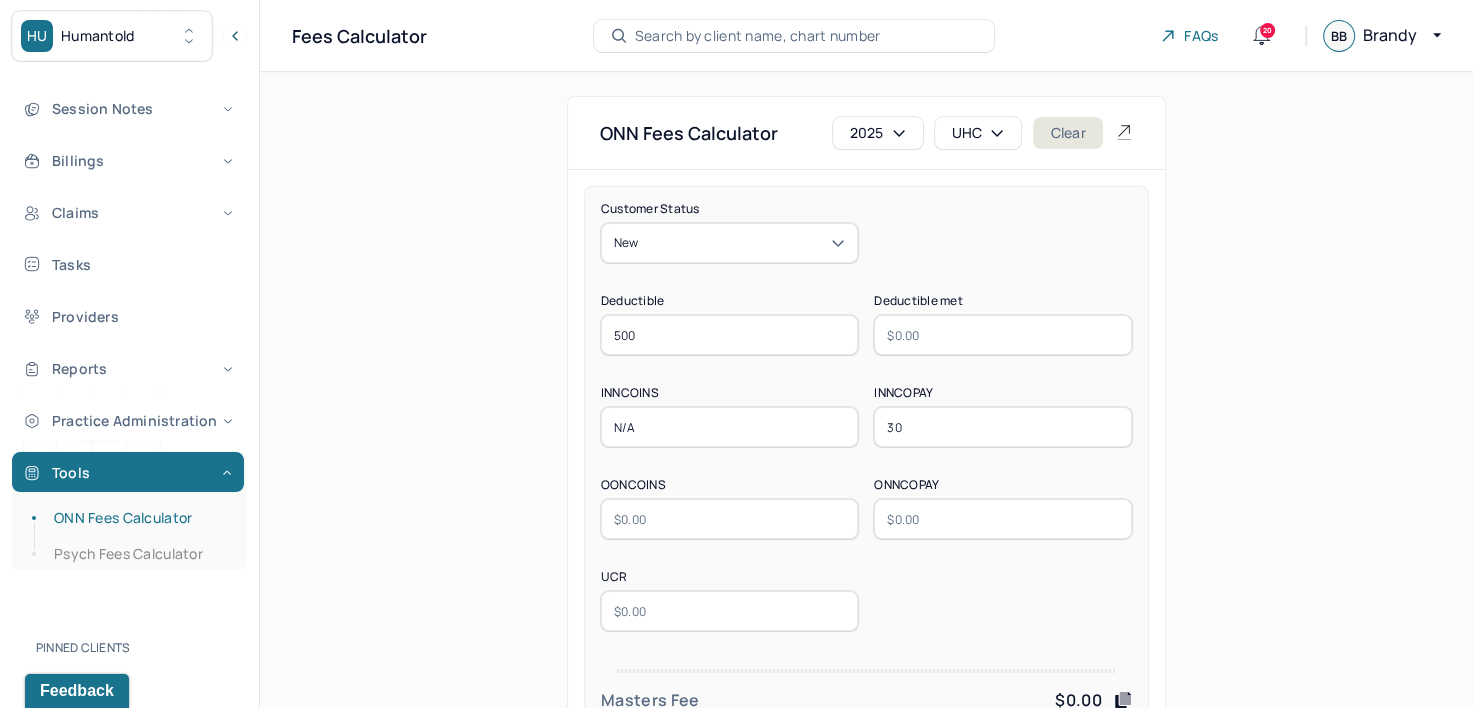type on "30" 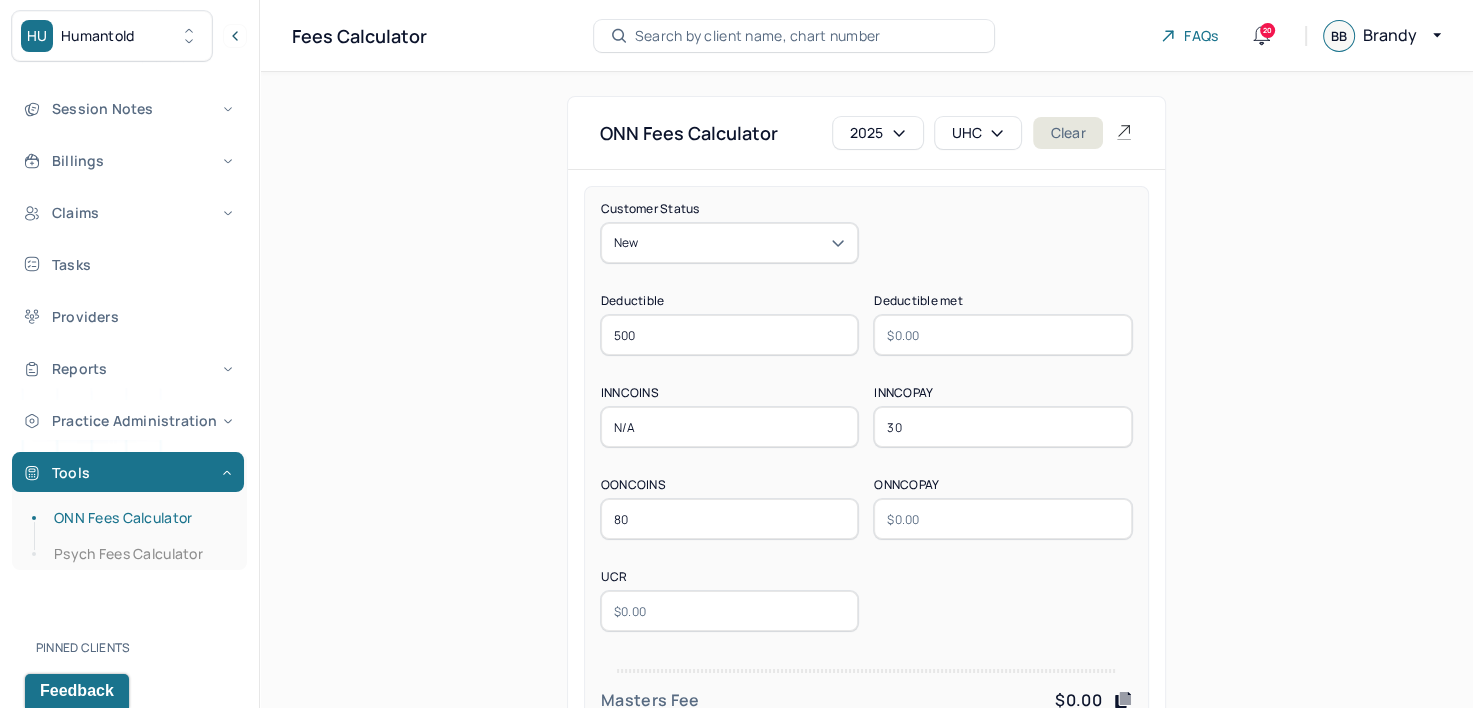 type on "80" 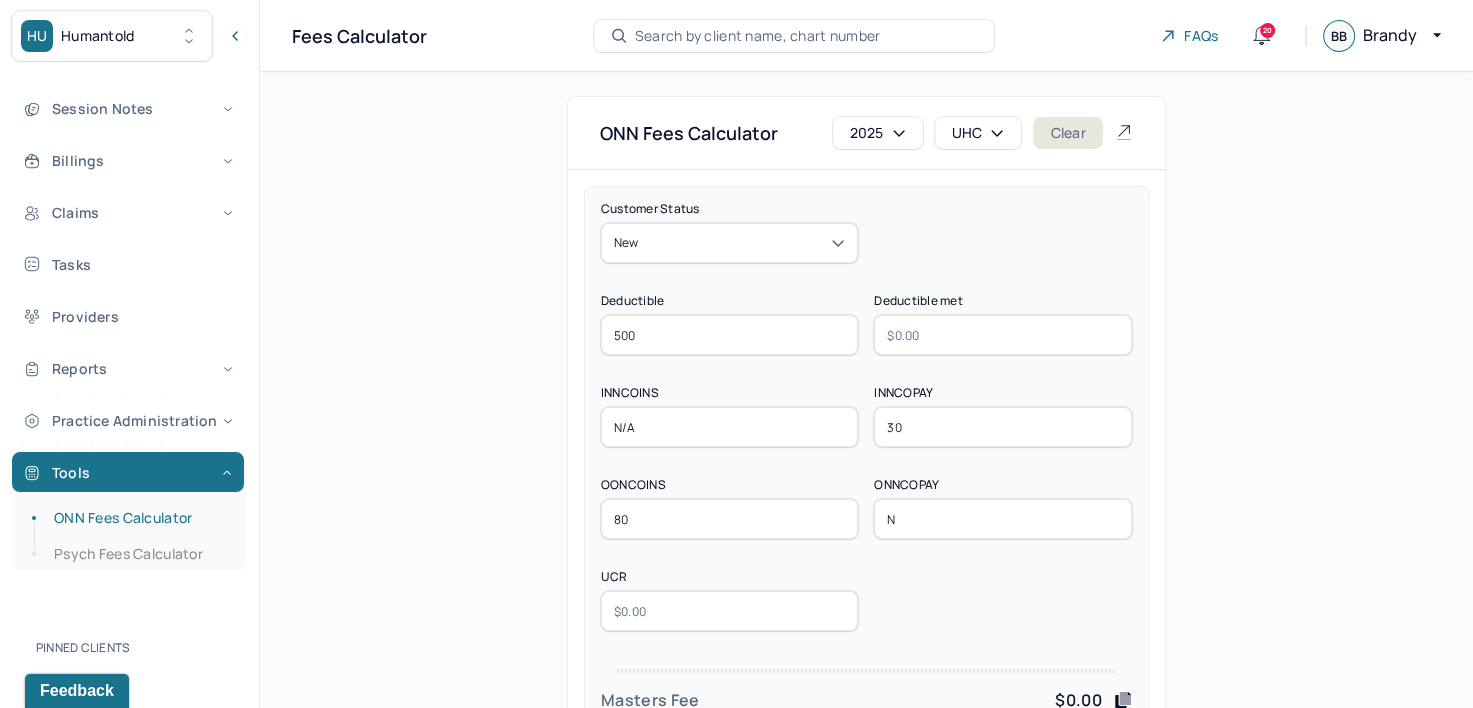 type on "N/A" 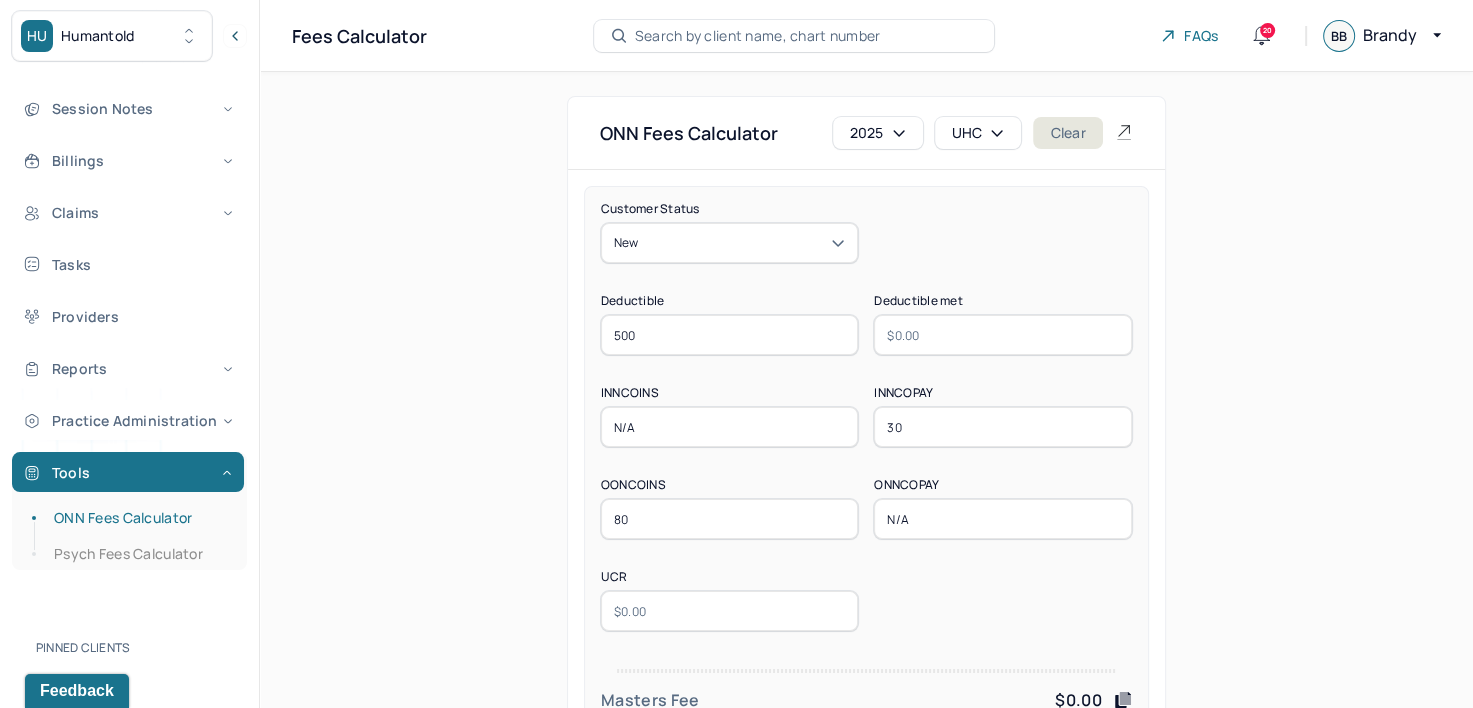 click at bounding box center (730, 611) 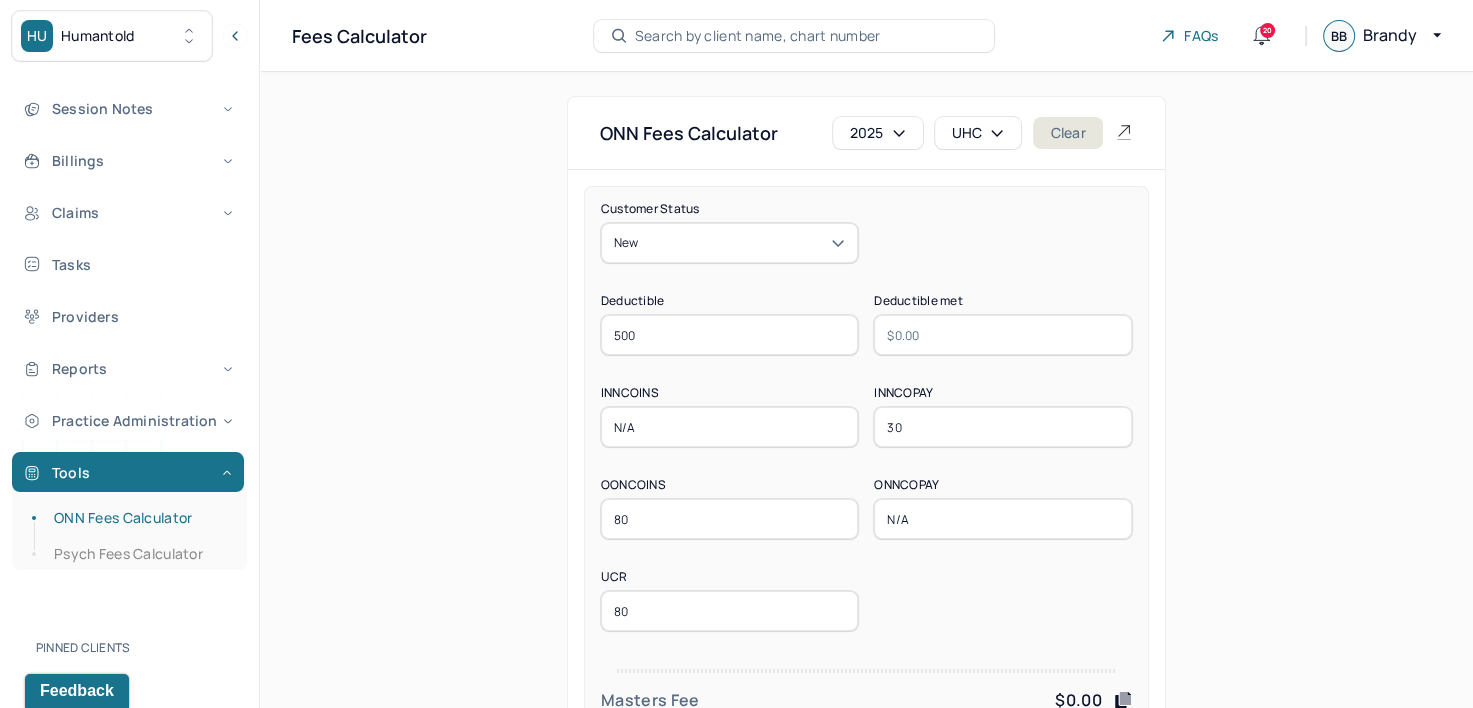 scroll, scrollTop: 186, scrollLeft: 0, axis: vertical 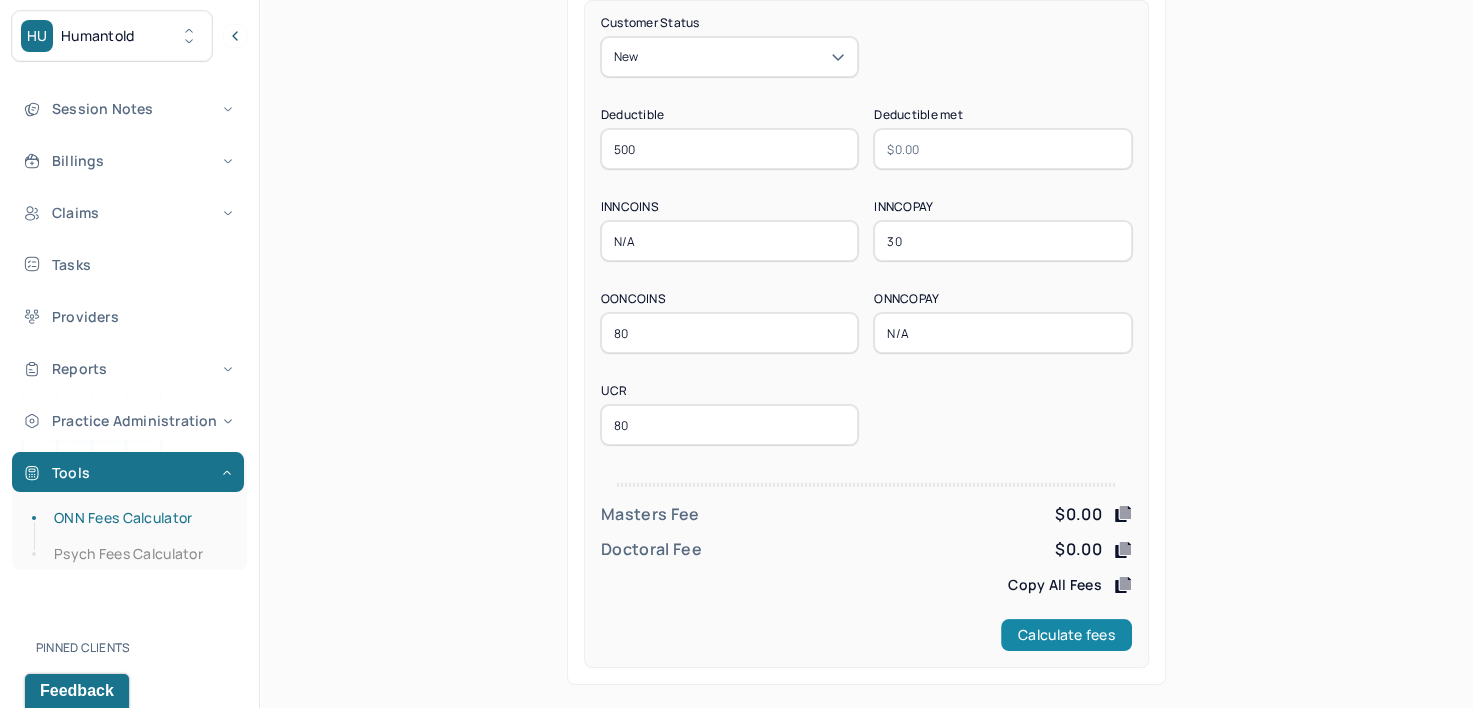 type on "80" 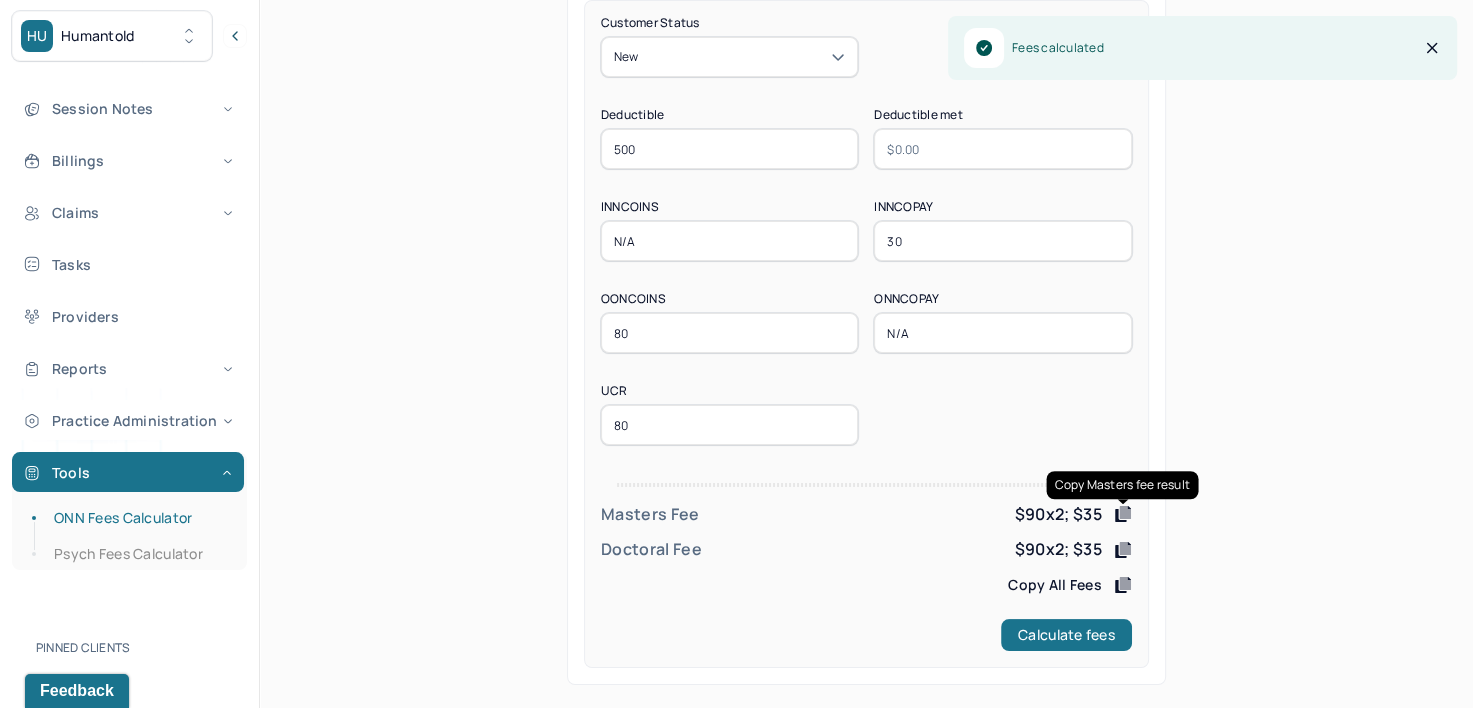 click 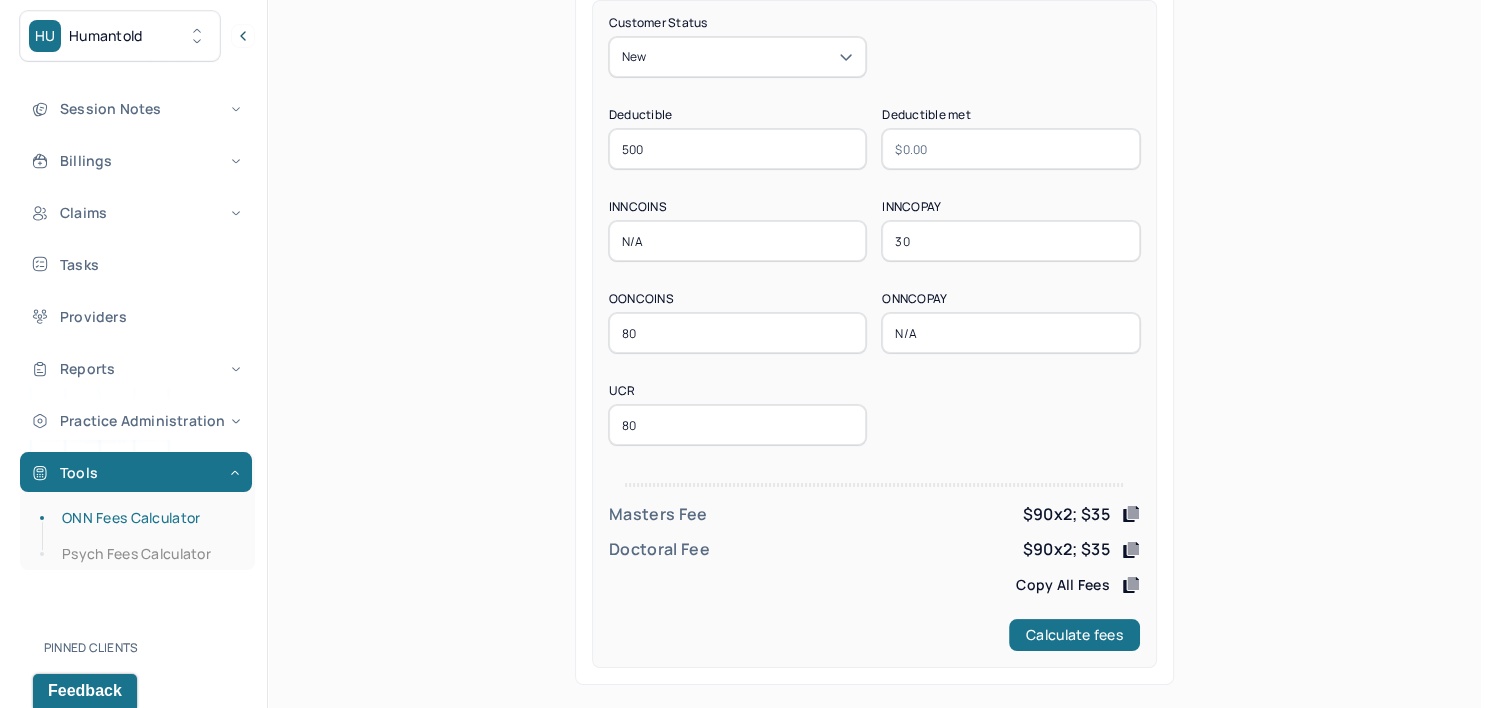 scroll, scrollTop: 0, scrollLeft: 0, axis: both 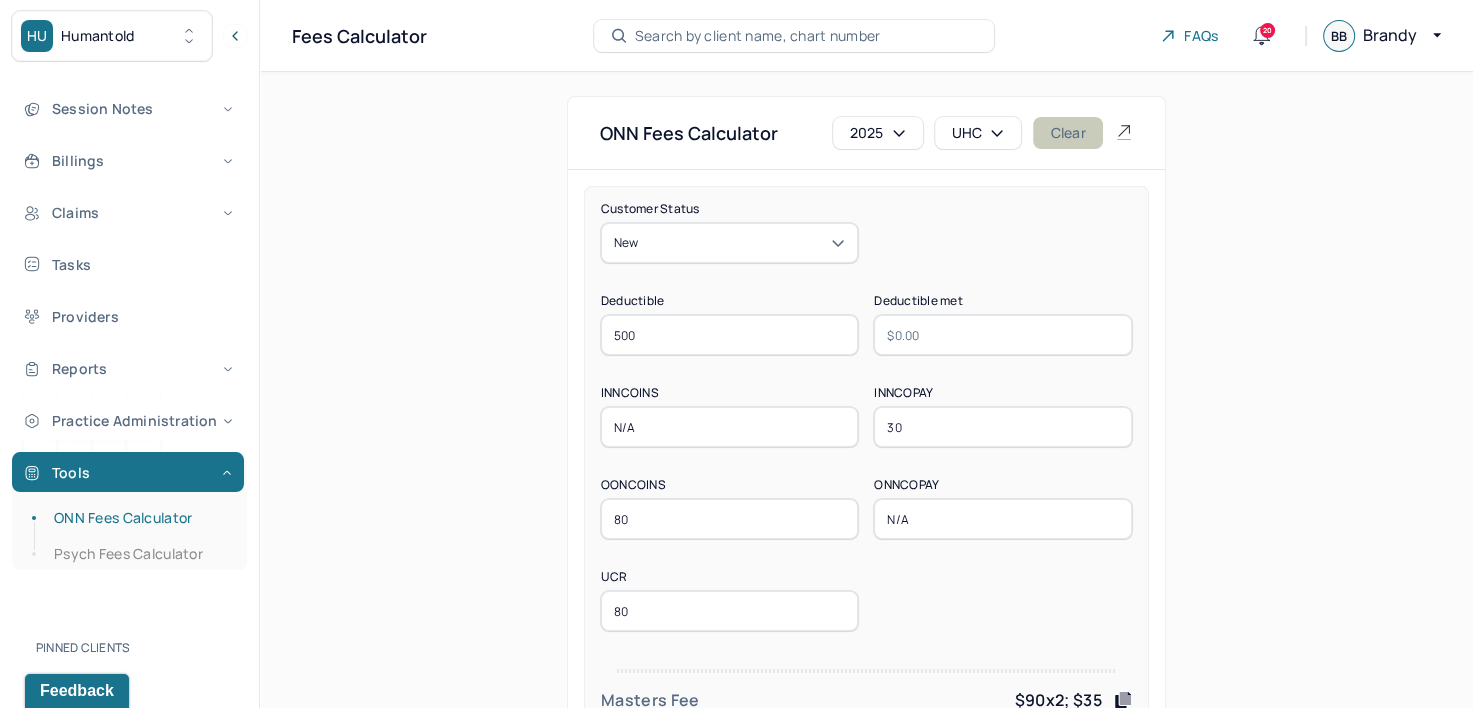 click on "Clear" at bounding box center [1067, 133] 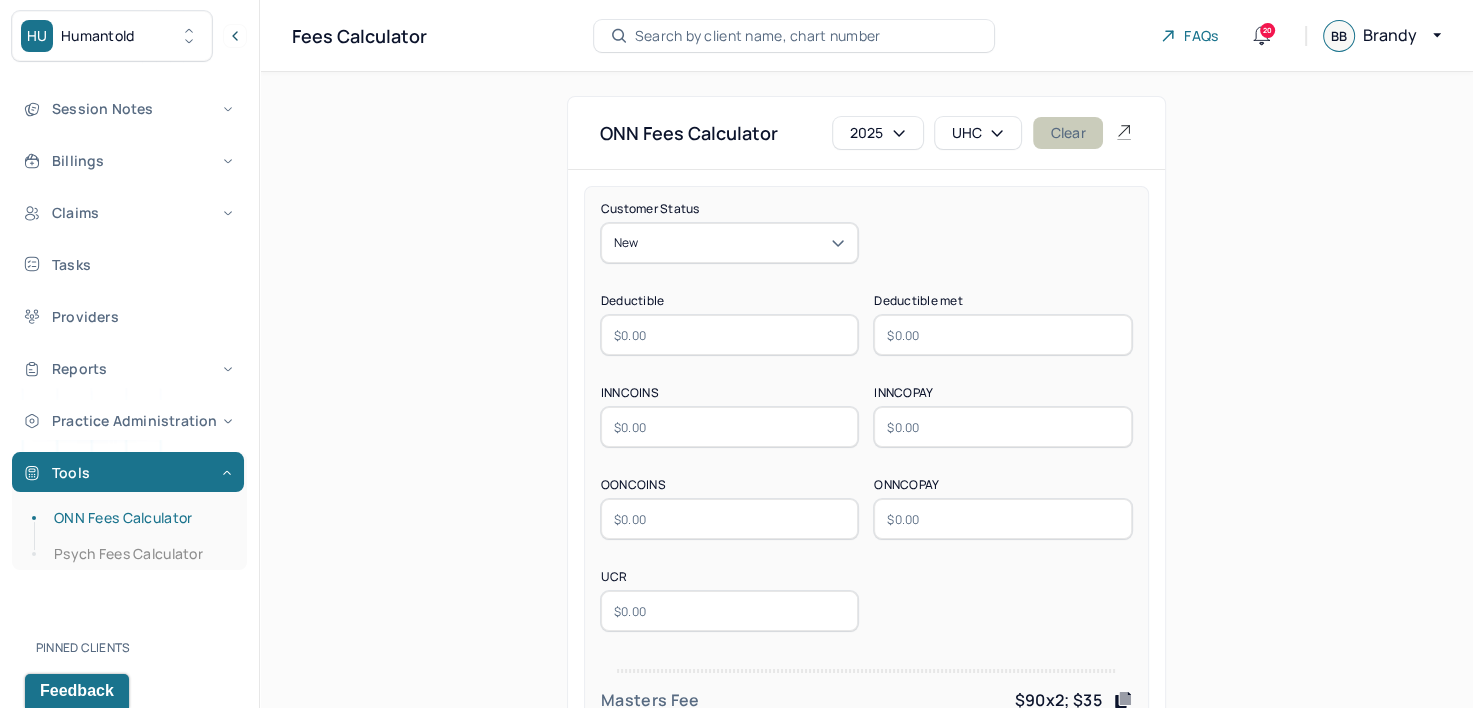 click on "Clear" at bounding box center [1067, 133] 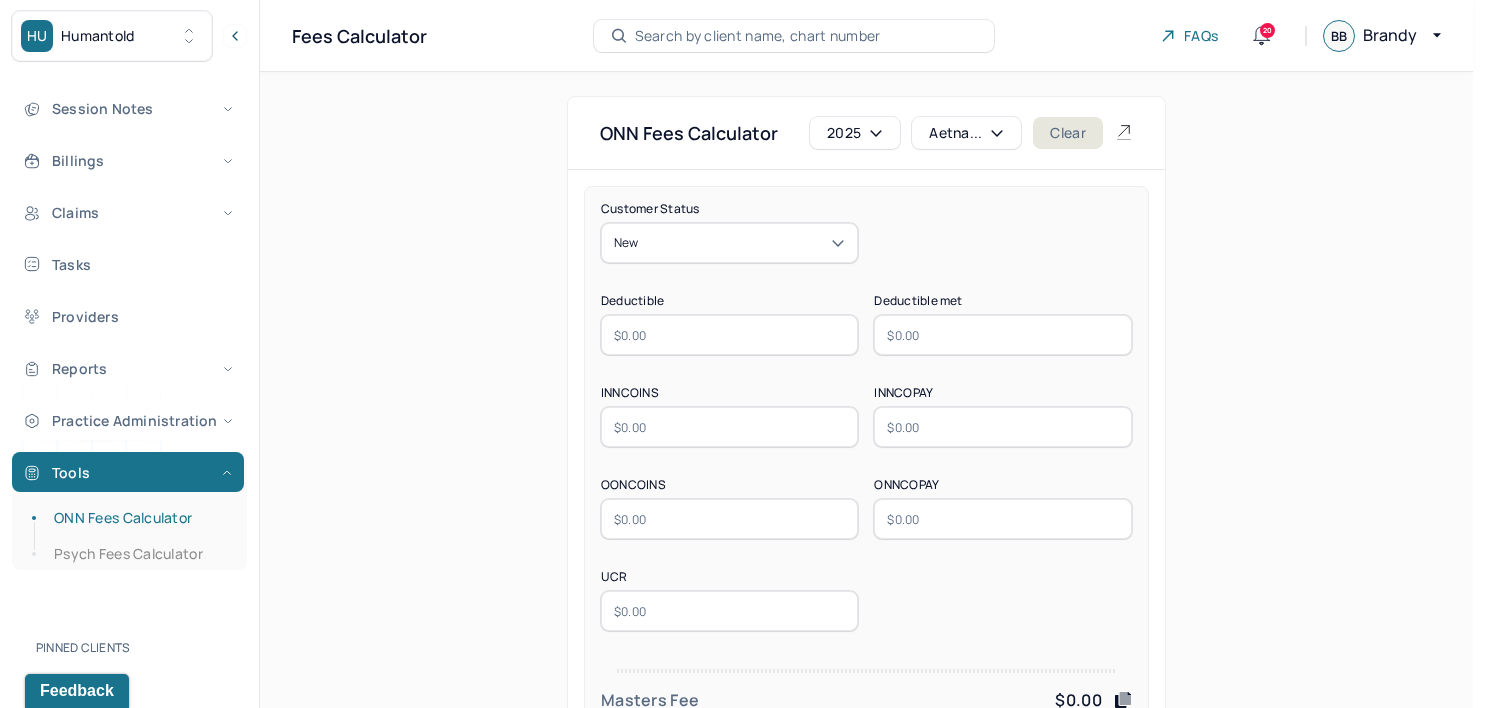 click 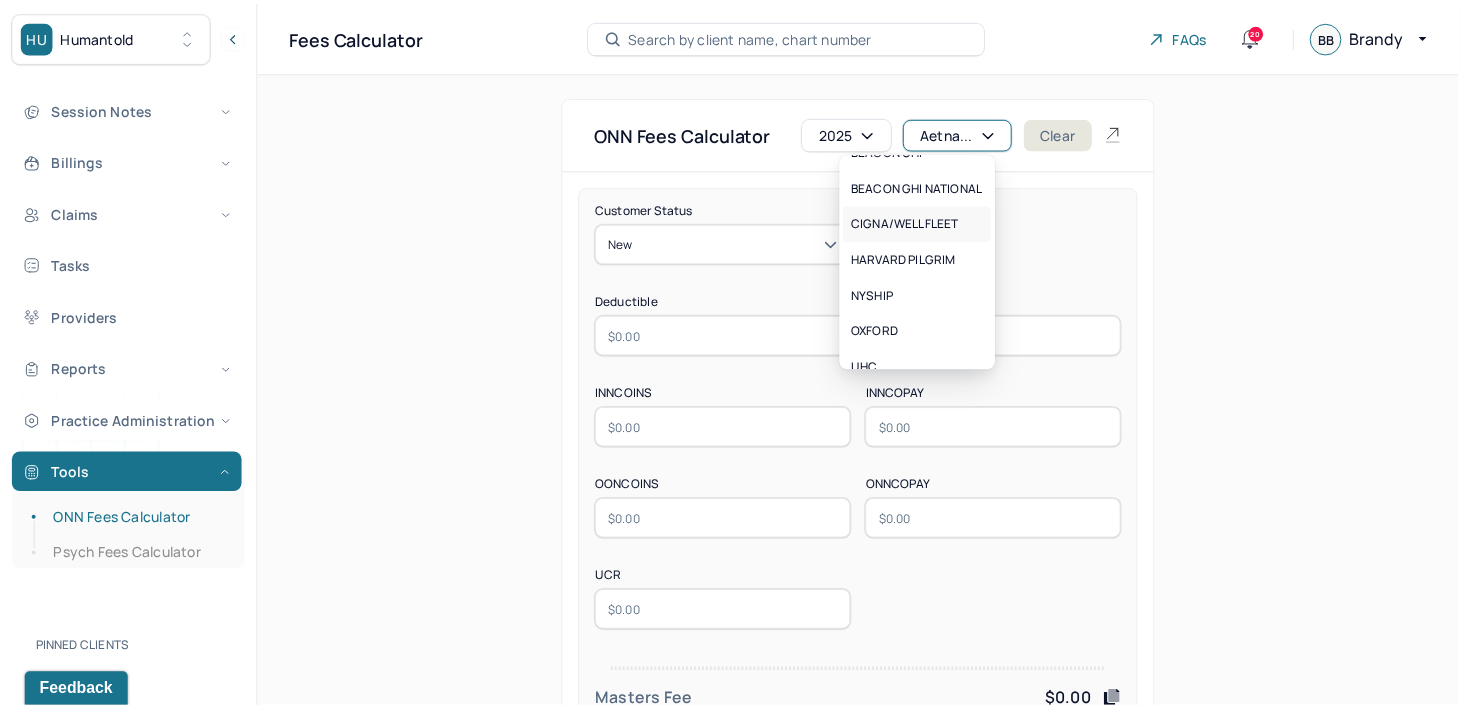 scroll, scrollTop: 188, scrollLeft: 0, axis: vertical 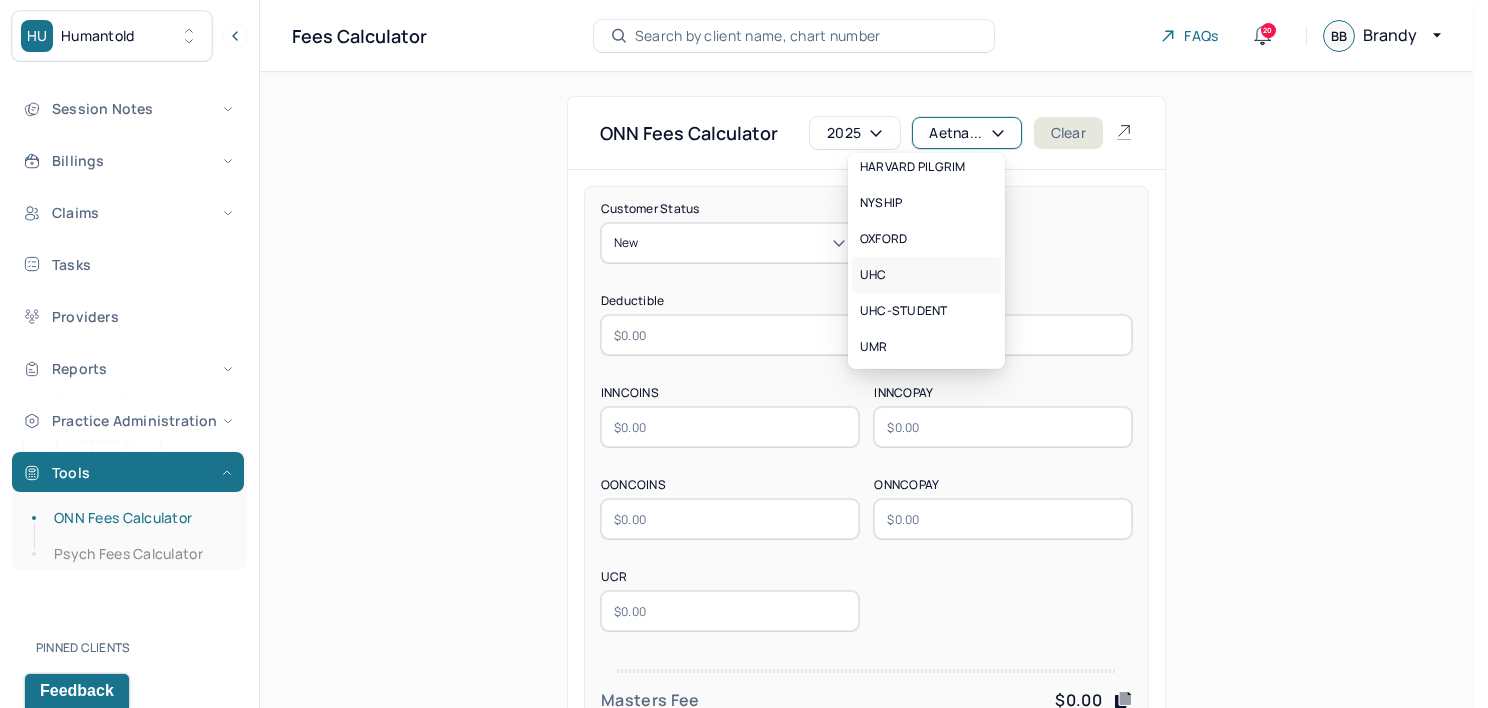 click on "UHC" at bounding box center [926, 275] 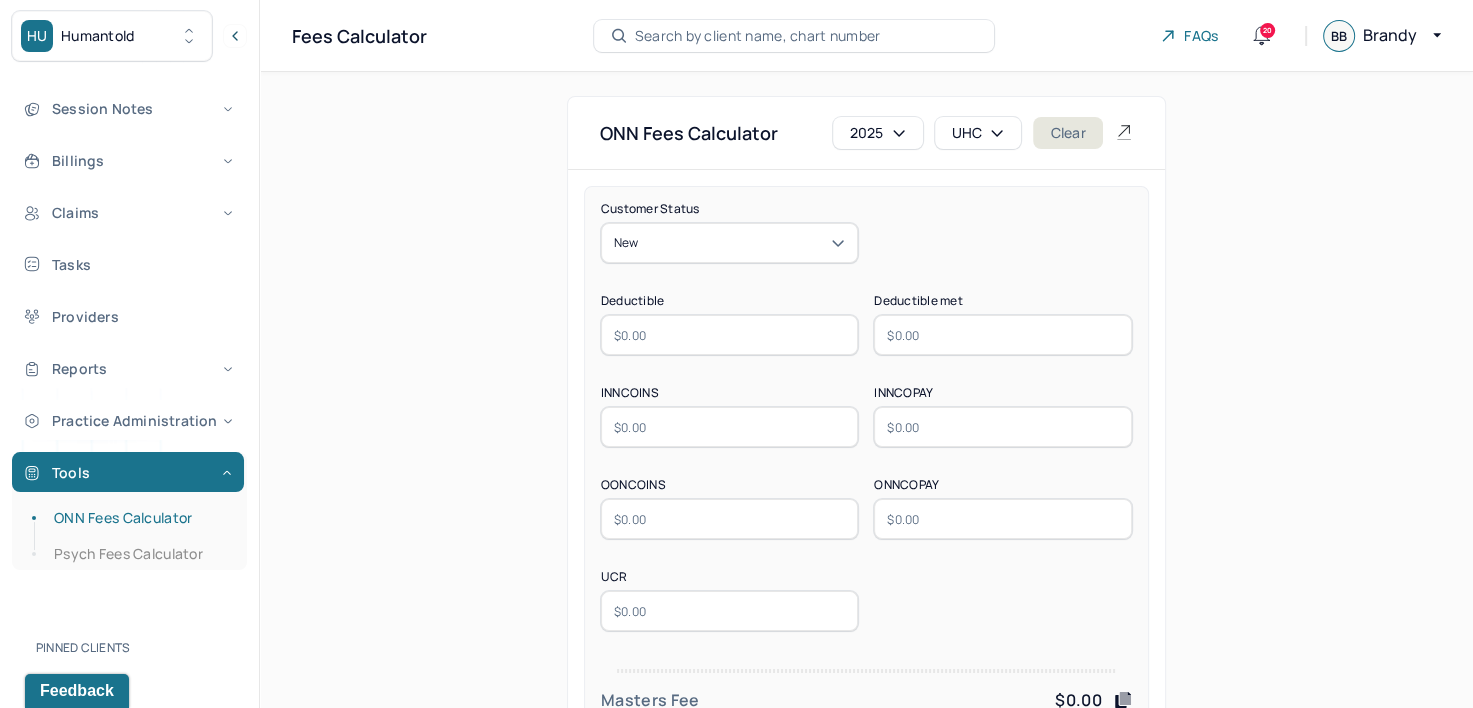 click at bounding box center [730, 335] 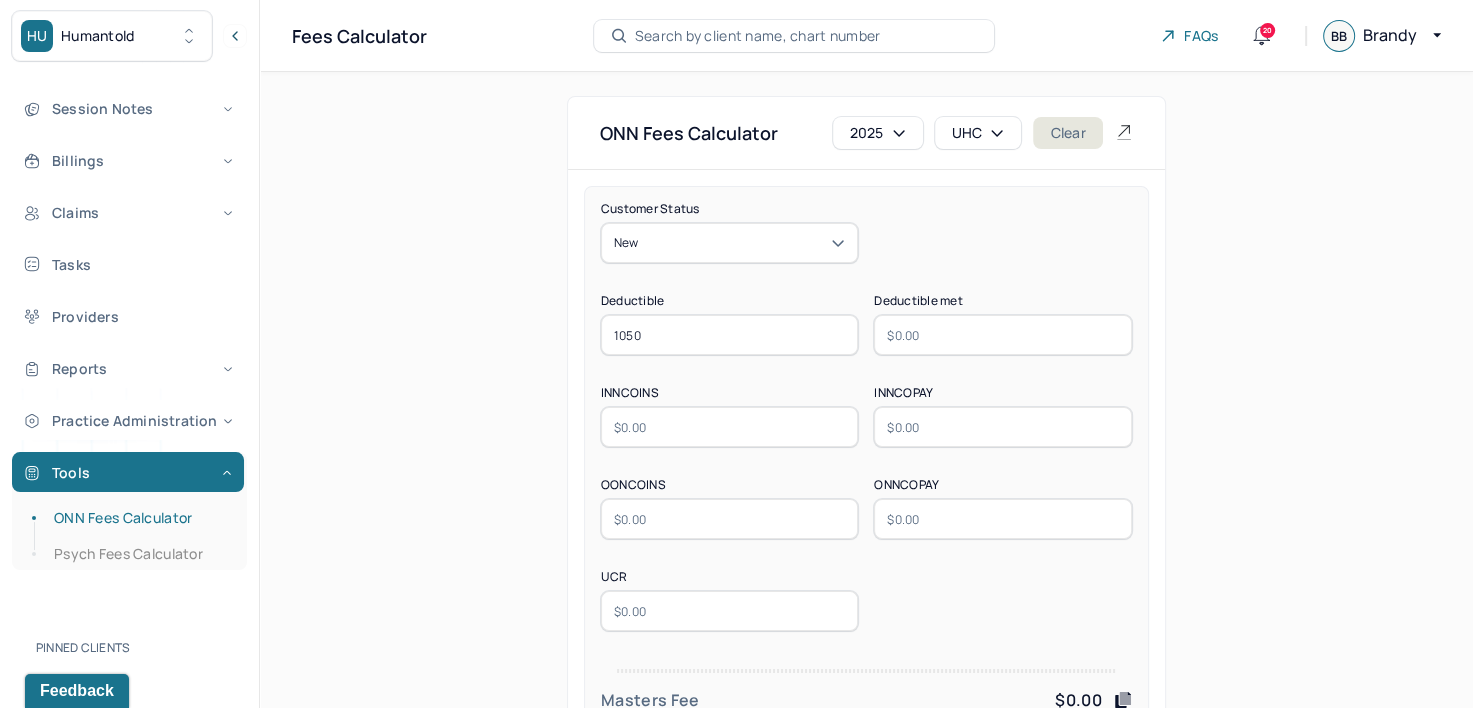 type on "10500" 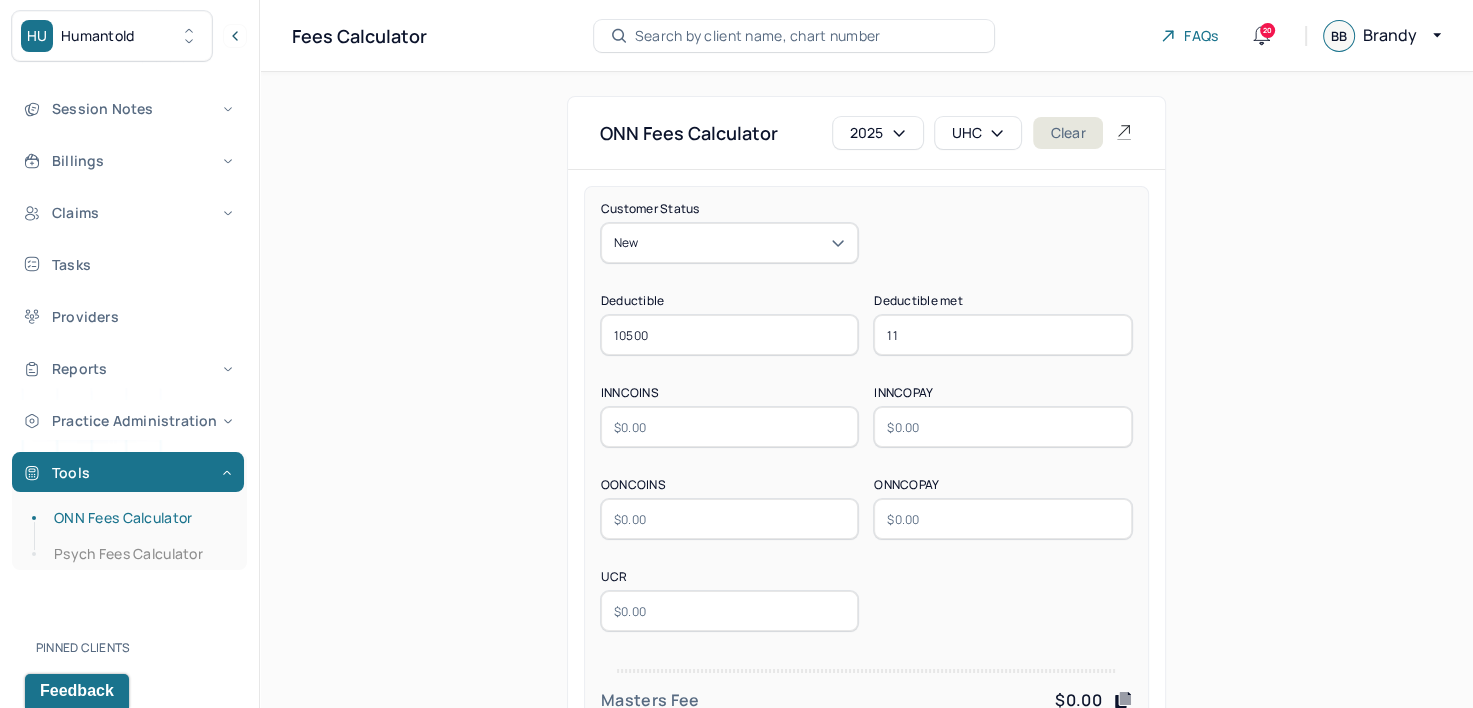 type on "11" 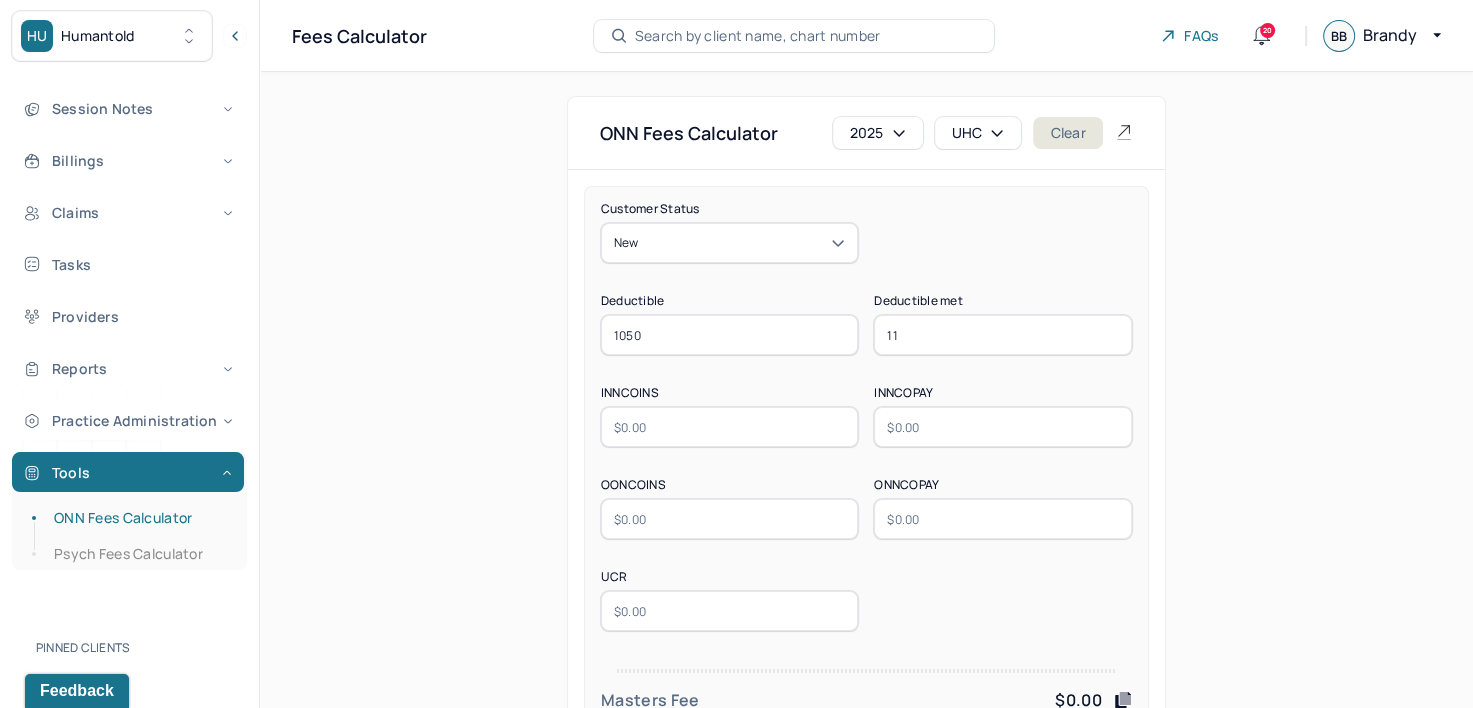 type on "1050" 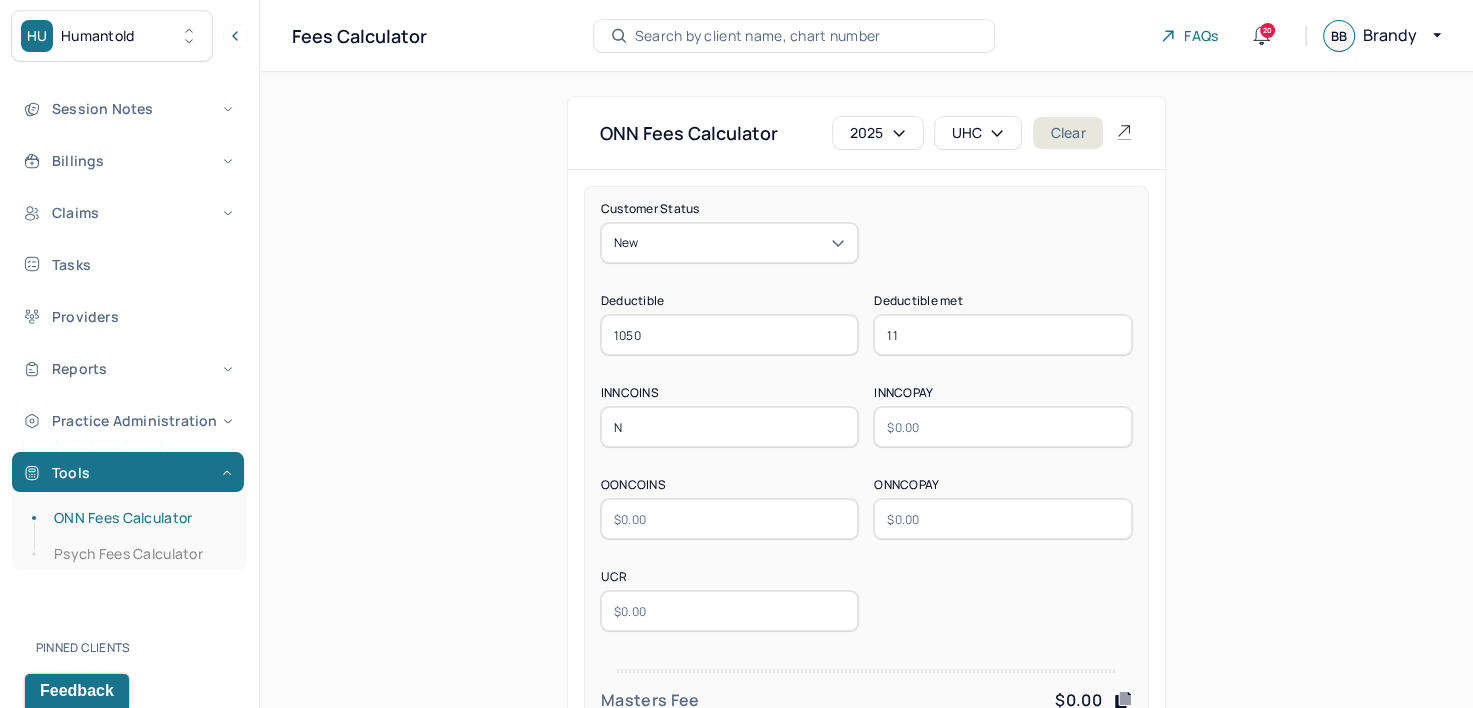 type on "N/A" 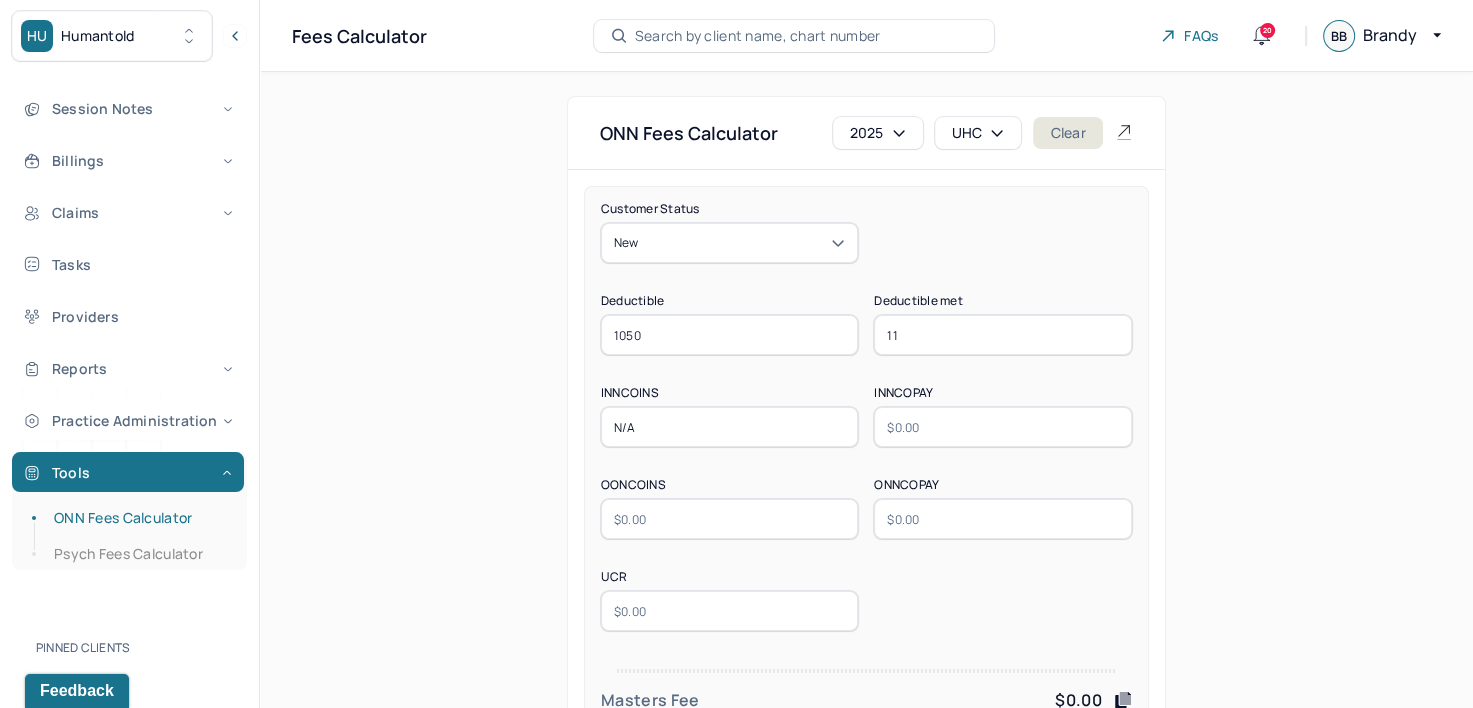 click at bounding box center [1003, 427] 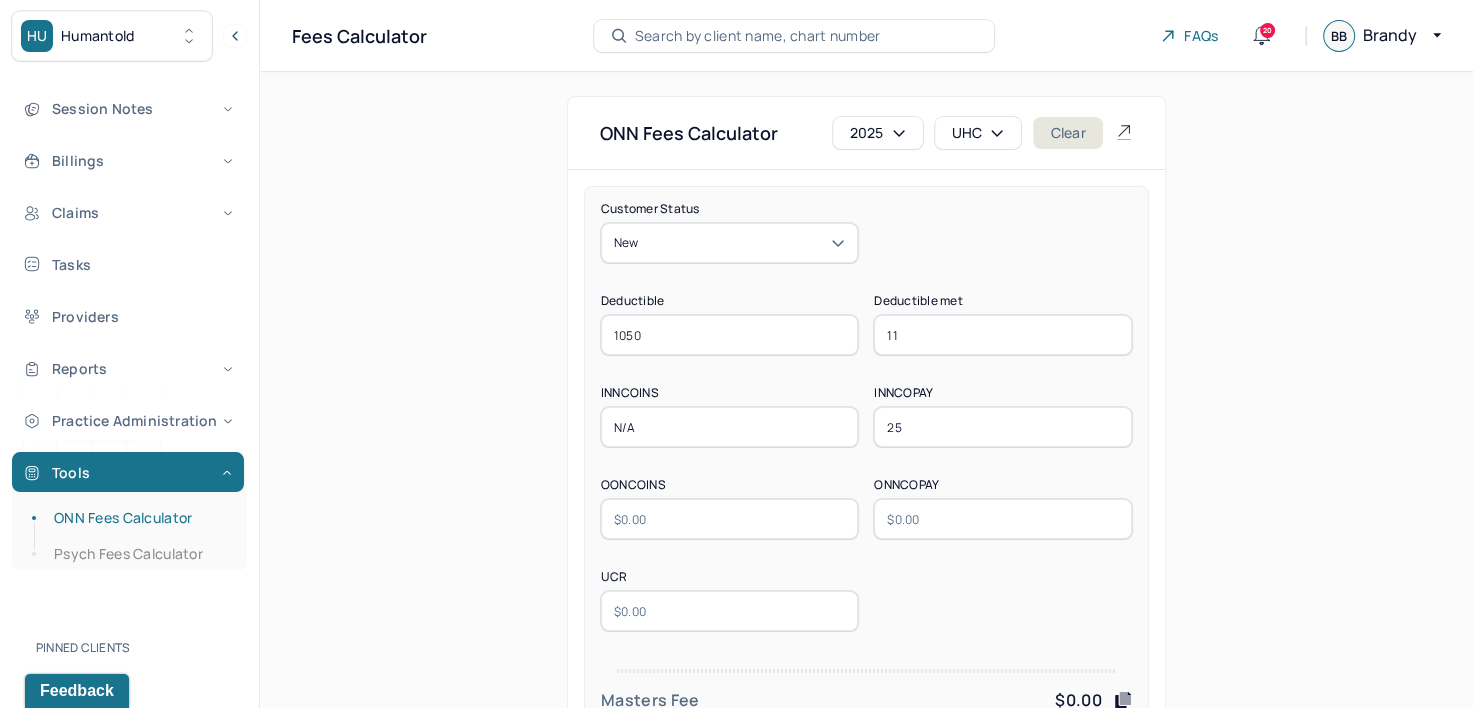 type on "25" 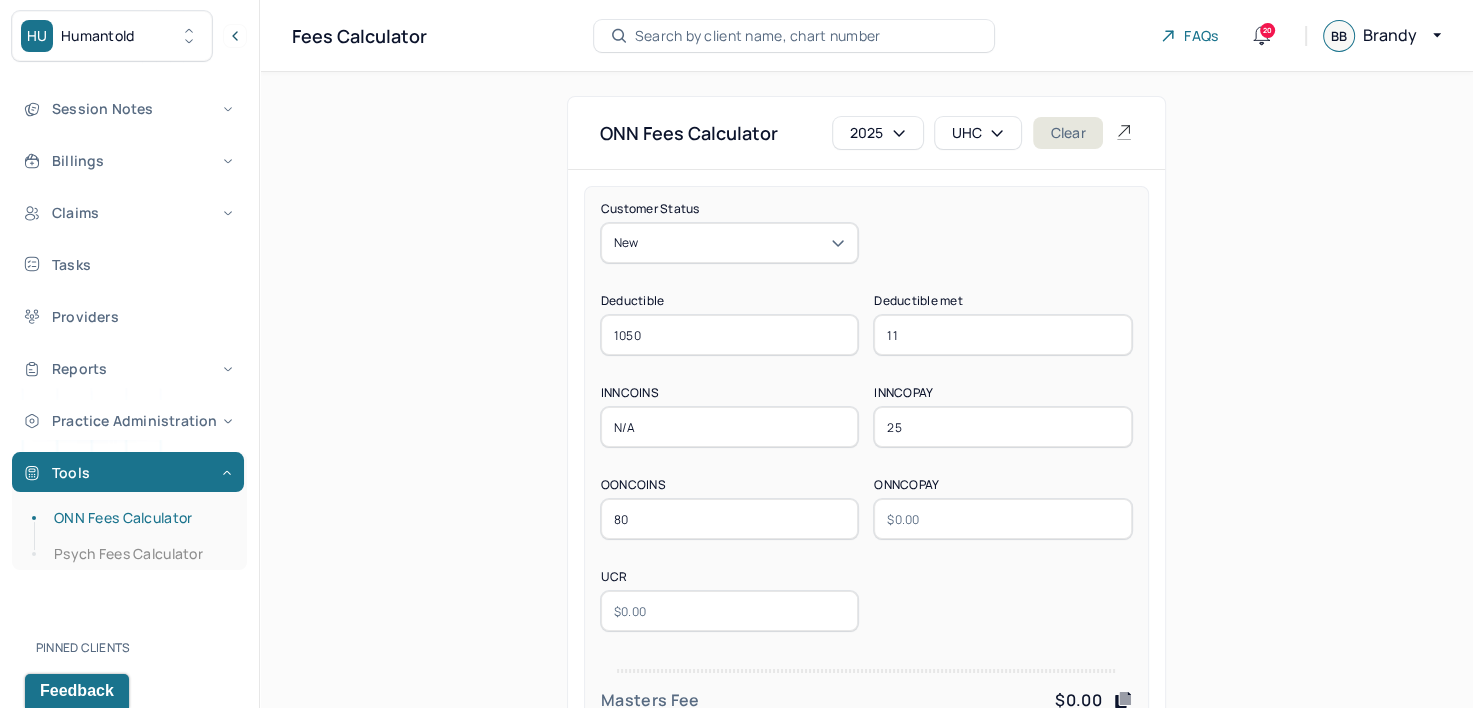 type on "80" 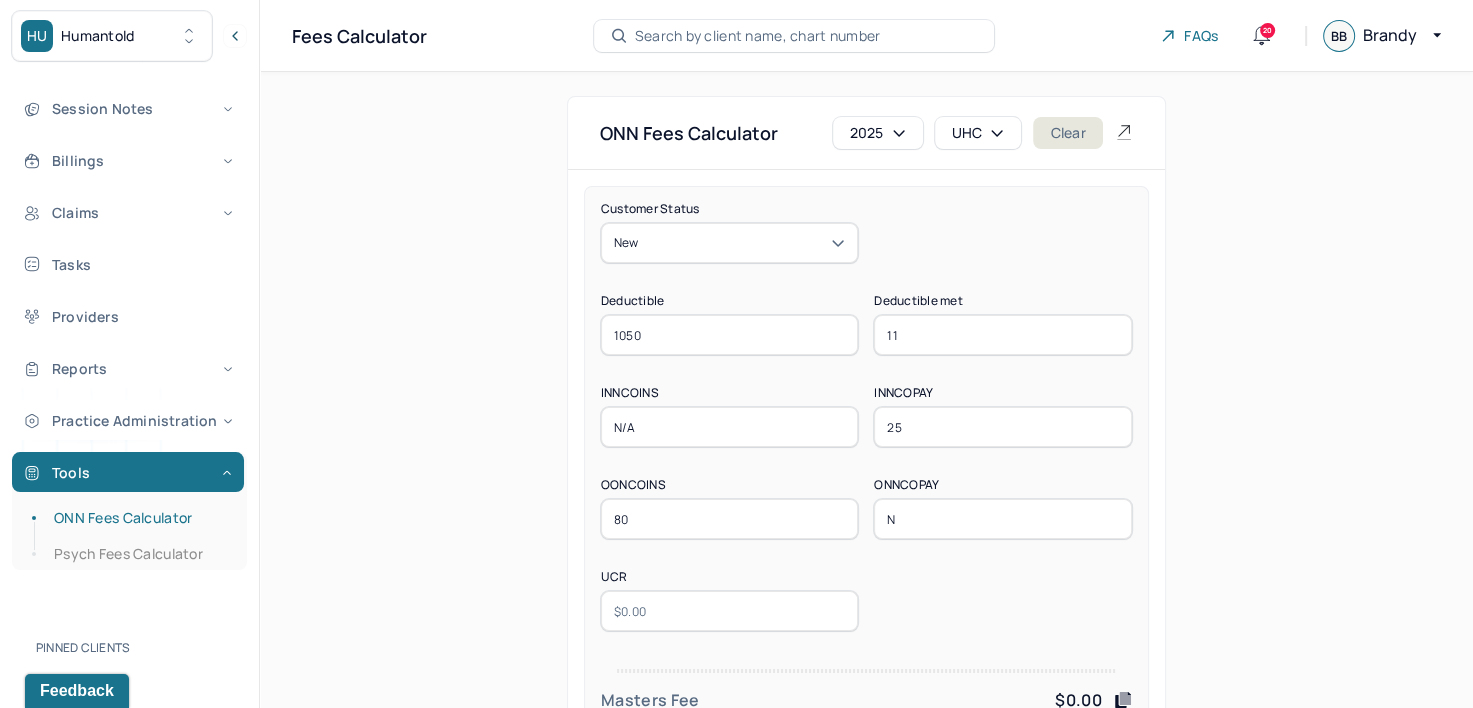 type on "N/A" 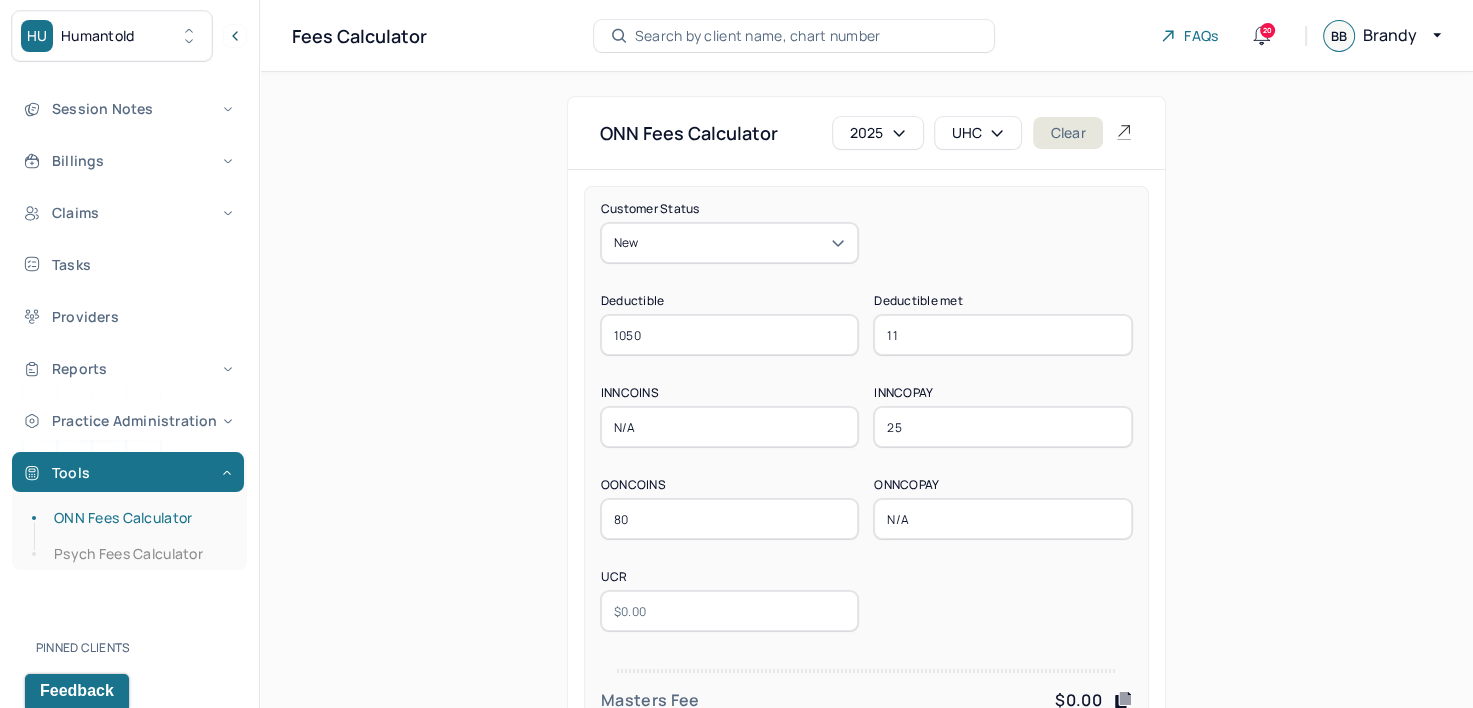 click at bounding box center (730, 611) 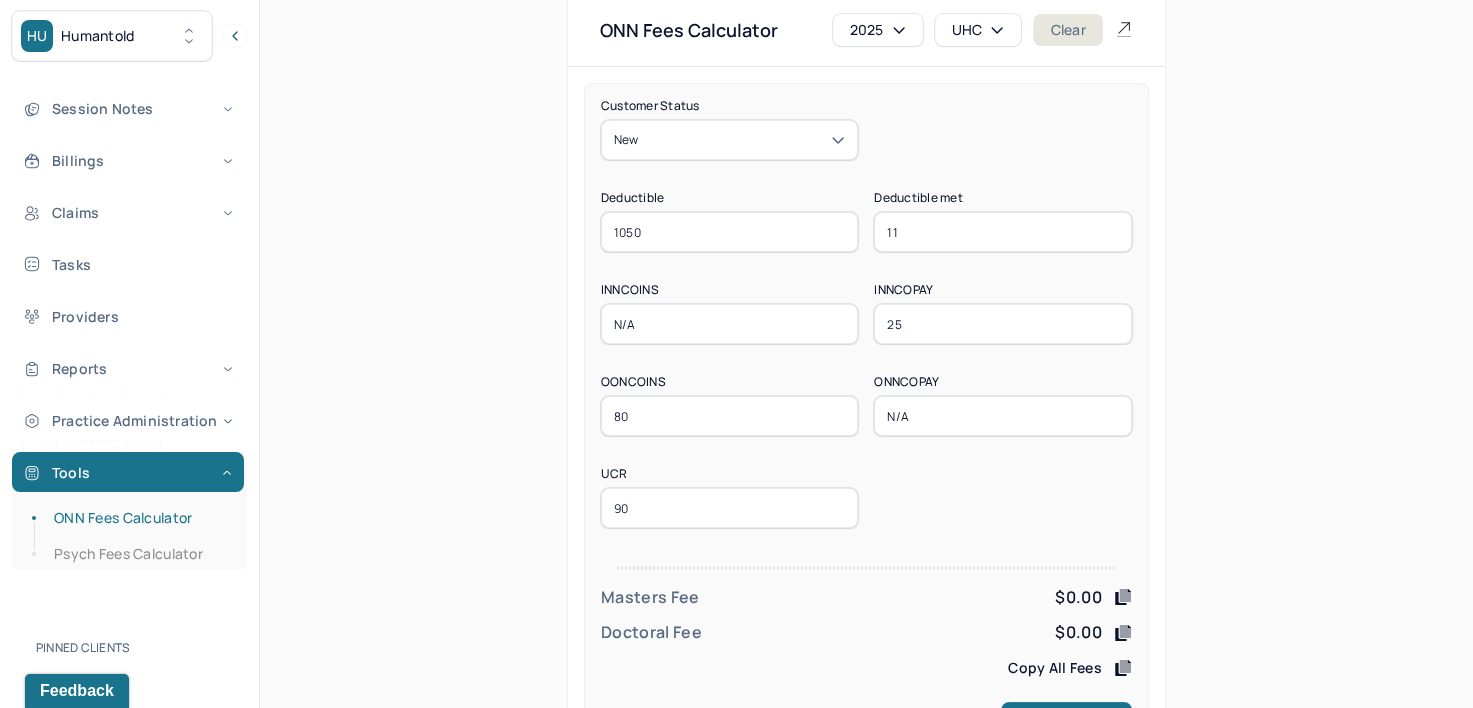 scroll, scrollTop: 186, scrollLeft: 0, axis: vertical 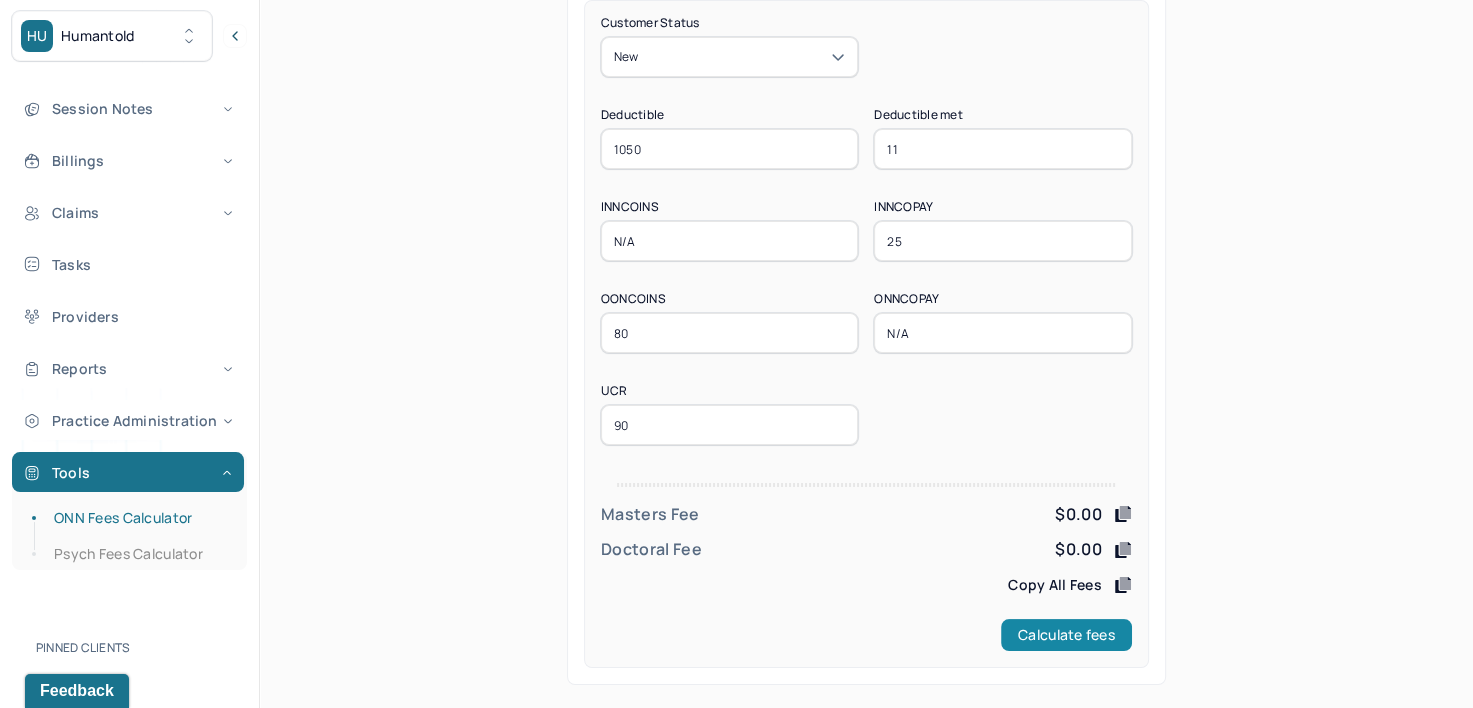 type on "90" 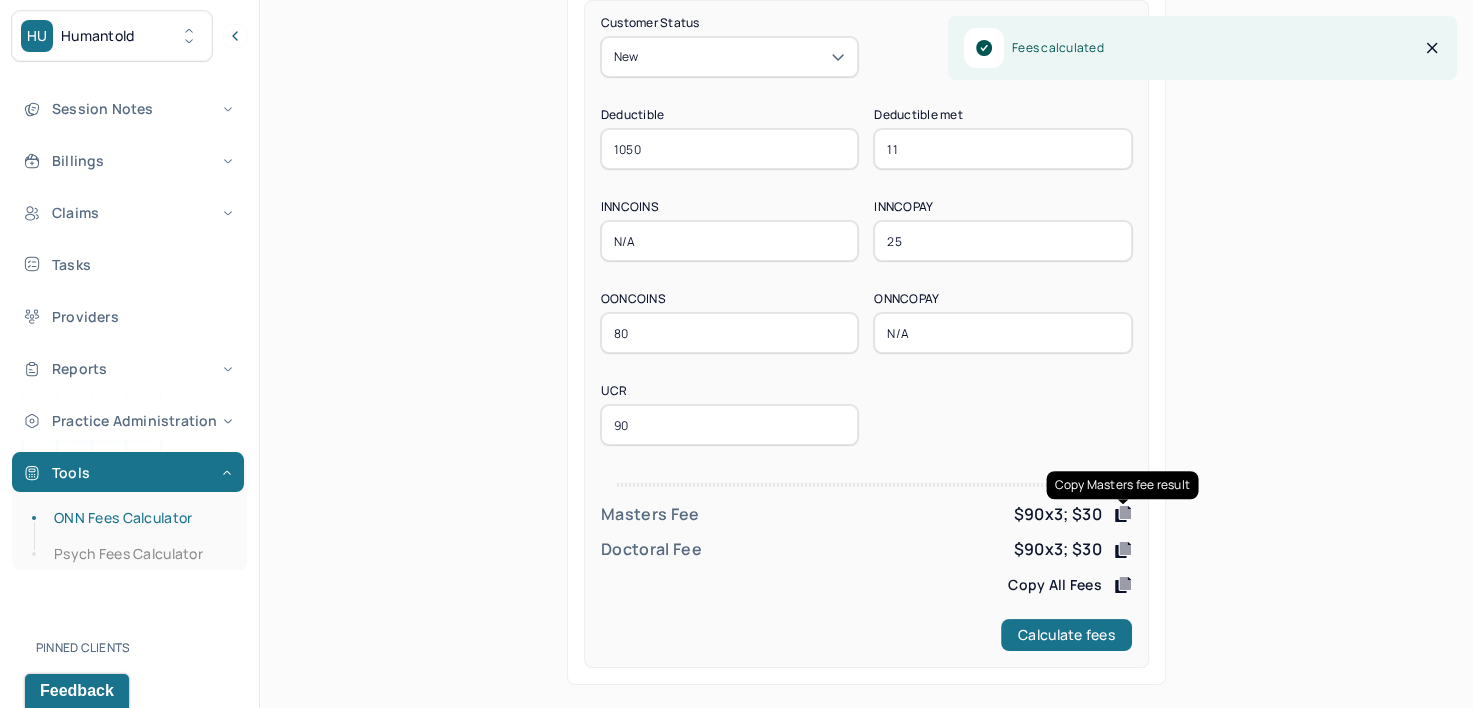 click 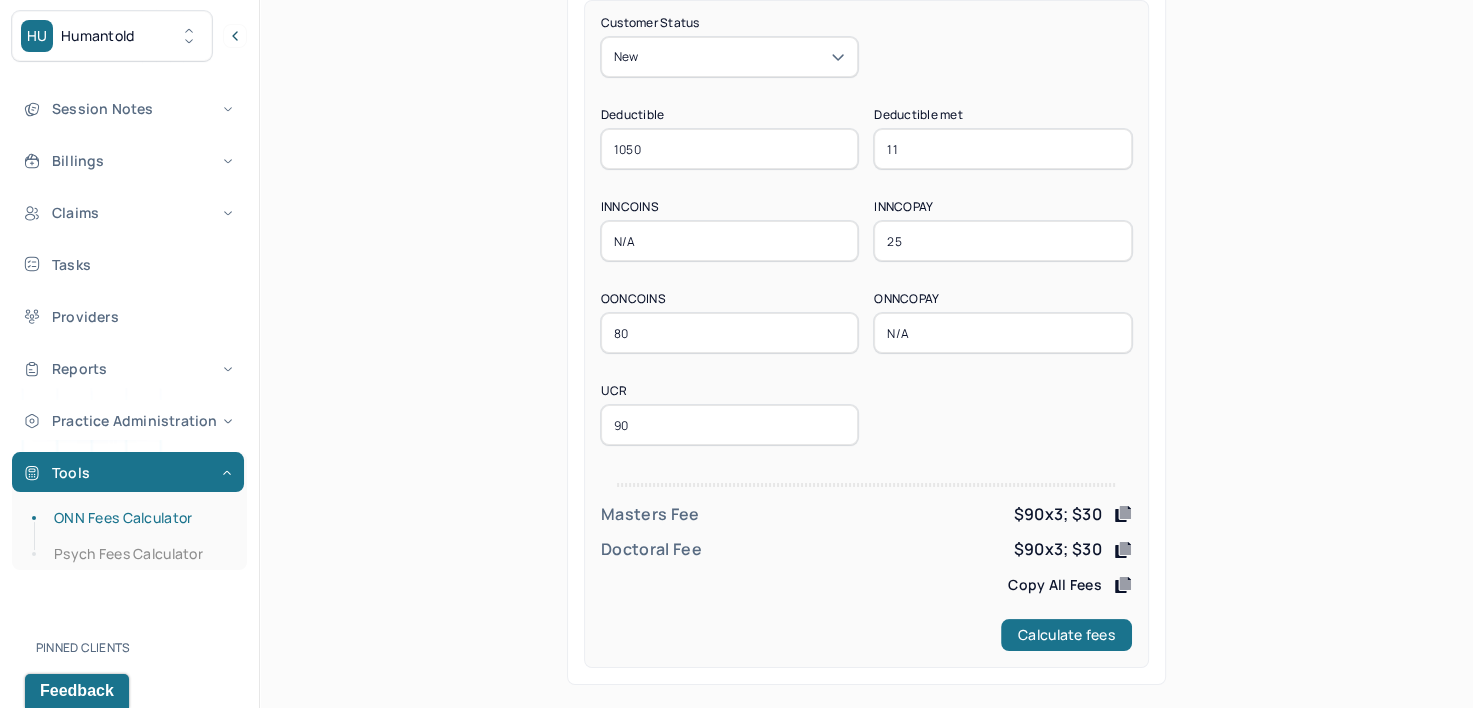 drag, startPoint x: 1124, startPoint y: 552, endPoint x: 978, endPoint y: 499, distance: 155.32225 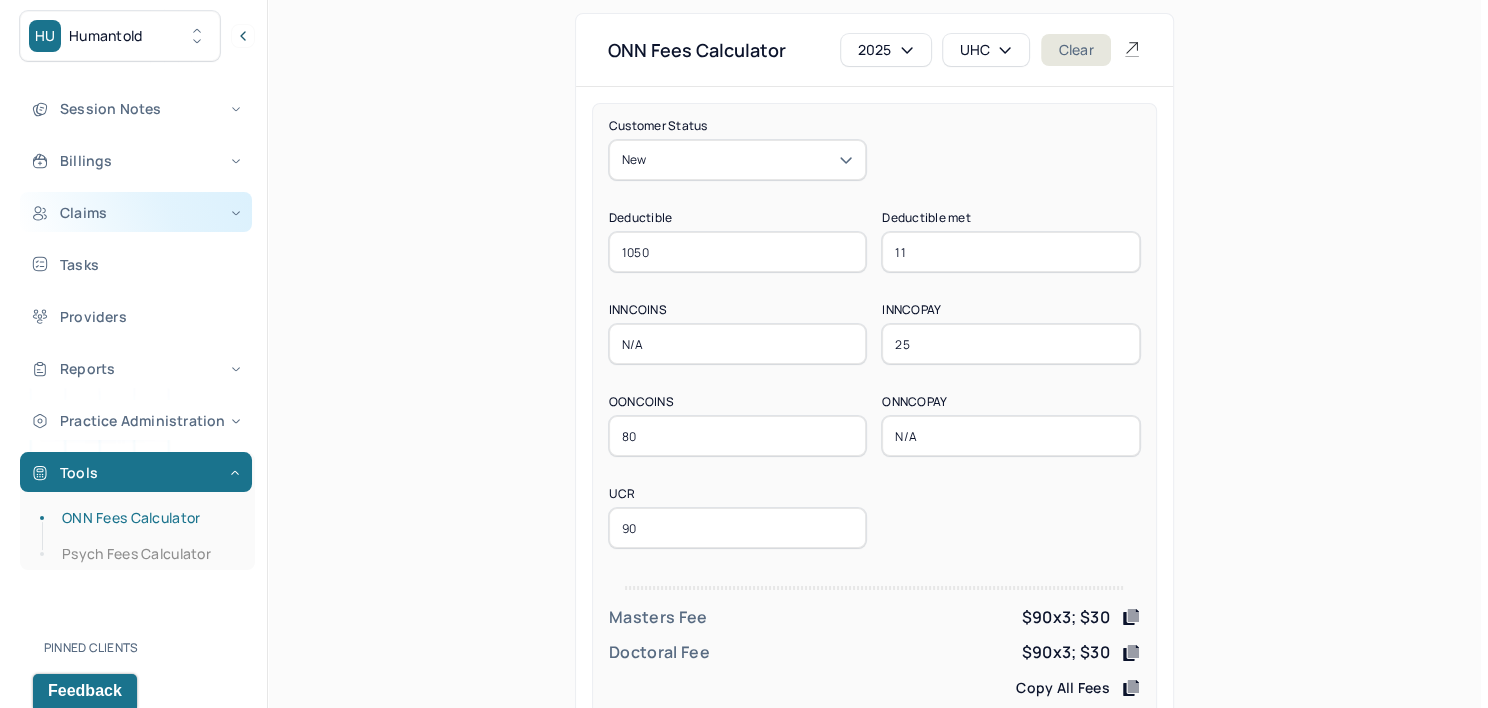 scroll, scrollTop: 0, scrollLeft: 0, axis: both 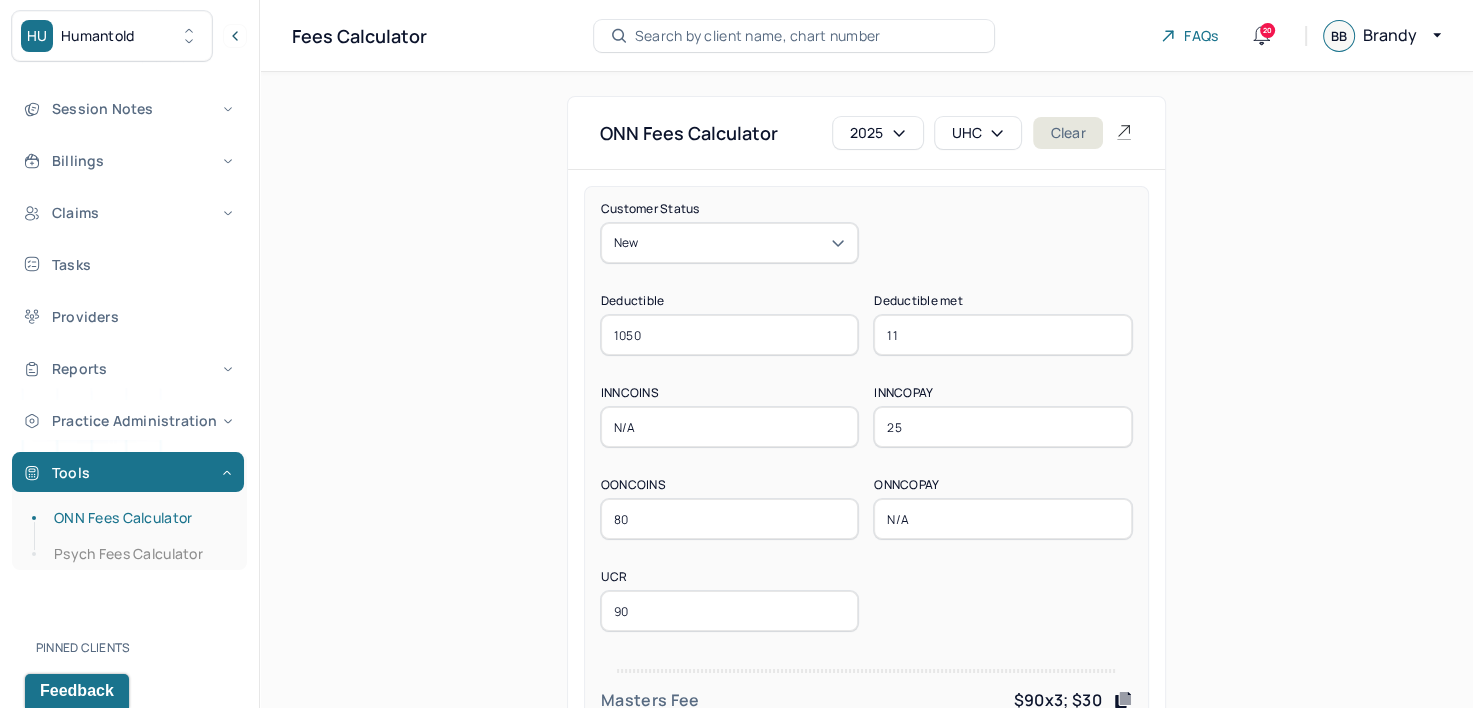 click on "HU Humantold" at bounding box center (112, 36) 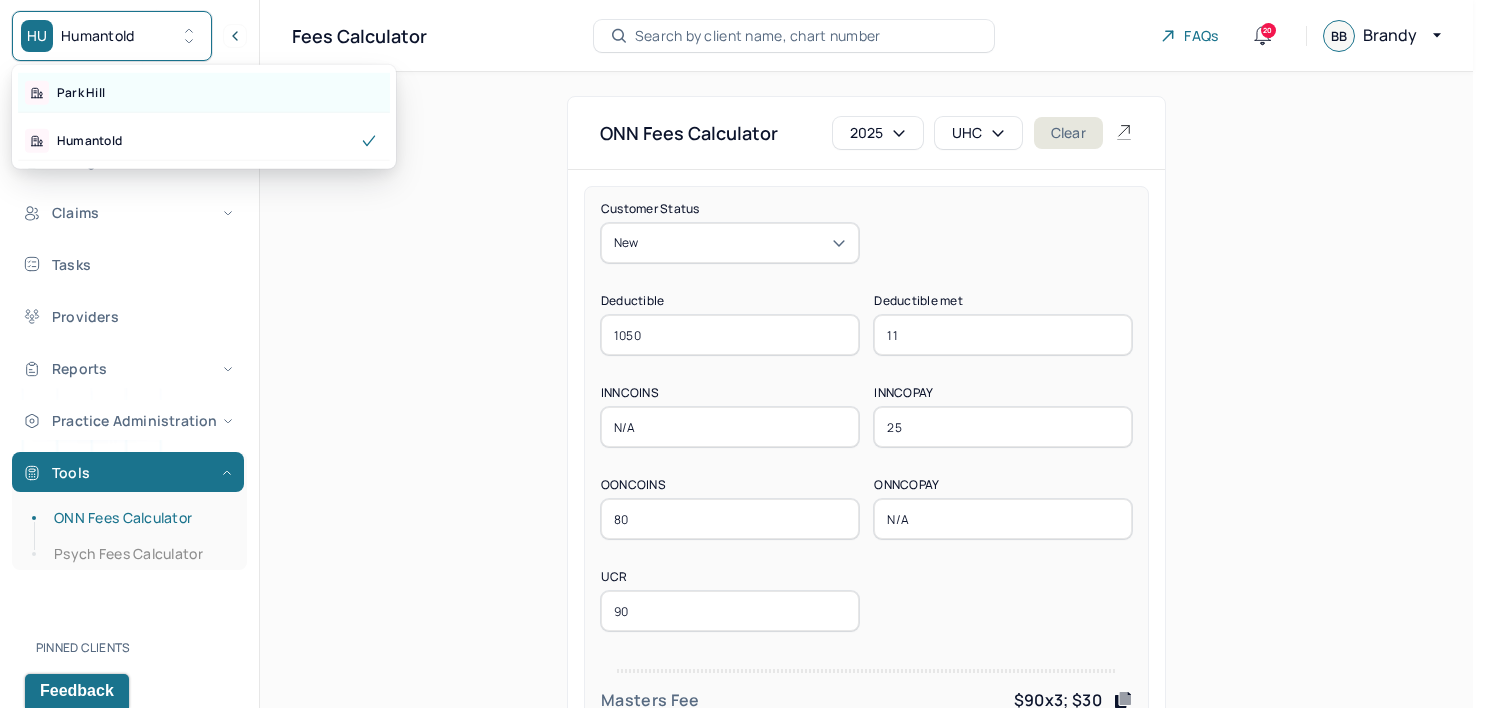 click on "Park Hill" at bounding box center [204, 93] 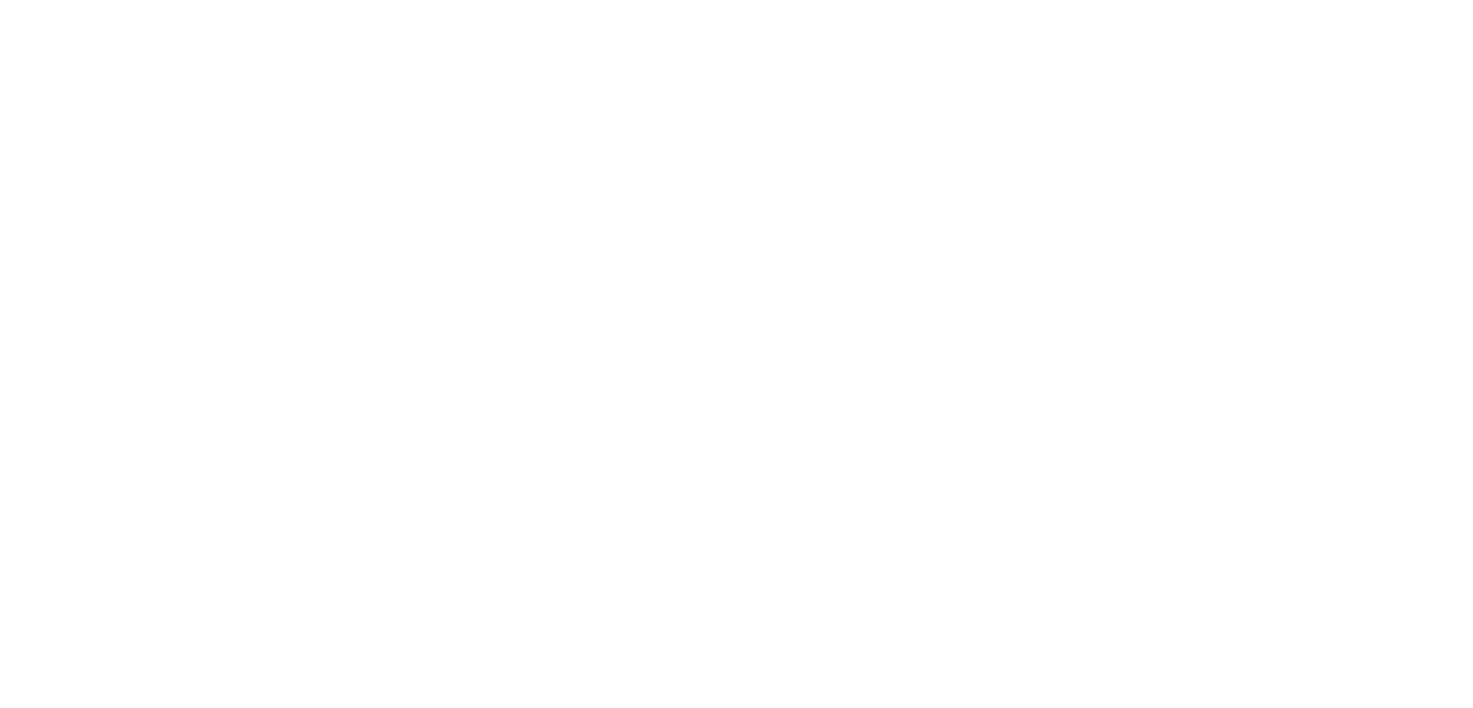 scroll, scrollTop: 0, scrollLeft: 0, axis: both 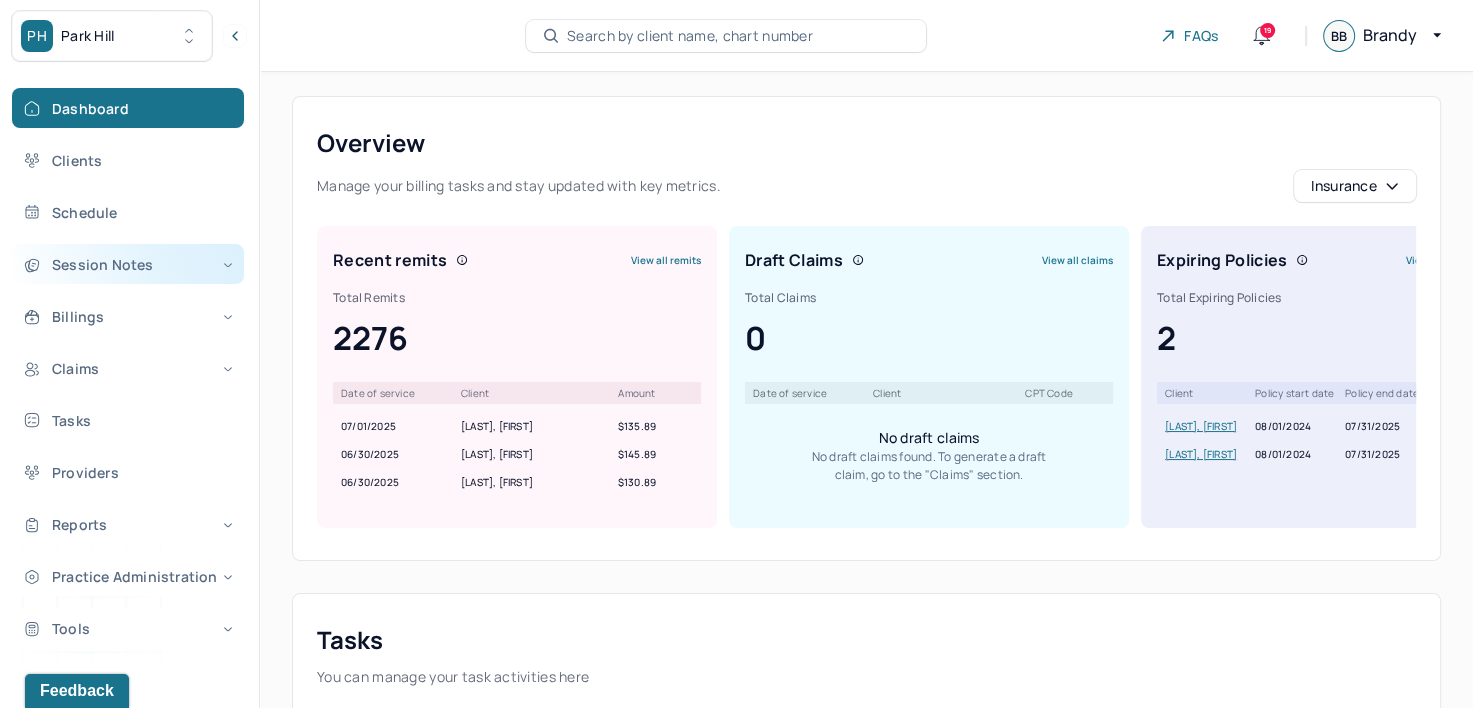 click on "Session Notes" at bounding box center [128, 264] 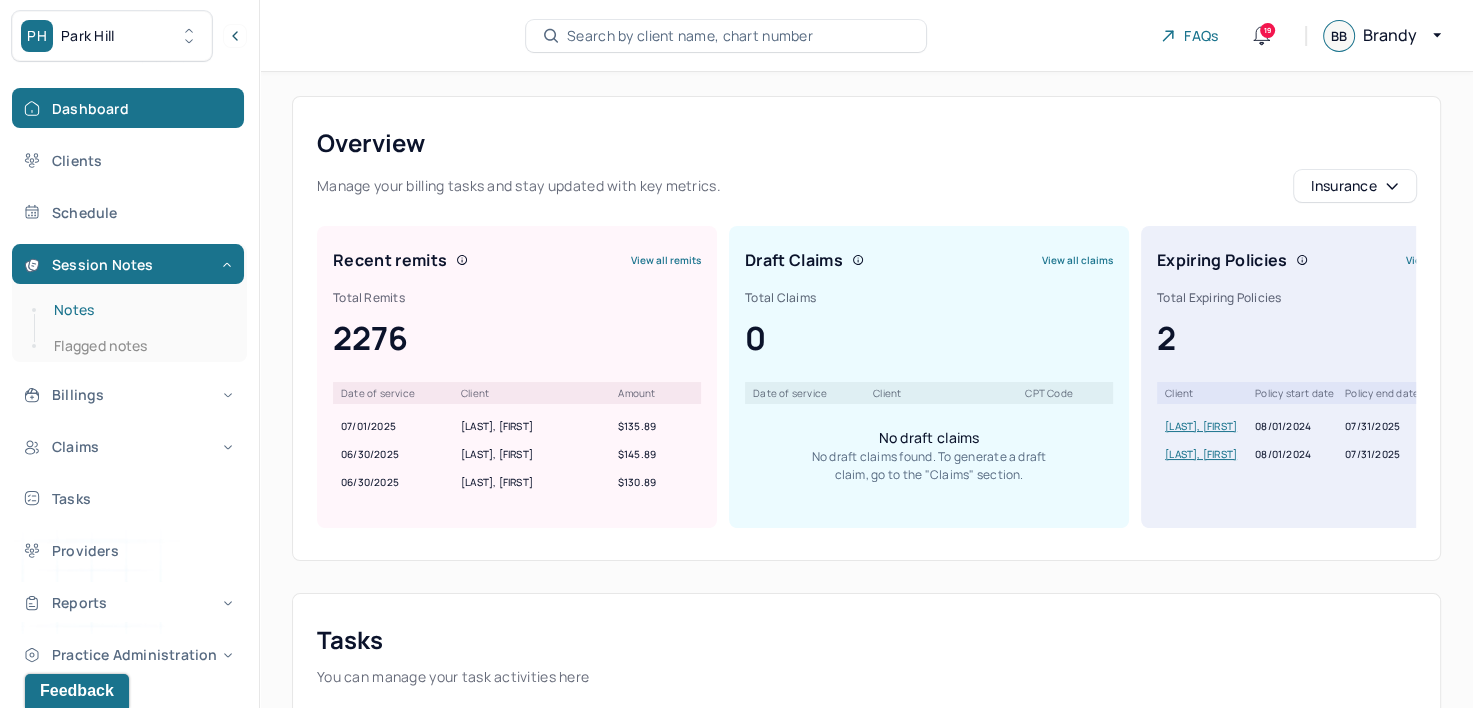click on "Notes" at bounding box center [139, 310] 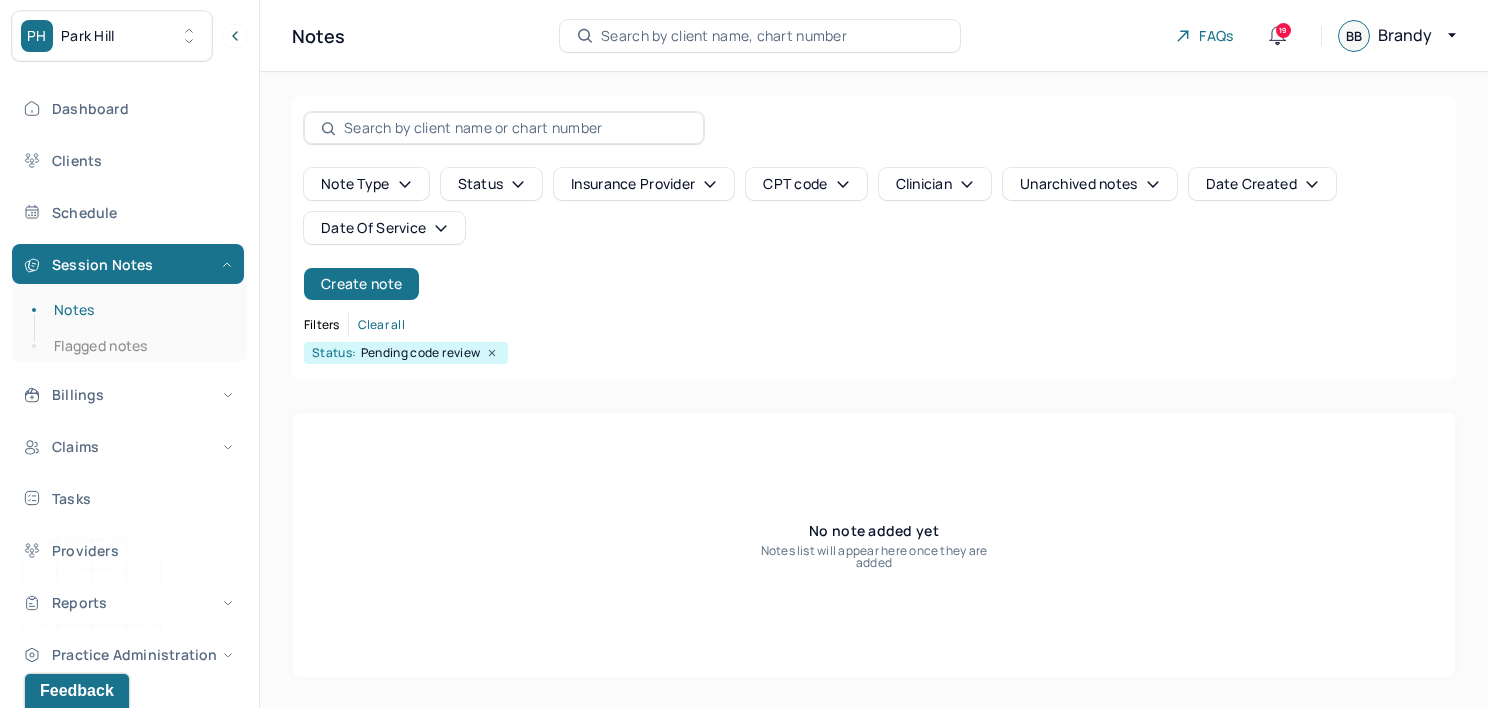 click on "Date Of Service" at bounding box center [384, 228] 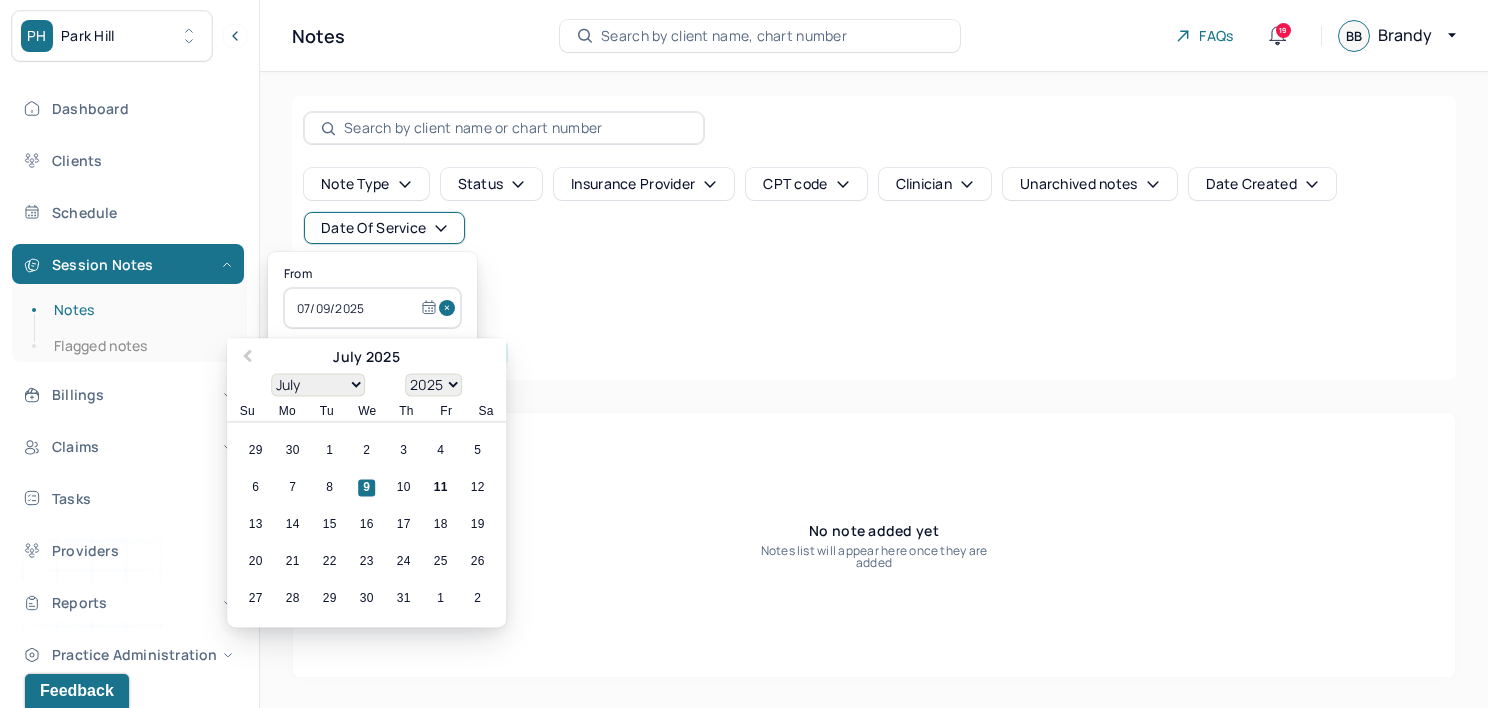 click at bounding box center [450, 308] 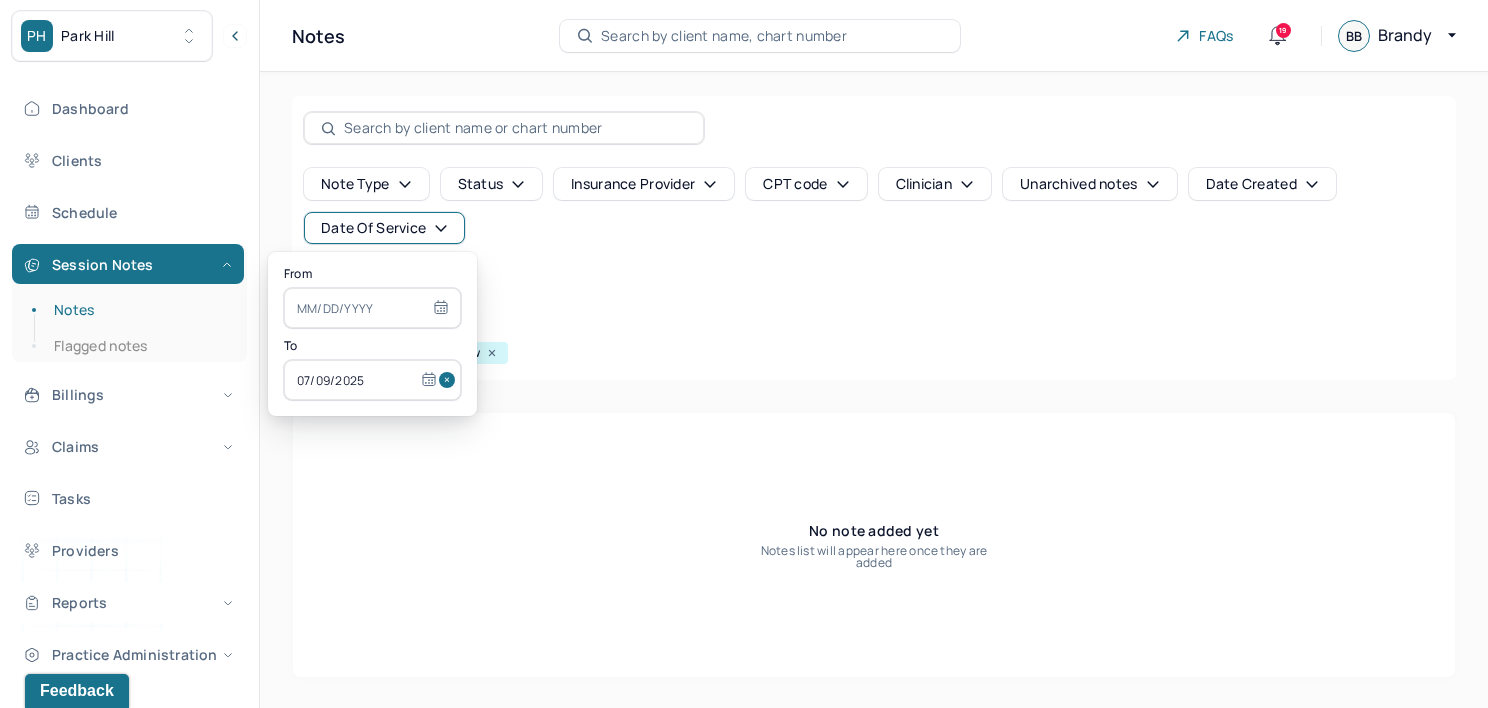 click at bounding box center [450, 380] 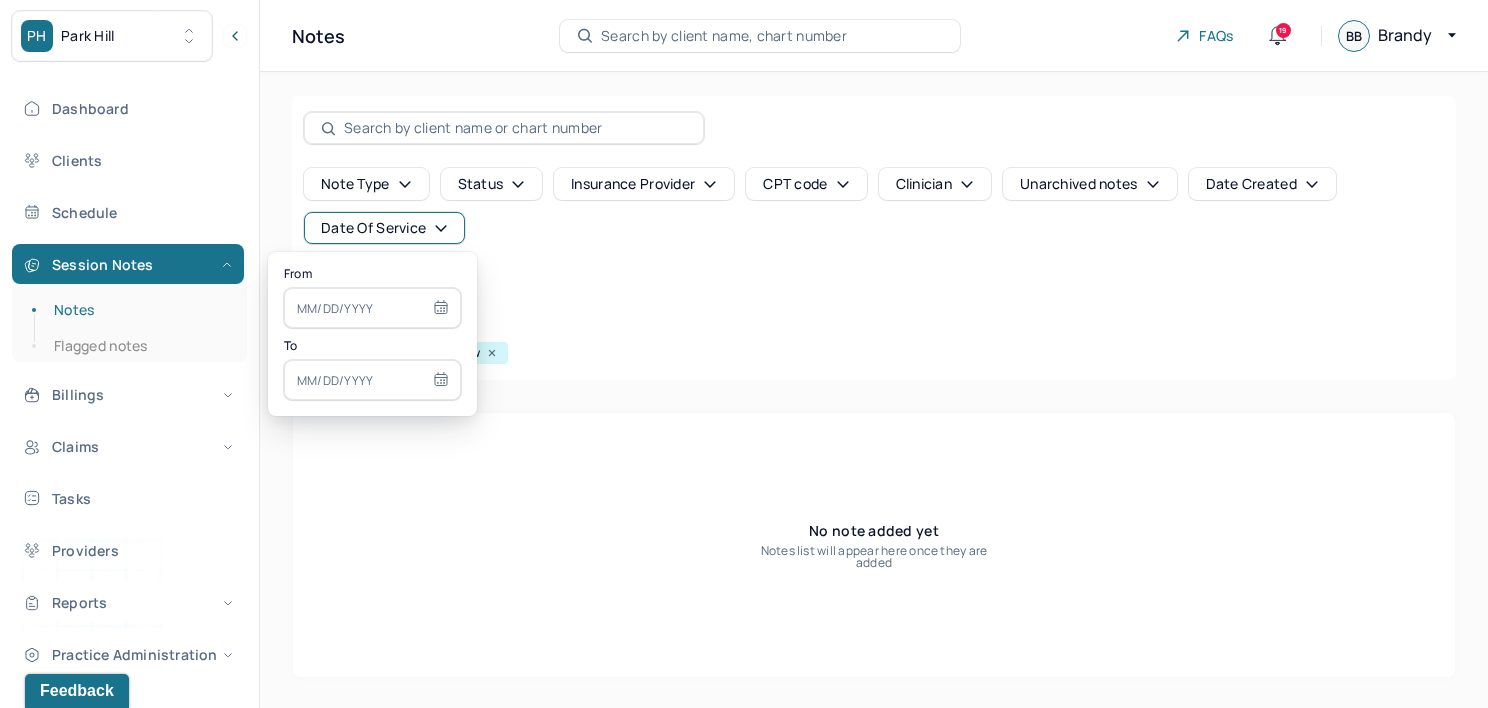 click on "Note type     Status     Insurance provider     CPT code     Clinician     Unarchived notes     Date Created     Date Of Service" at bounding box center (874, 206) 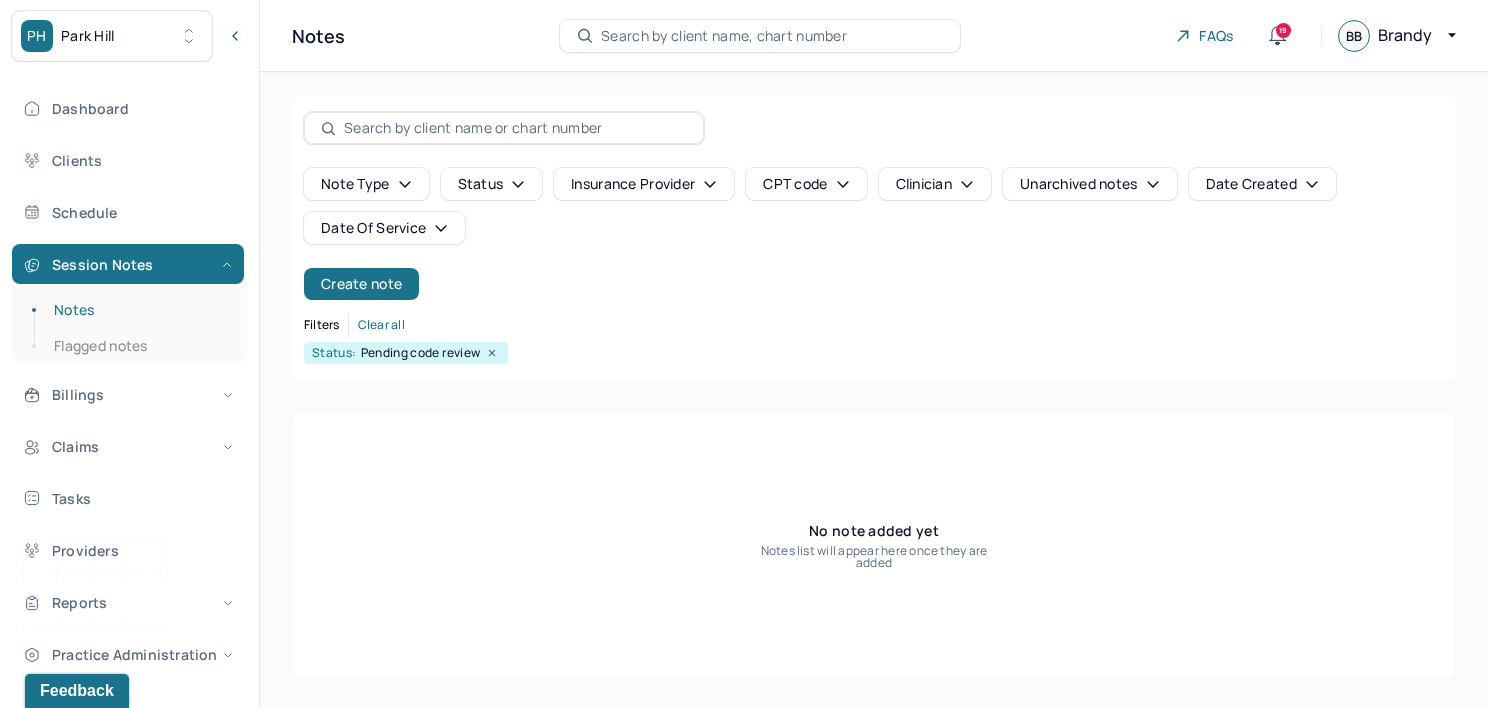 drag, startPoint x: 548, startPoint y: 191, endPoint x: 525, endPoint y: 201, distance: 25.079872 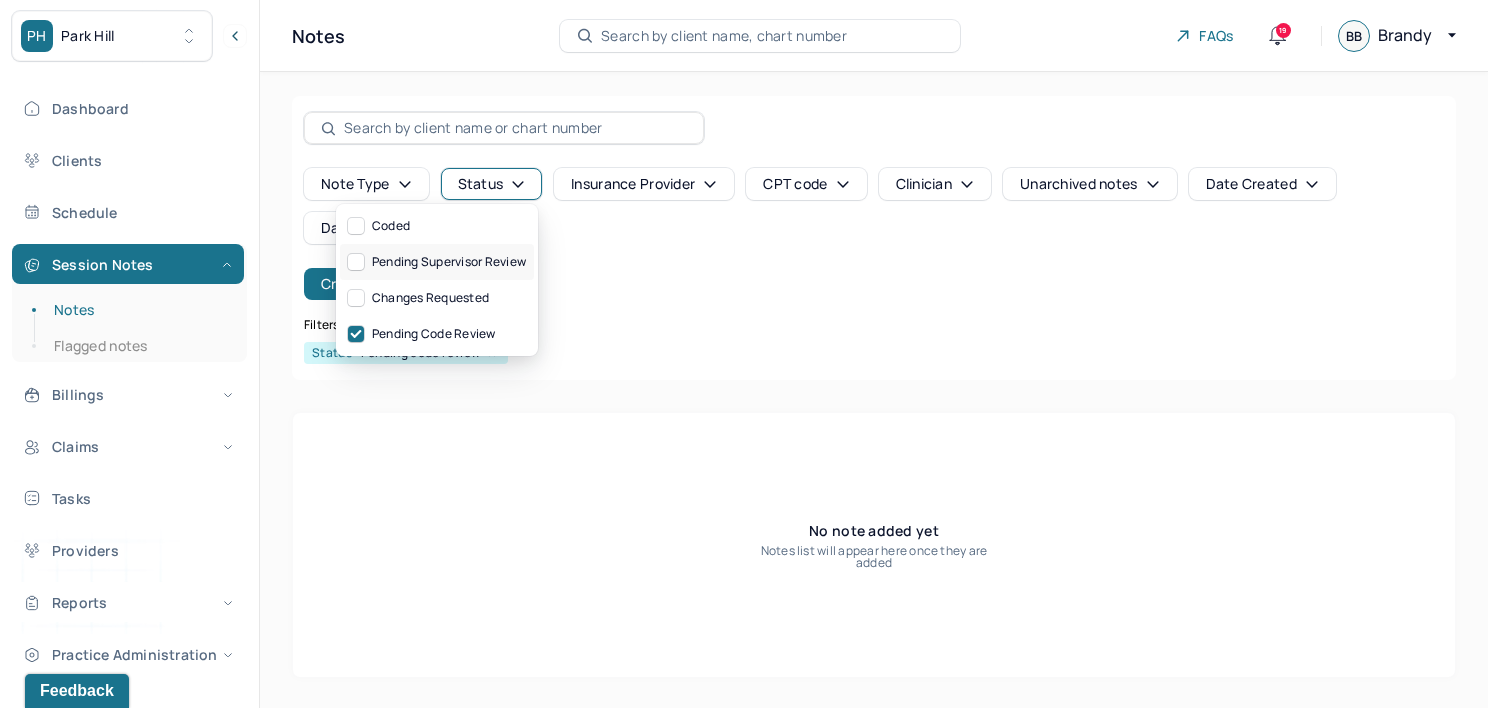 click at bounding box center [356, 262] 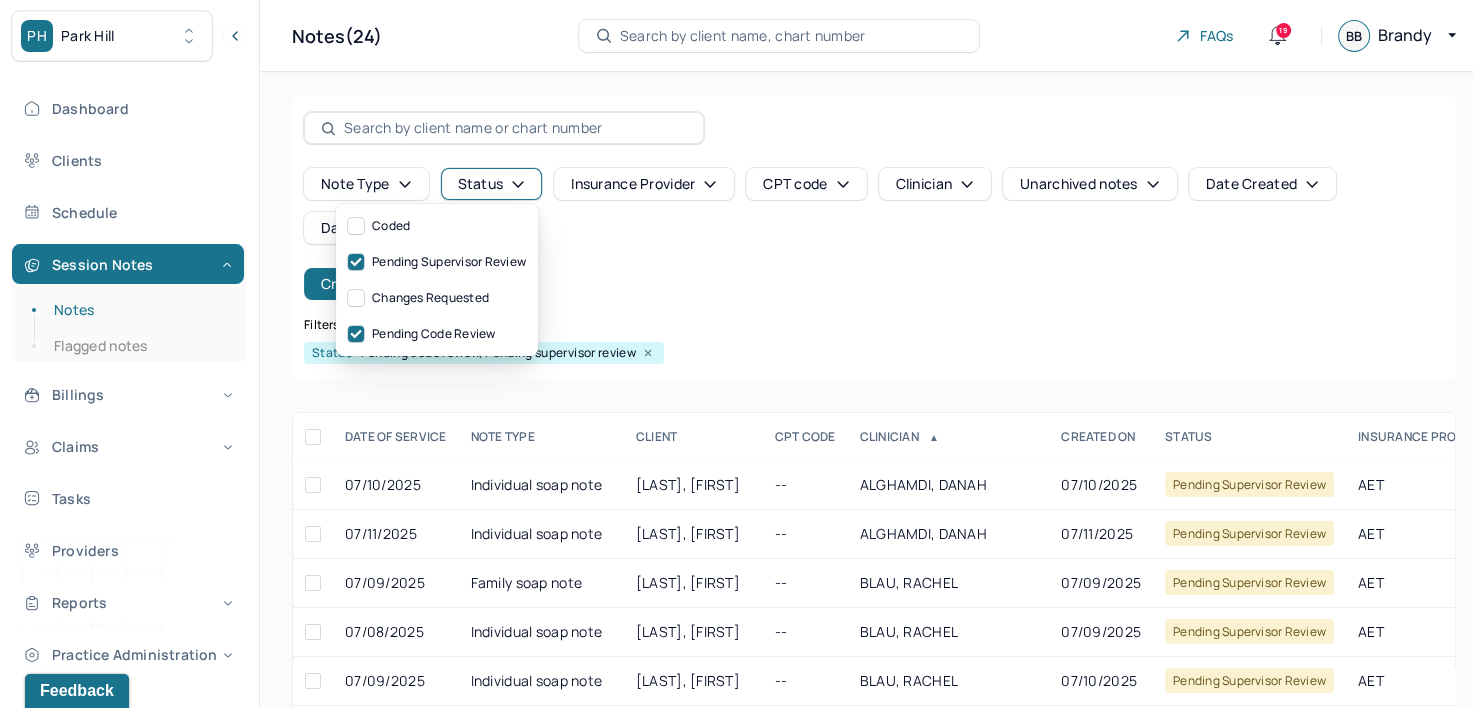 click on "Note type     Status     Insurance provider     CPT code     Clinician     Unarchived notes     Date Created     Date Of Service     Create note" at bounding box center (874, 234) 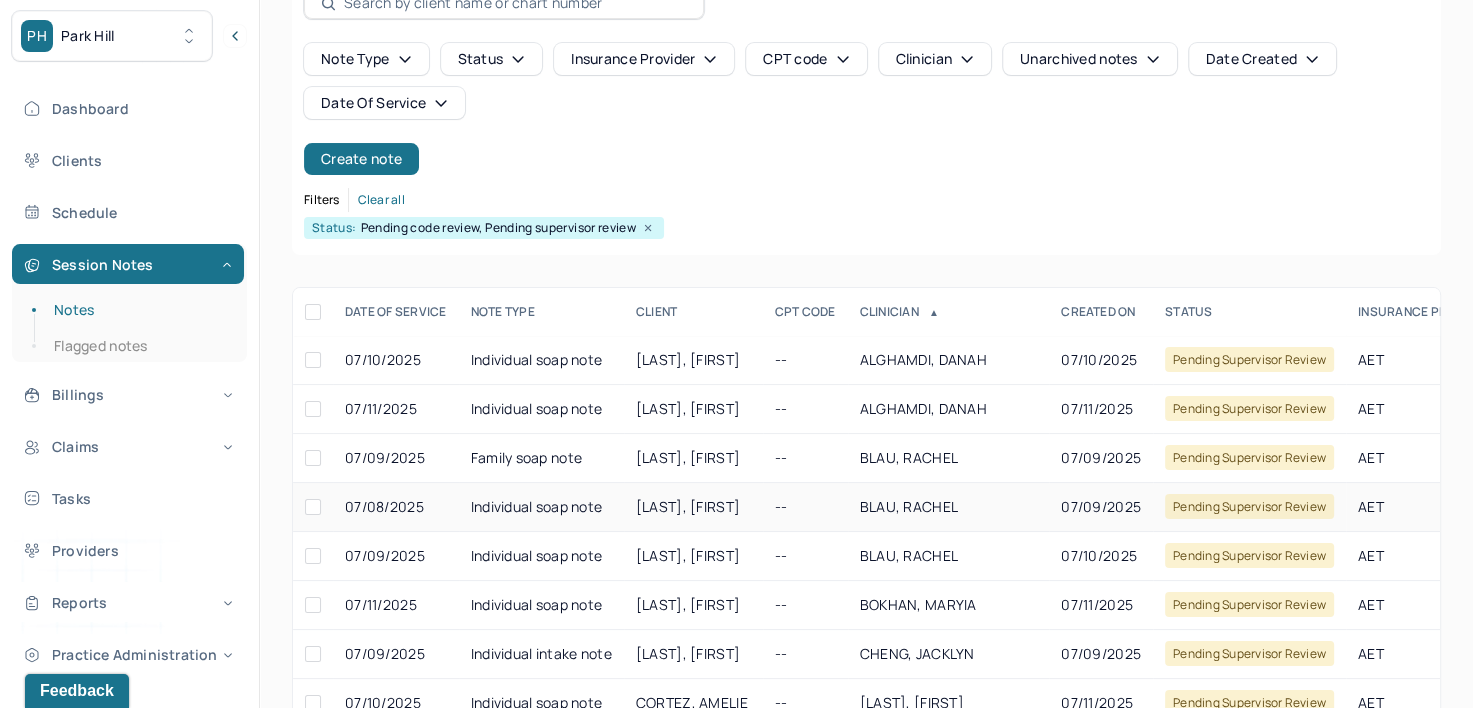 scroll, scrollTop: 294, scrollLeft: 0, axis: vertical 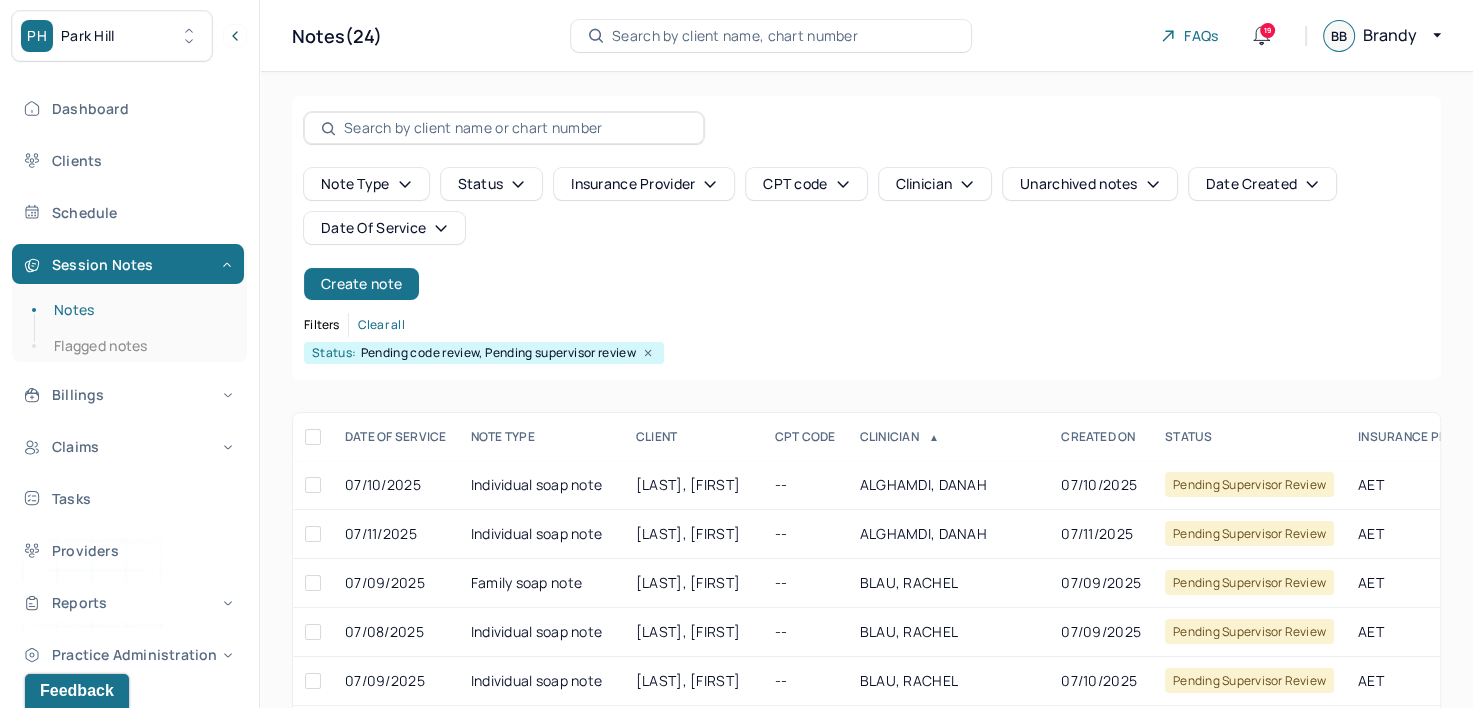 click on "Date Of Service" at bounding box center (384, 228) 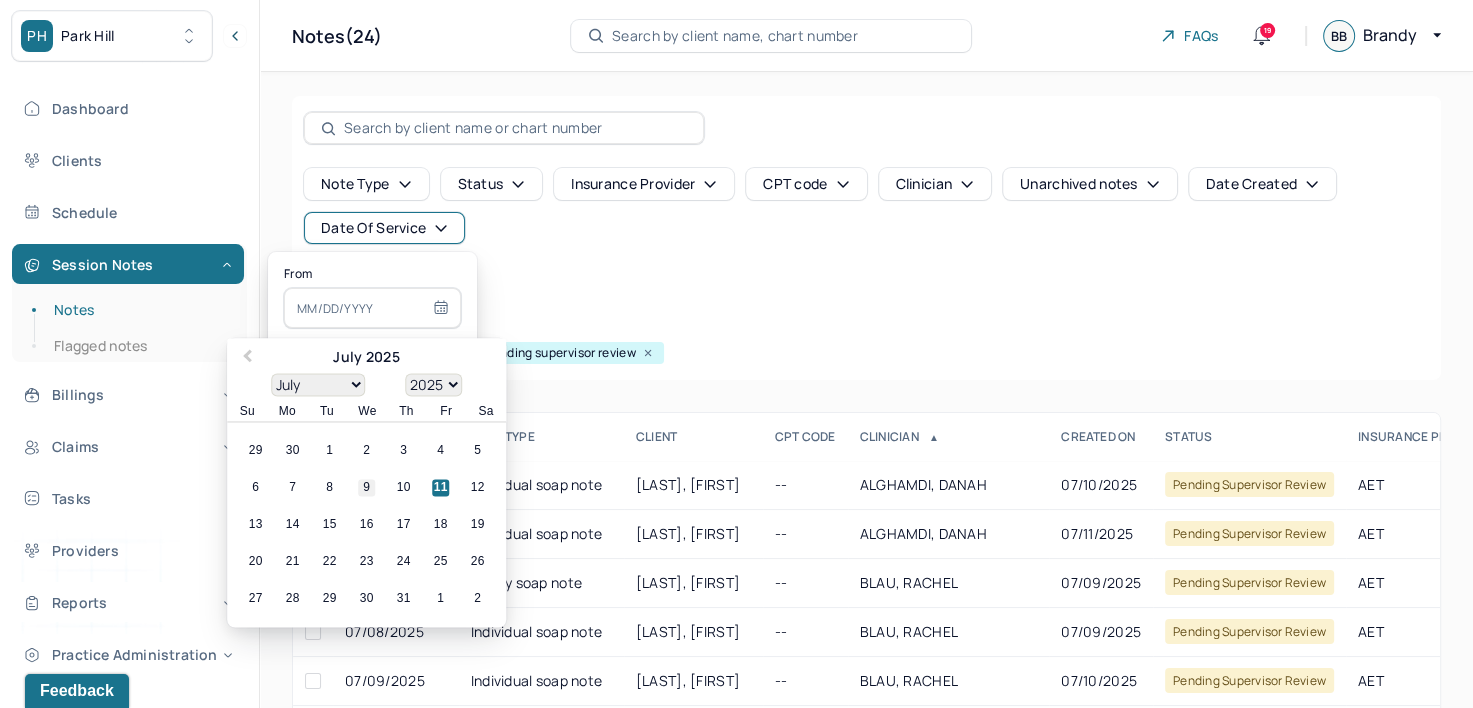 click on "9" at bounding box center (366, 488) 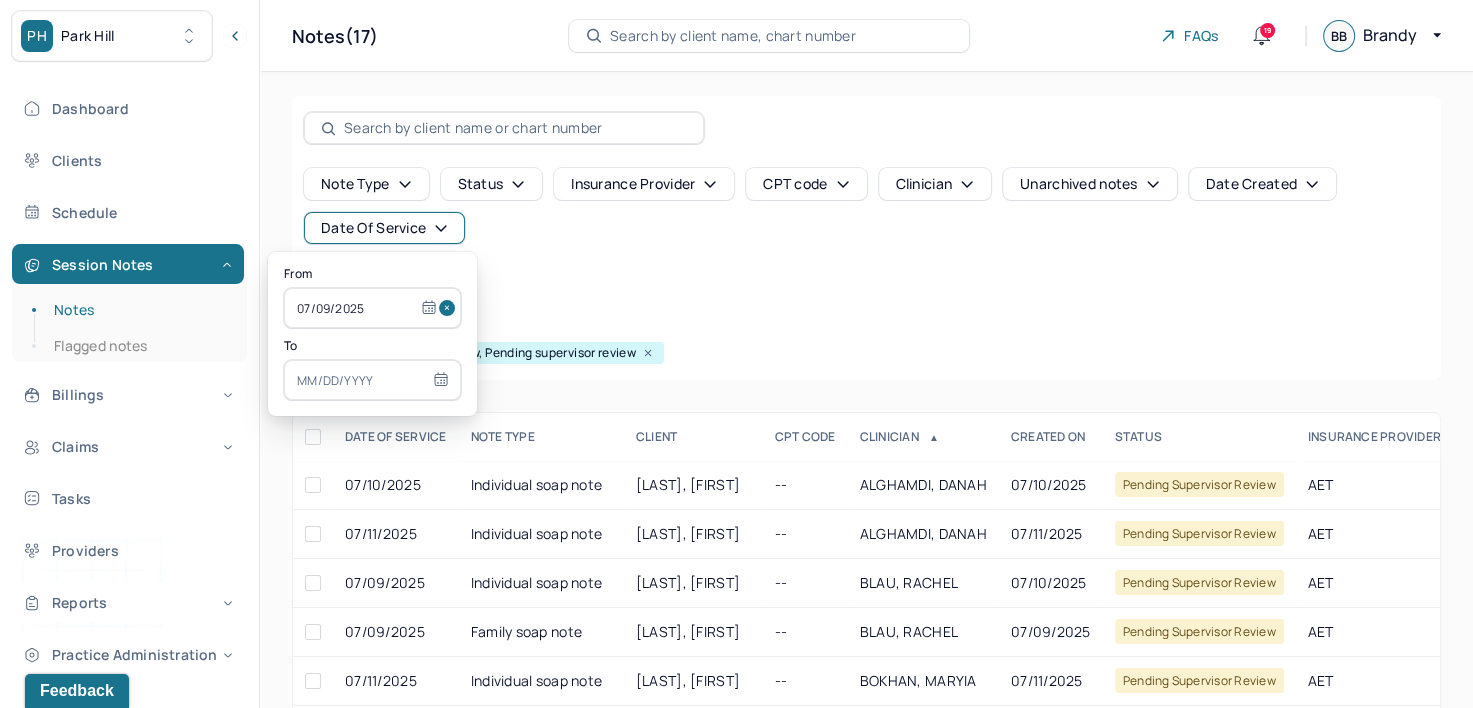 click at bounding box center [372, 380] 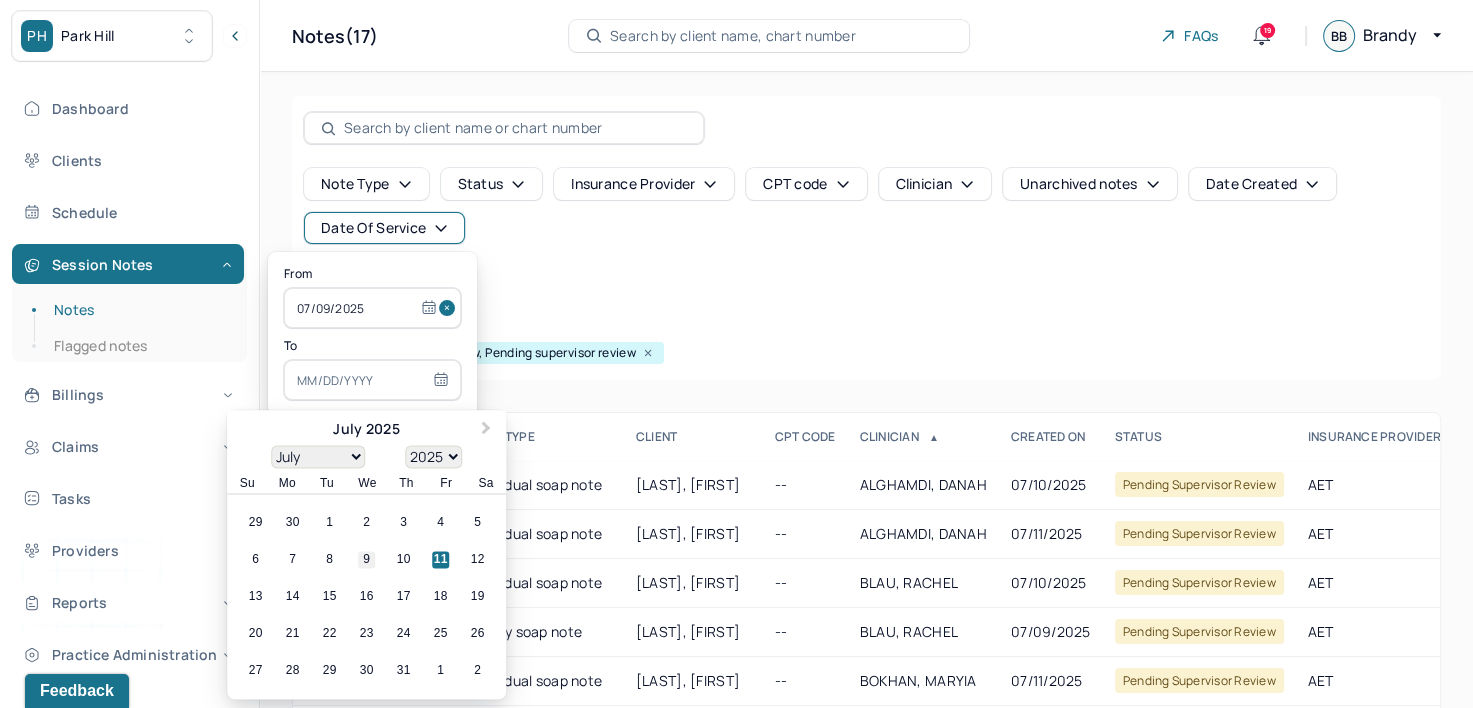 click on "9" at bounding box center [366, 560] 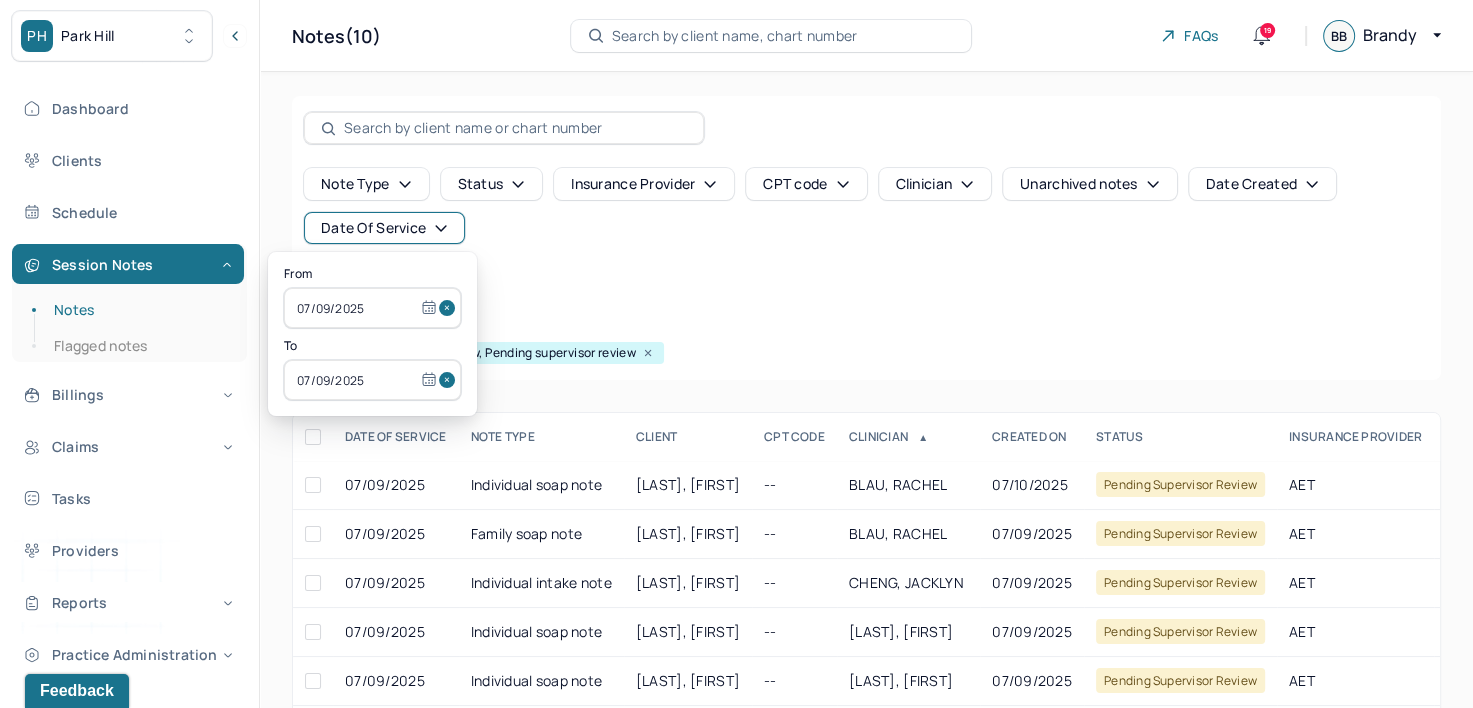 click on "Note type     Status     Insurance provider     CPT code     Clinician     Unarchived notes     Date Created     Date Of Service     Create note" at bounding box center (866, 234) 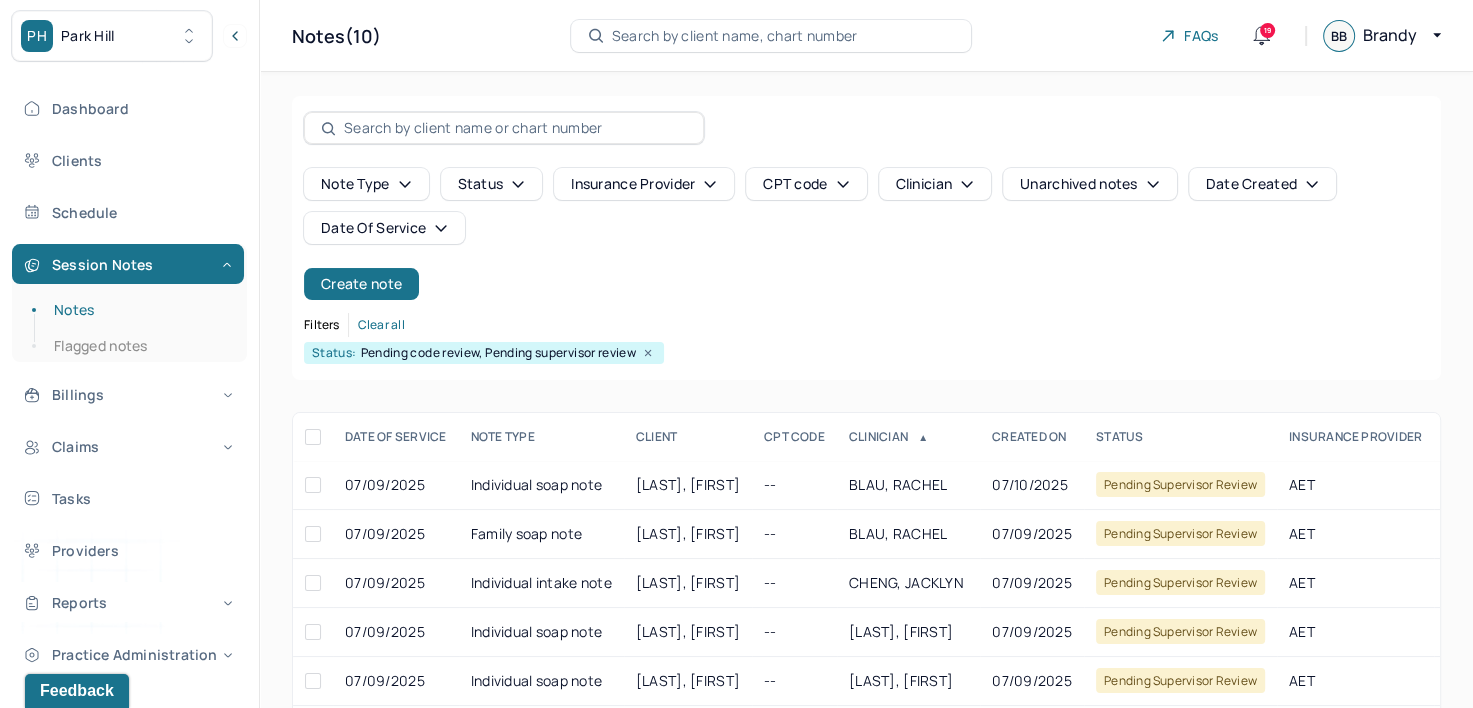 click on "Status" at bounding box center (492, 184) 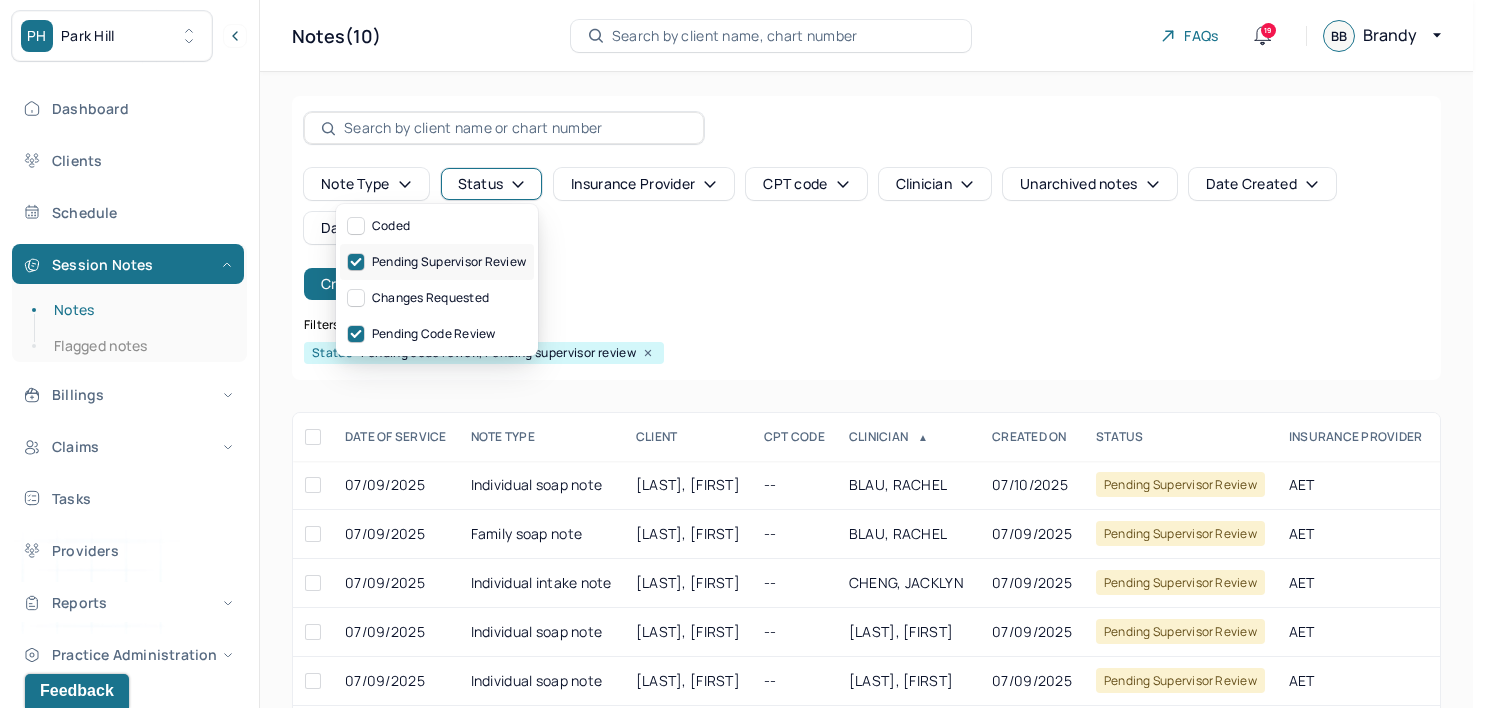click 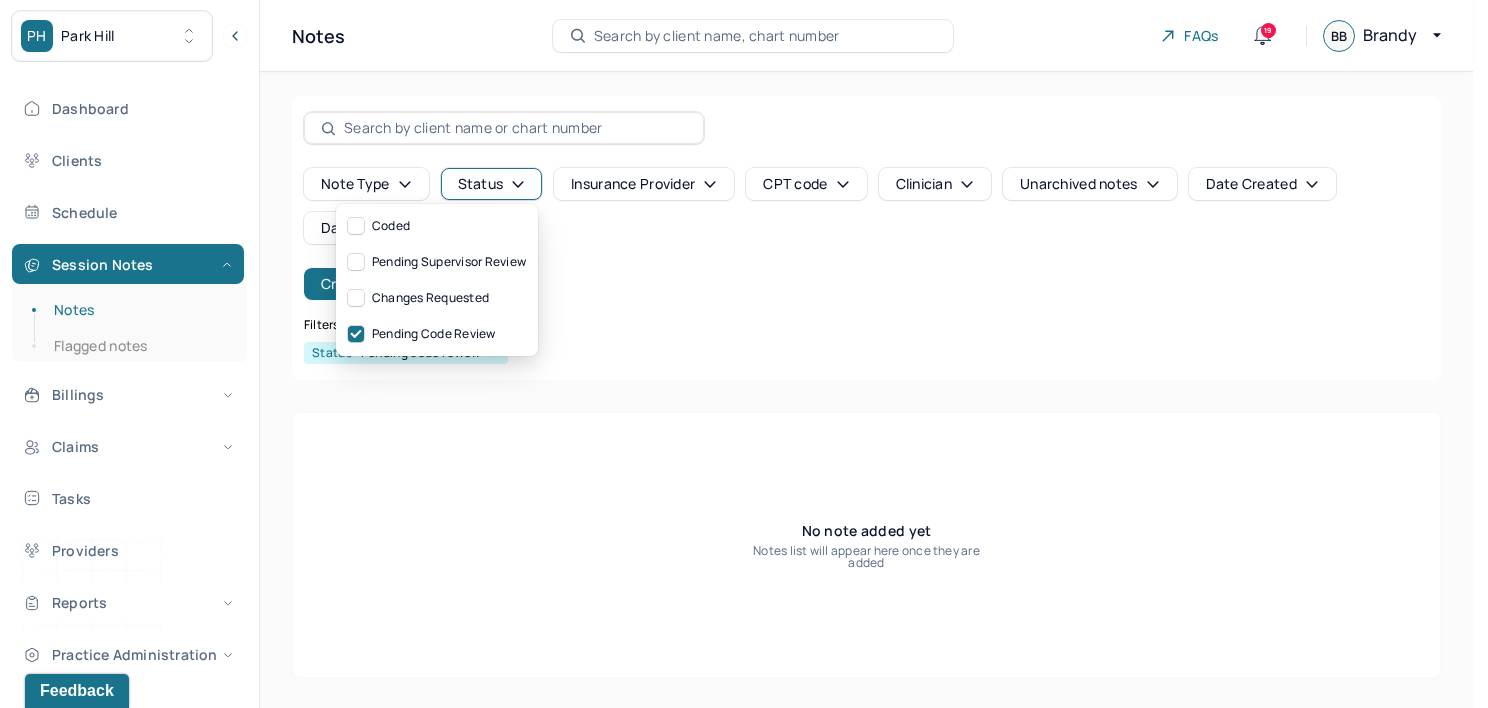 click on "Note type     Status     Insurance provider     CPT code     Clinician     Unarchived notes     Date Created     Date Of Service     Create note" at bounding box center [866, 234] 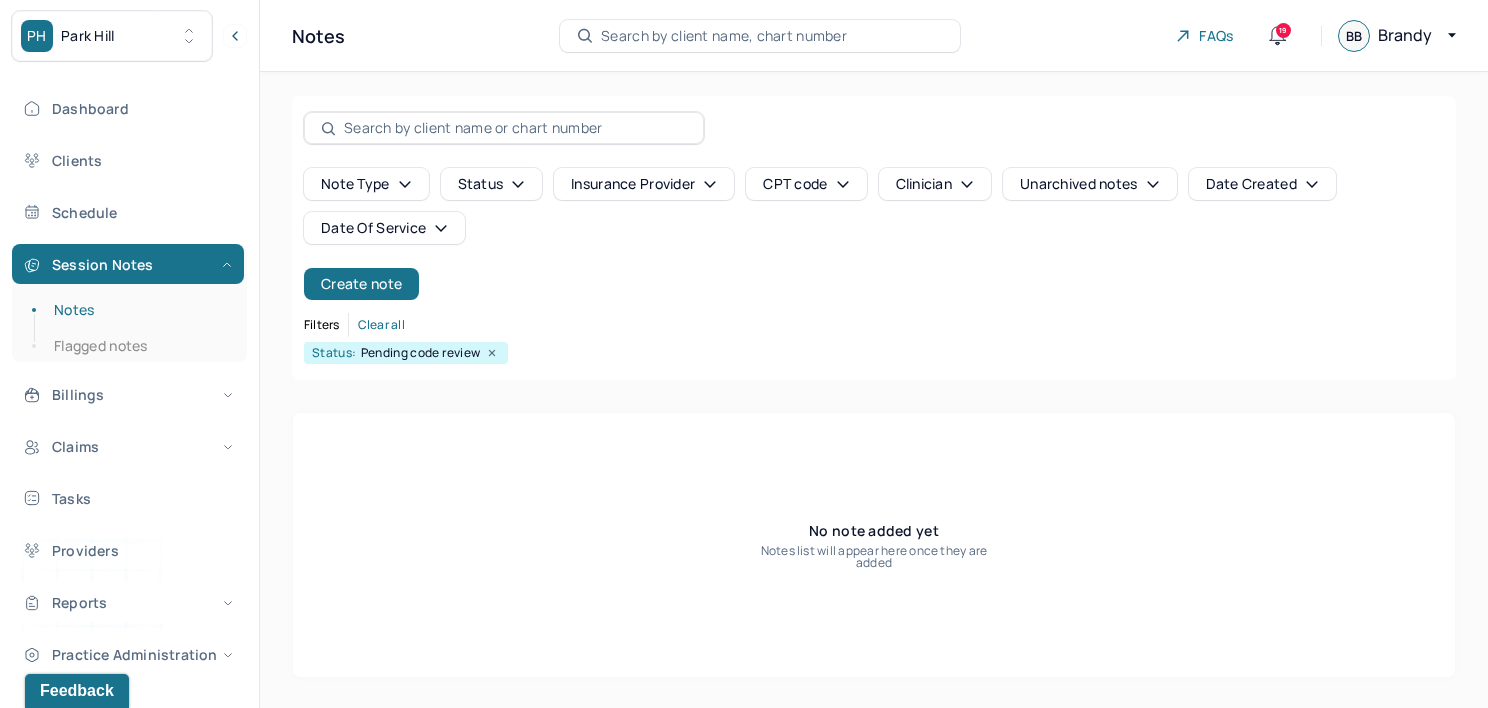 click on "Date Created" at bounding box center [1262, 184] 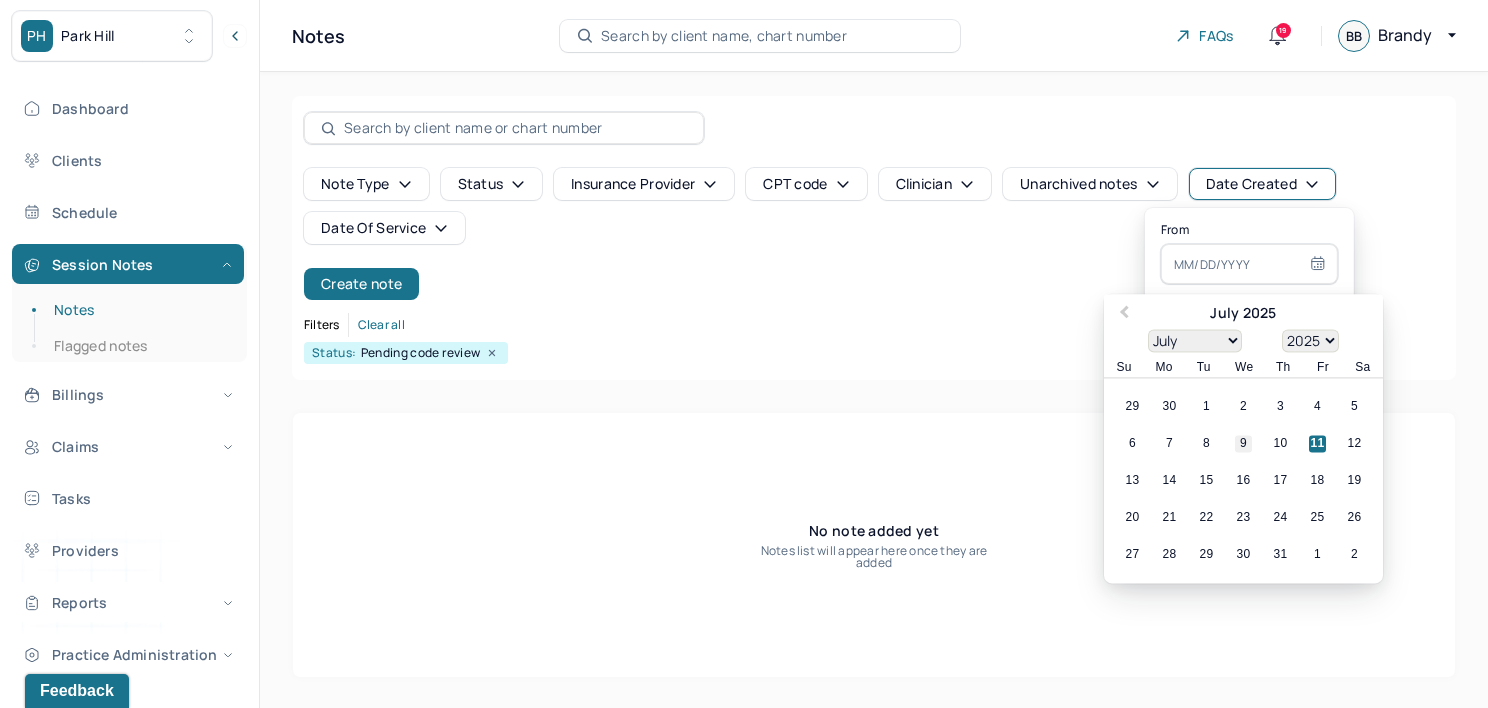 click on "9" at bounding box center [1243, 444] 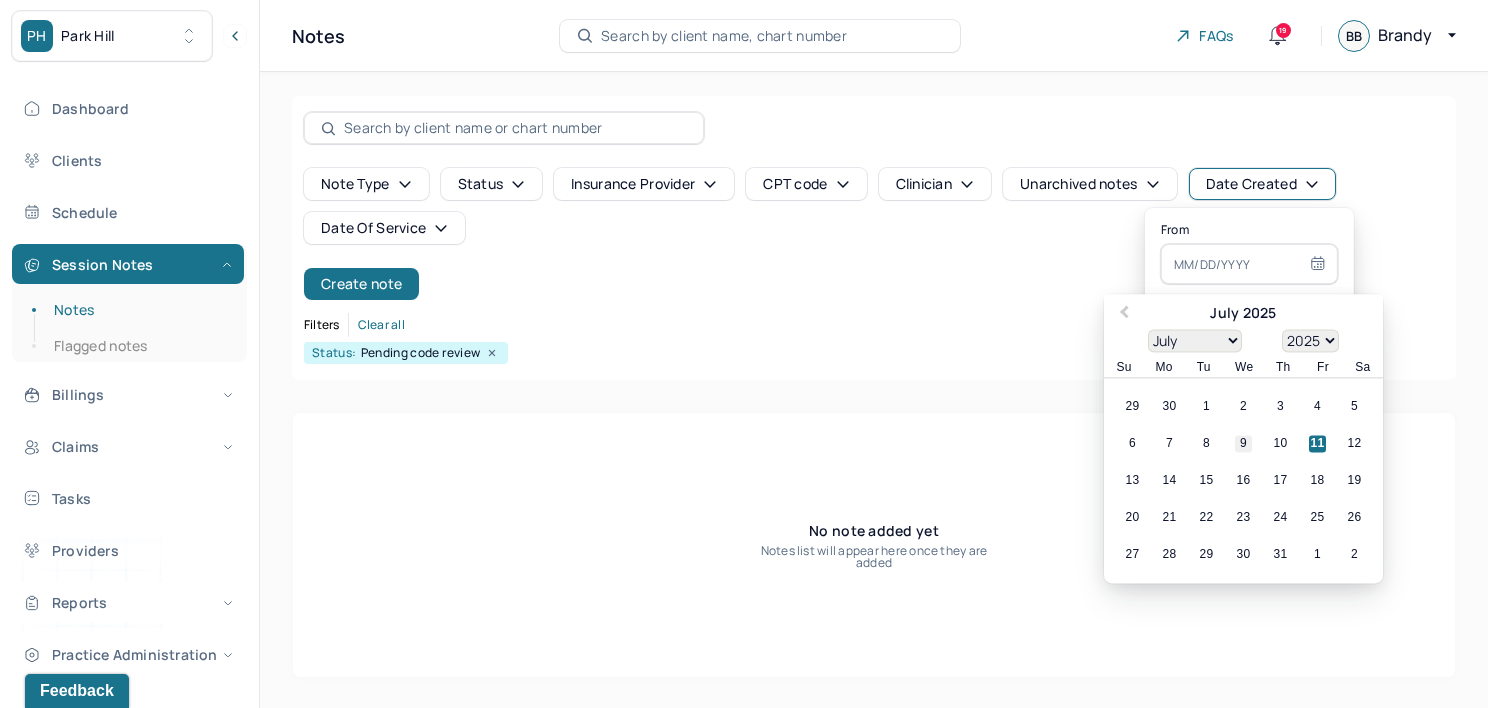 type on "07/09/2025" 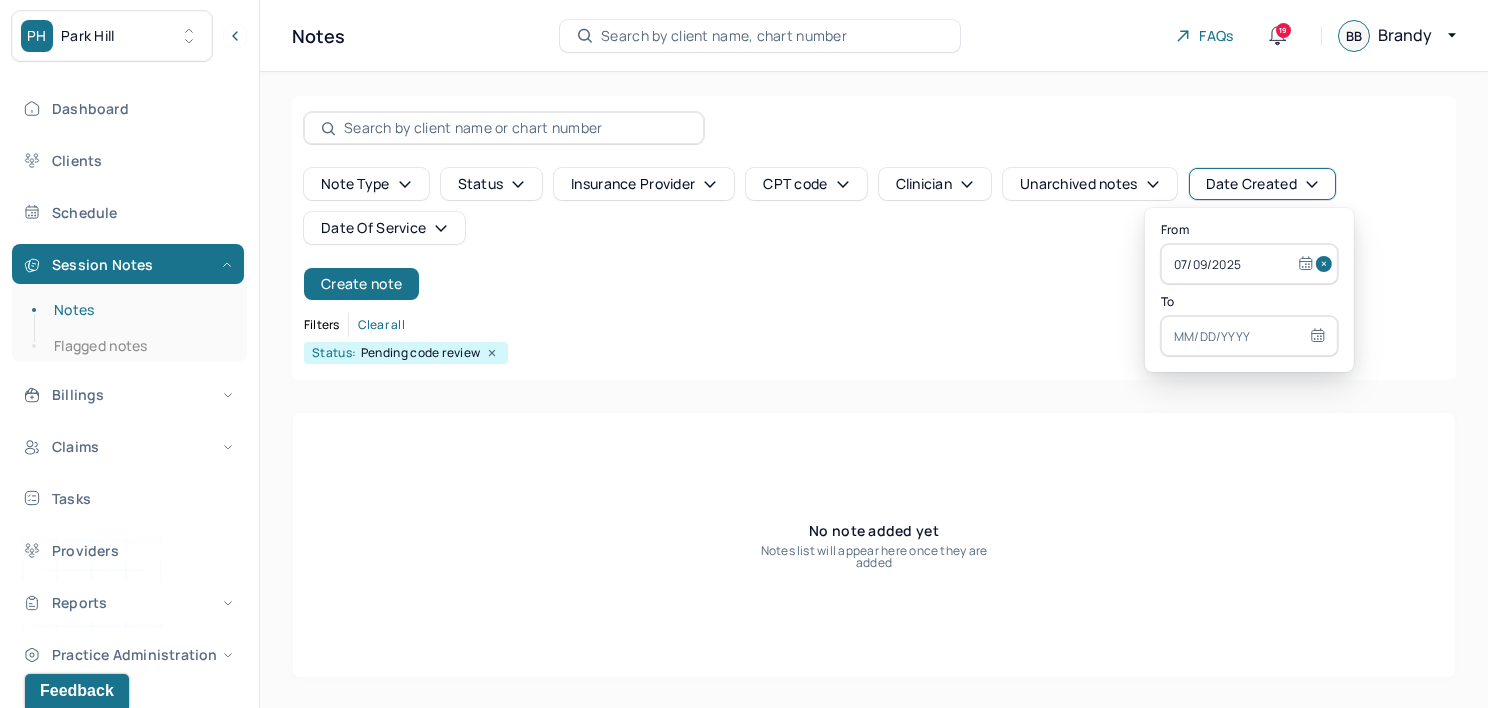 click at bounding box center (1249, 336) 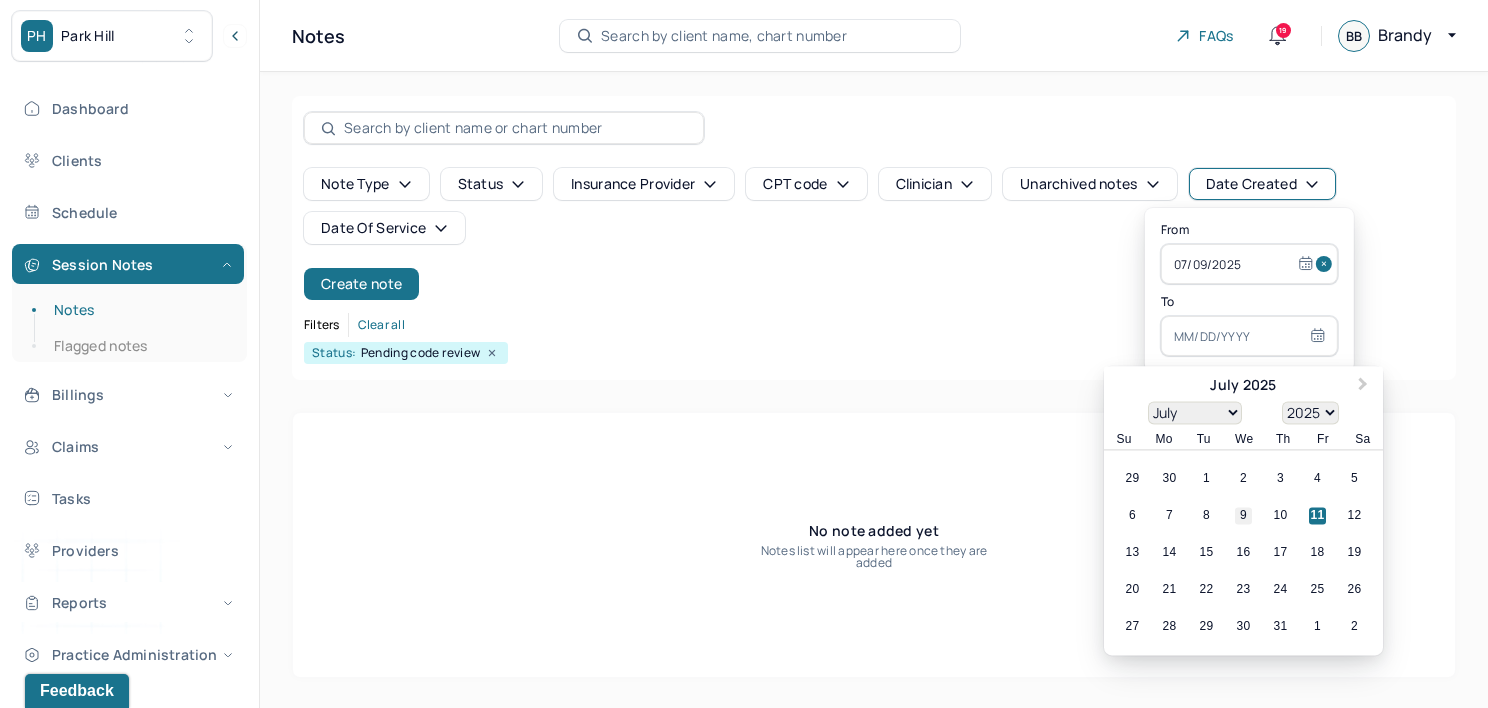 click on "9" at bounding box center [1243, 516] 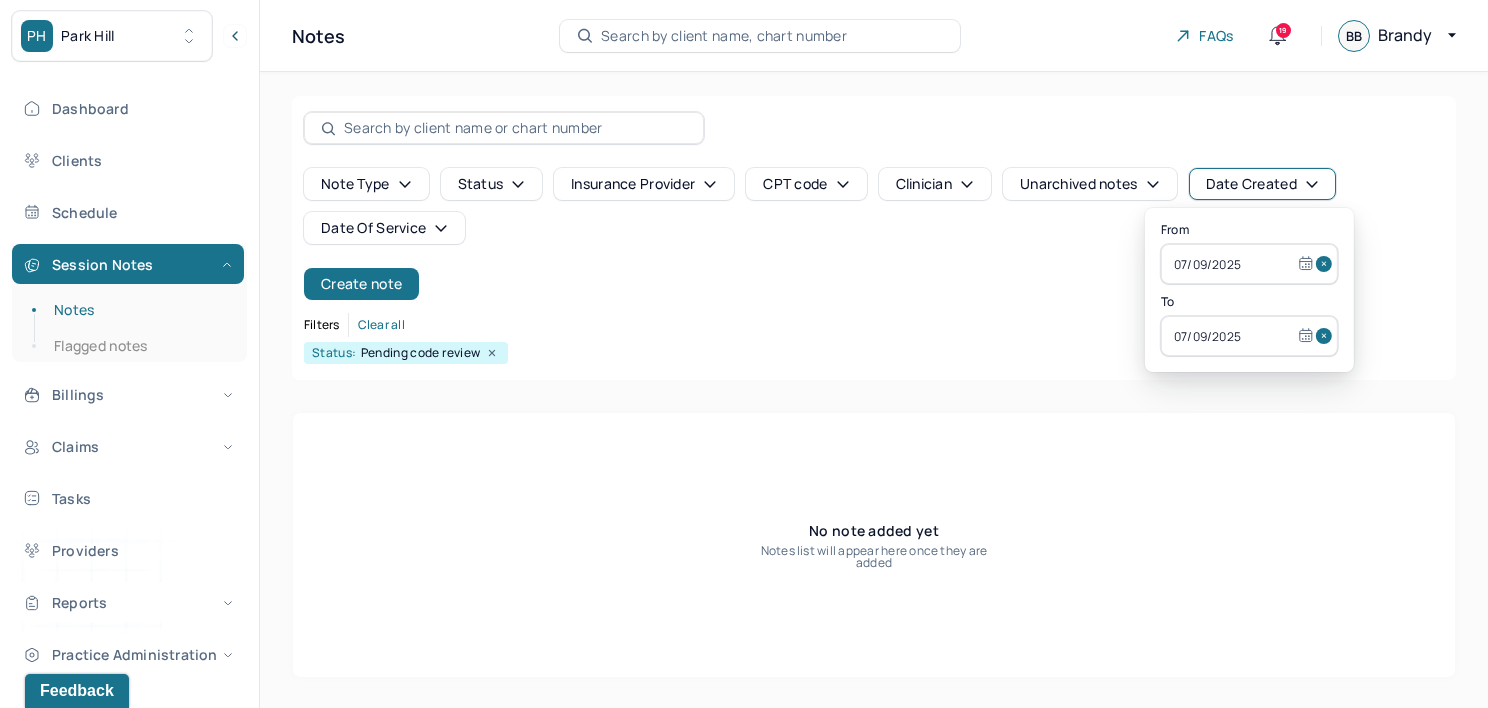 click at bounding box center [1327, 264] 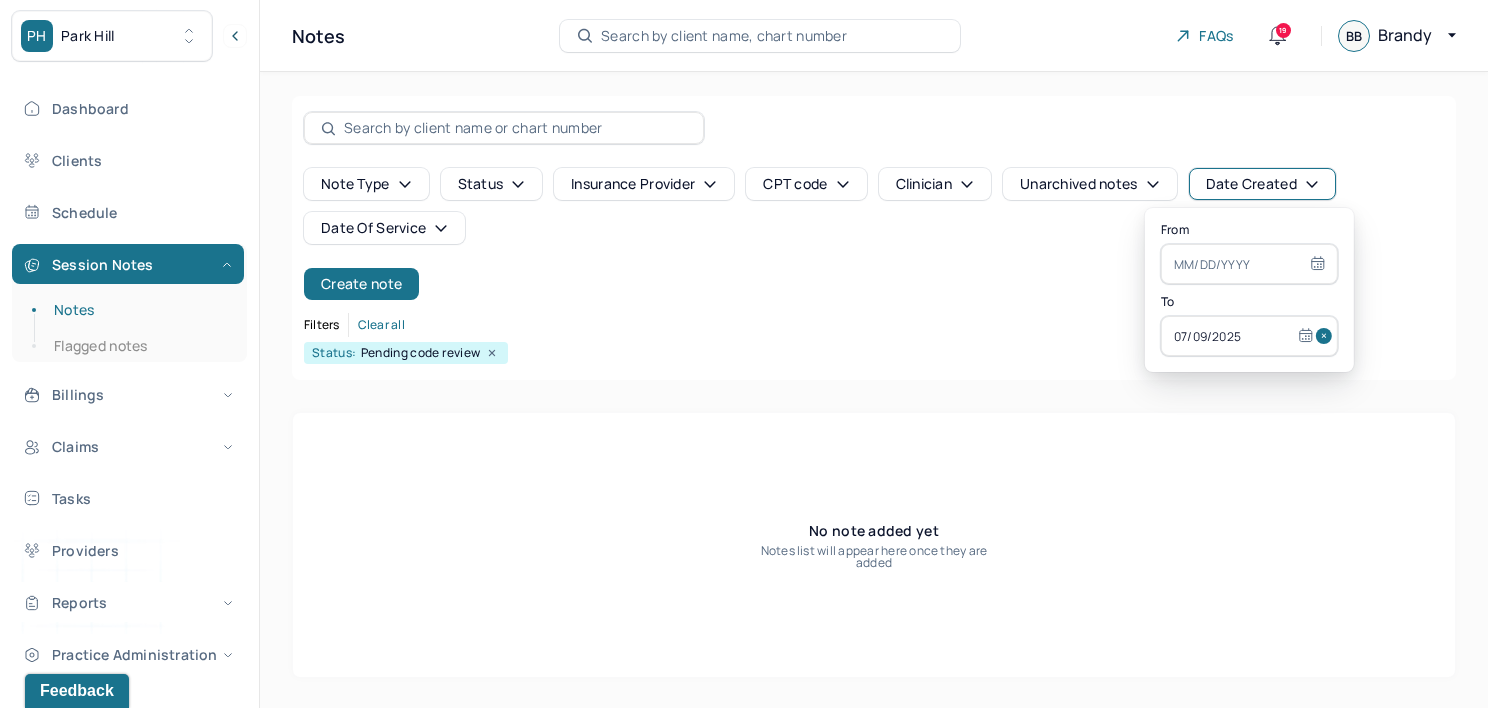 click at bounding box center (1327, 336) 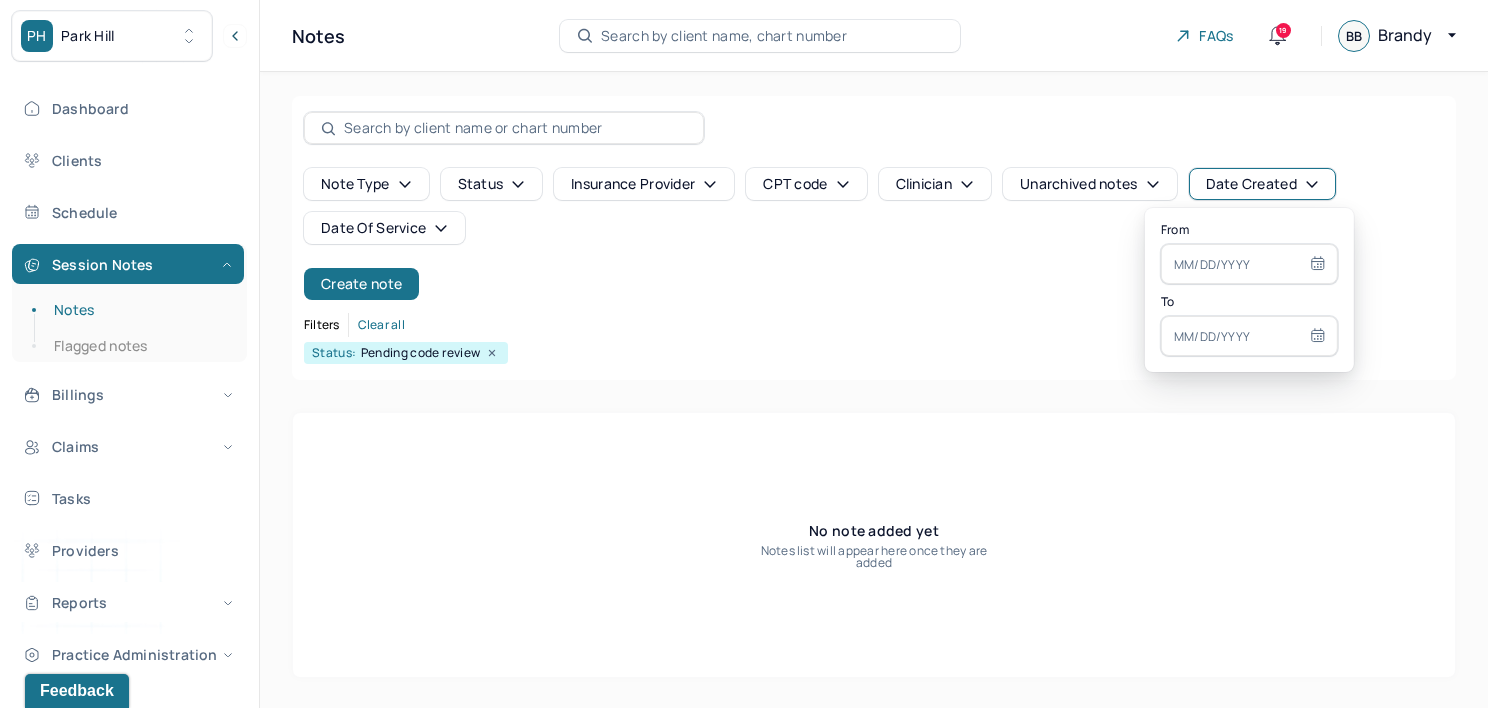 click on "PH Park Hill" at bounding box center (112, 36) 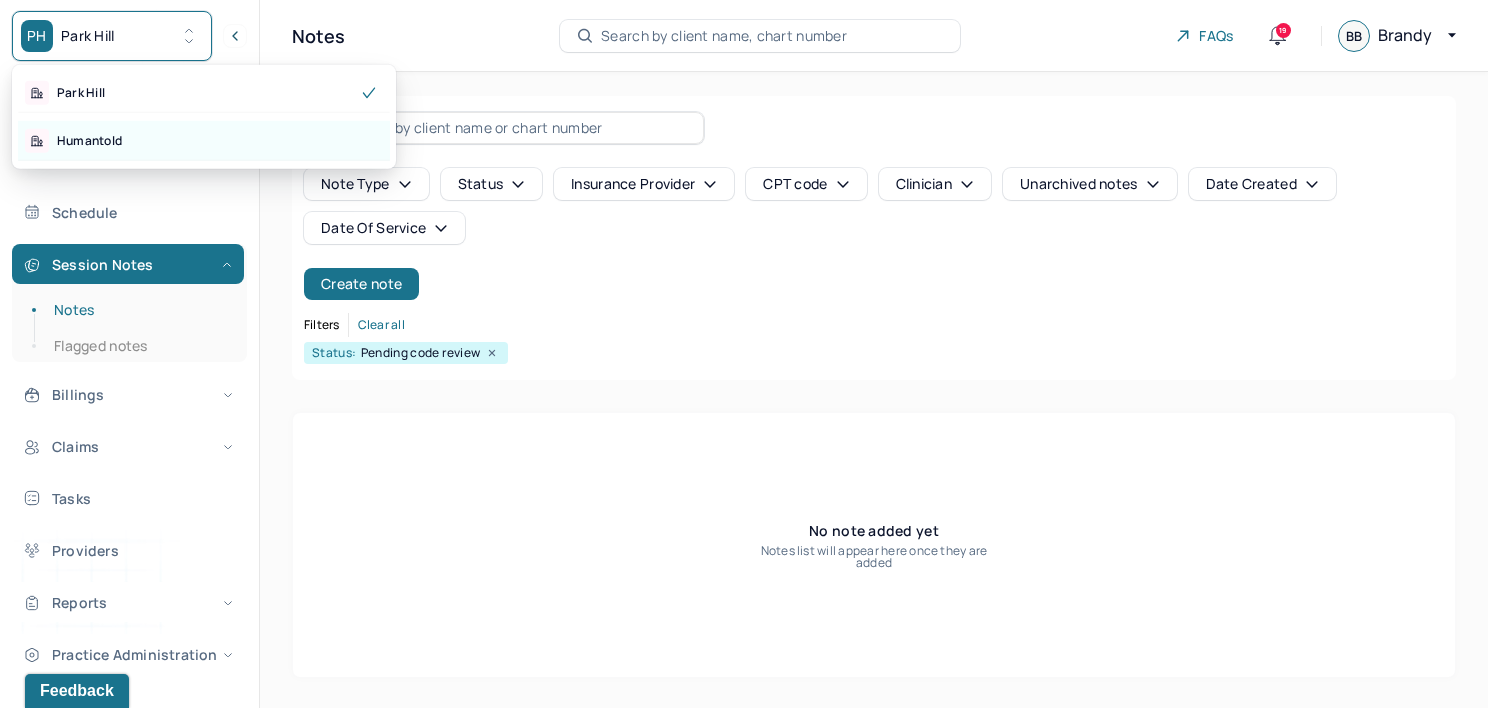click on "Humantold" at bounding box center [204, 141] 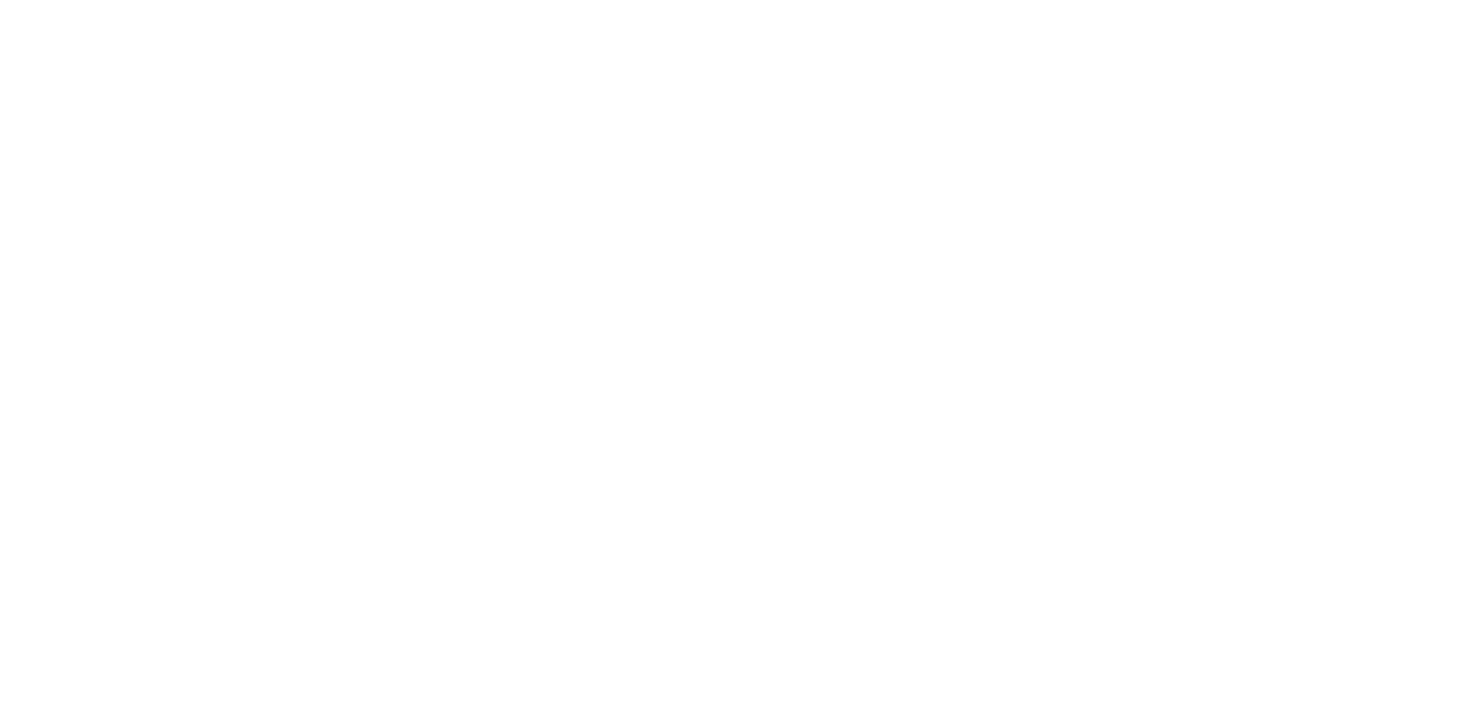scroll, scrollTop: 0, scrollLeft: 0, axis: both 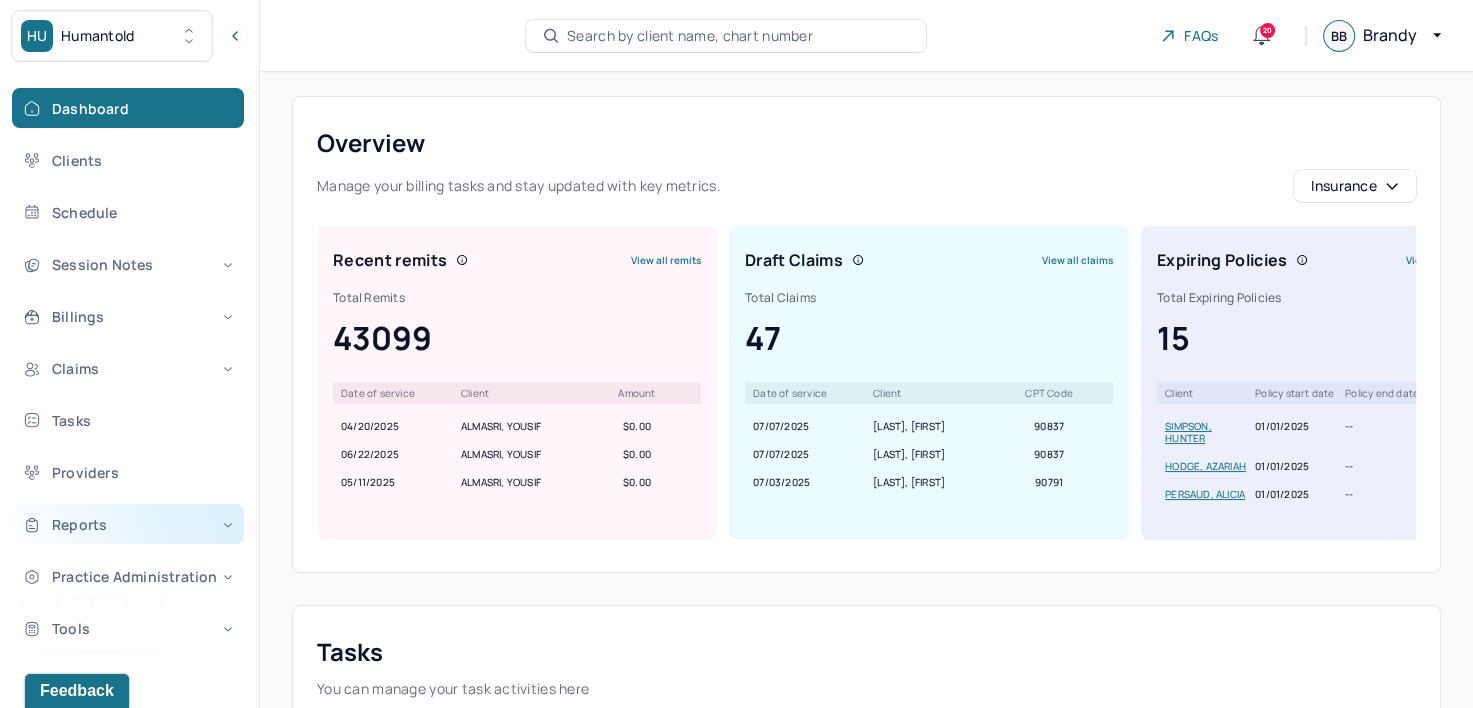click on "Reports" at bounding box center [128, 524] 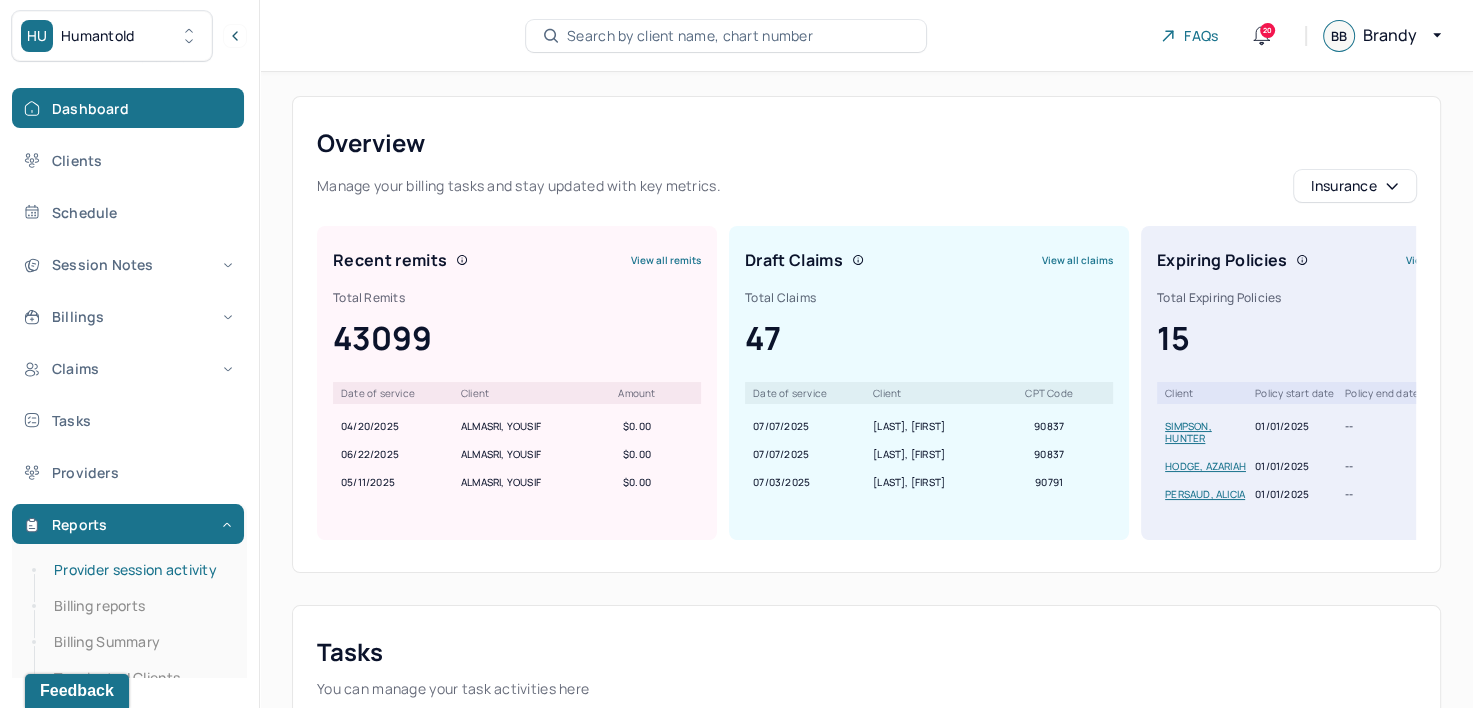 click on "Provider session activity" at bounding box center [139, 570] 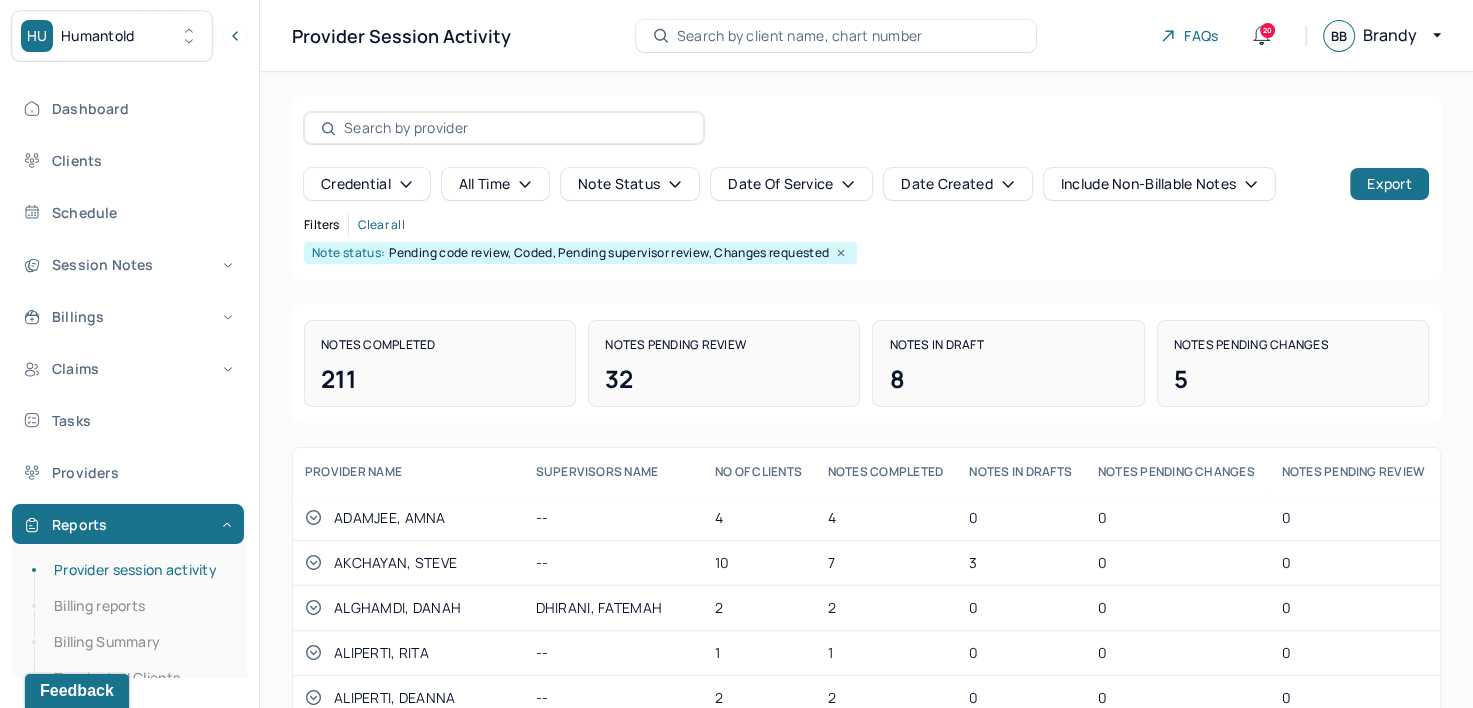 click on "Note status" at bounding box center [630, 184] 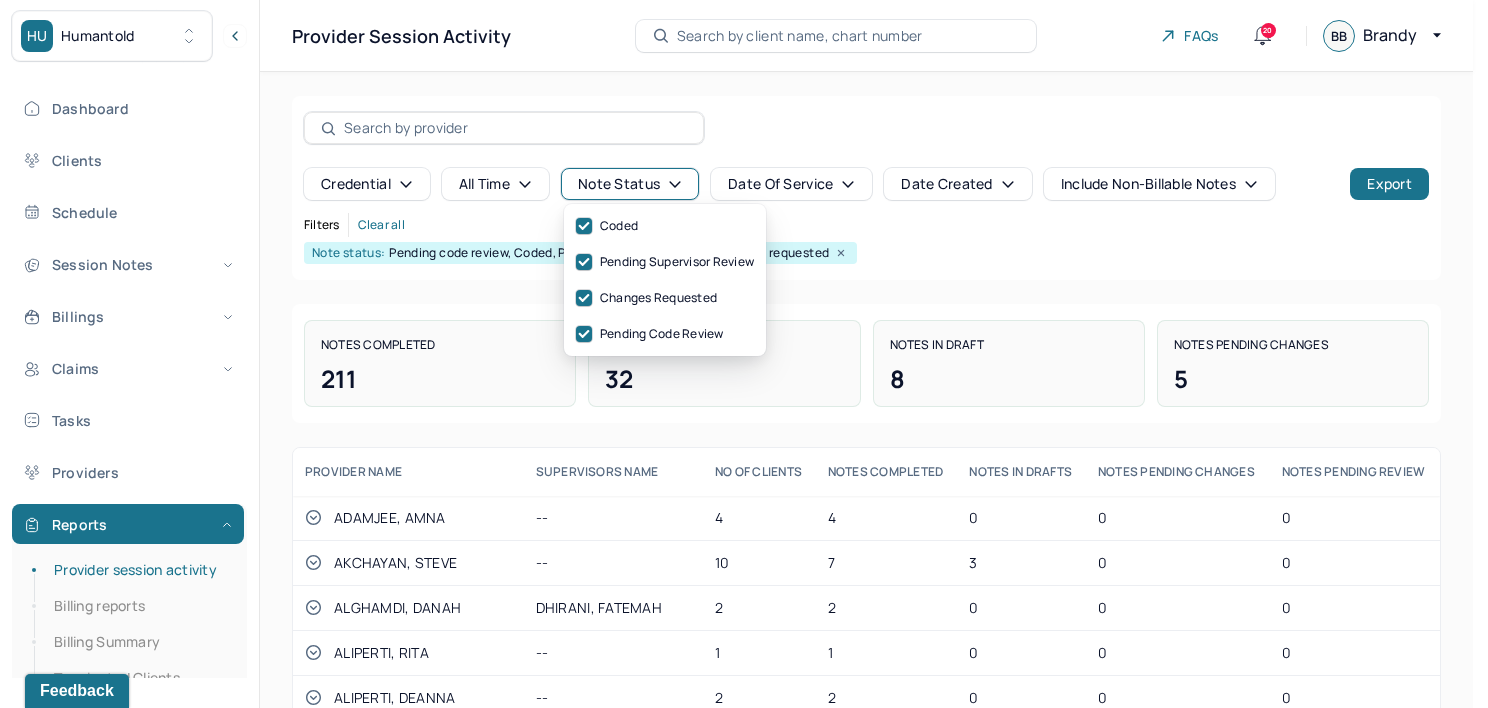 click on "Credential     all time     Note status     Date Of Service     Date Created     Include non-billable notes     Export   Filters   Clear all   Note status: Pending code review, Coded, Pending supervisor review, Changes requested" at bounding box center (866, 188) 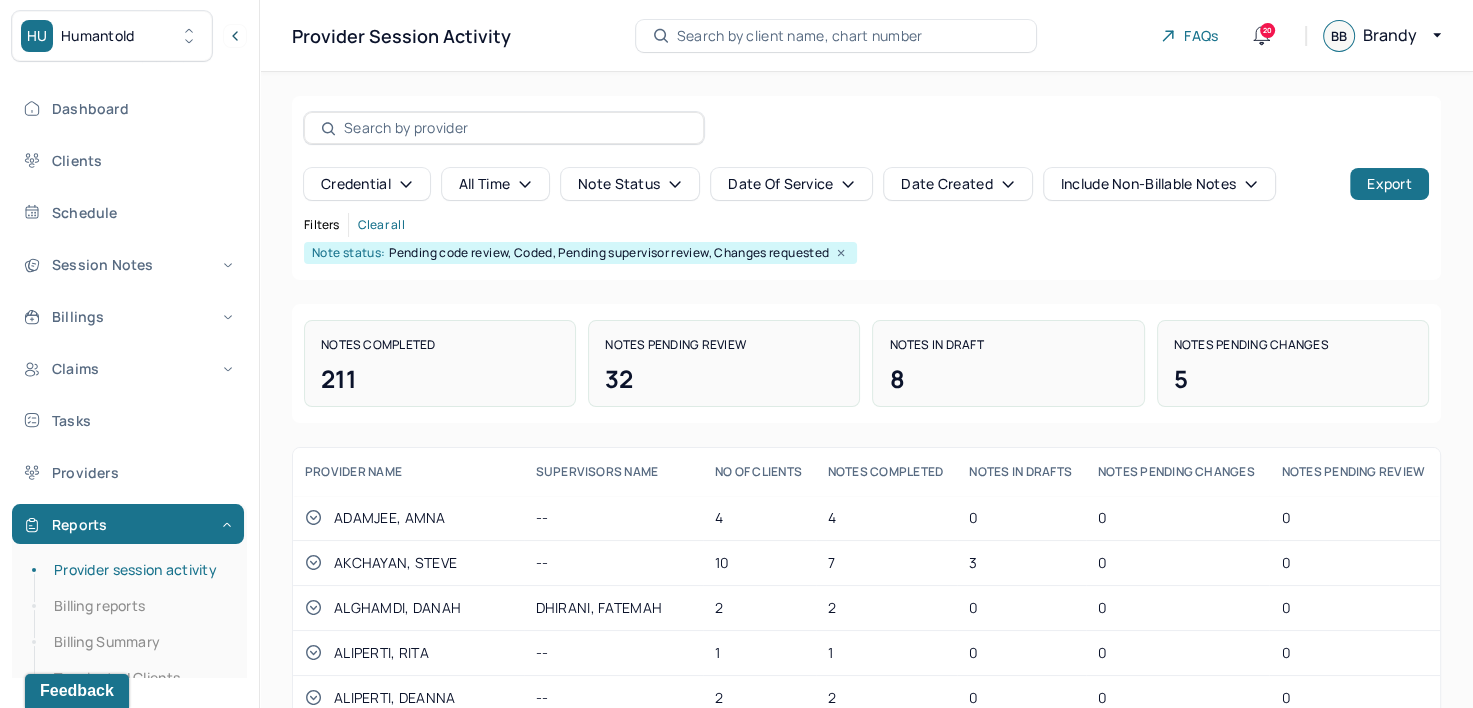 click on "Date Created" at bounding box center (957, 184) 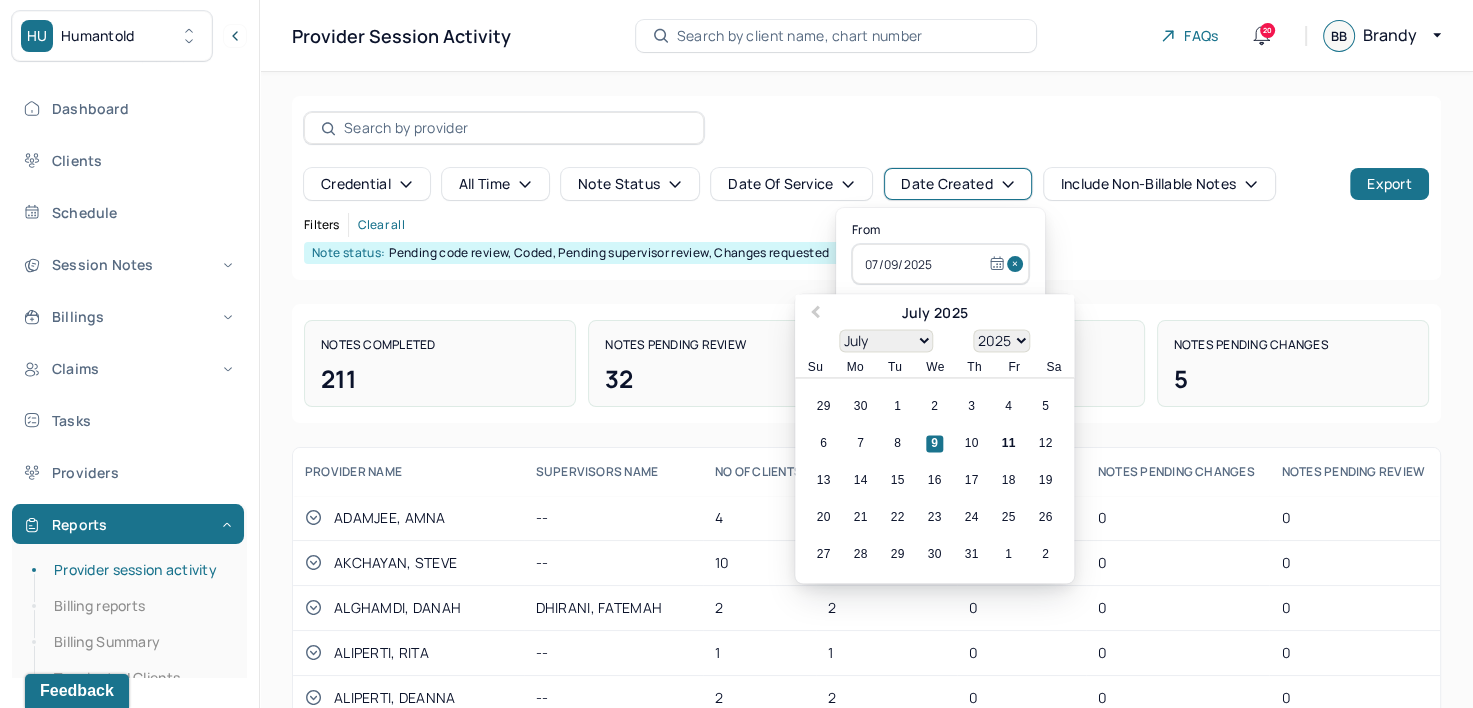 click 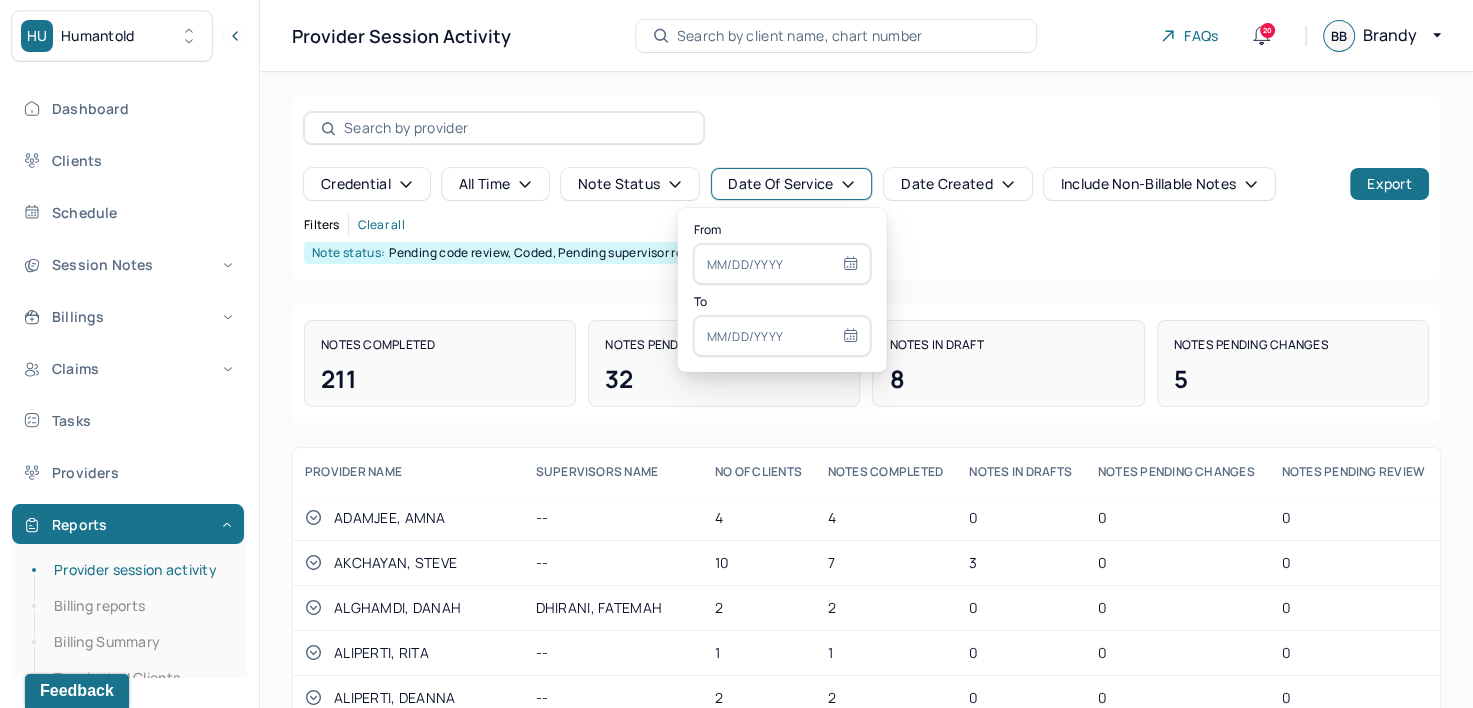 click on "From" at bounding box center (782, 230) 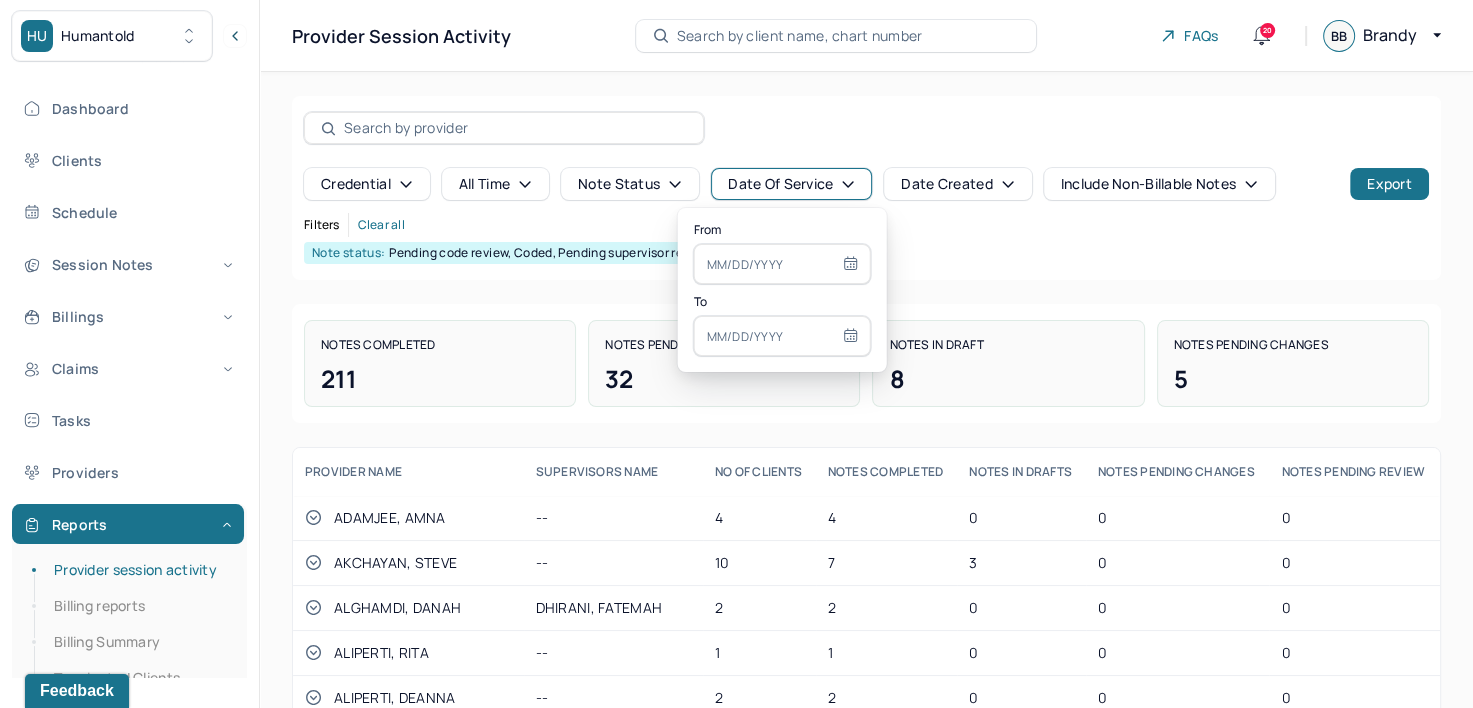 click on "Date Created" at bounding box center (957, 184) 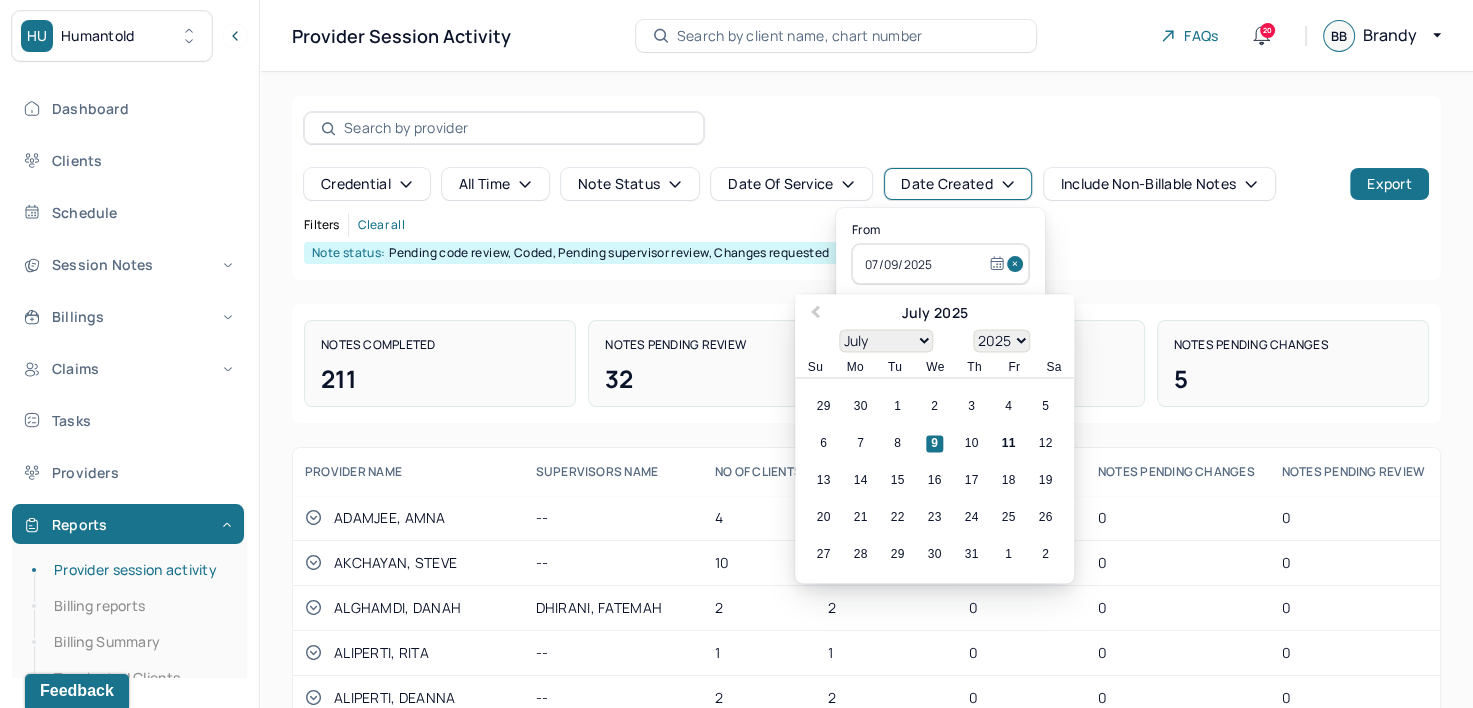 click on "Note status: Pending code review, Coded, Pending supervisor review, Changes requested" at bounding box center (866, 253) 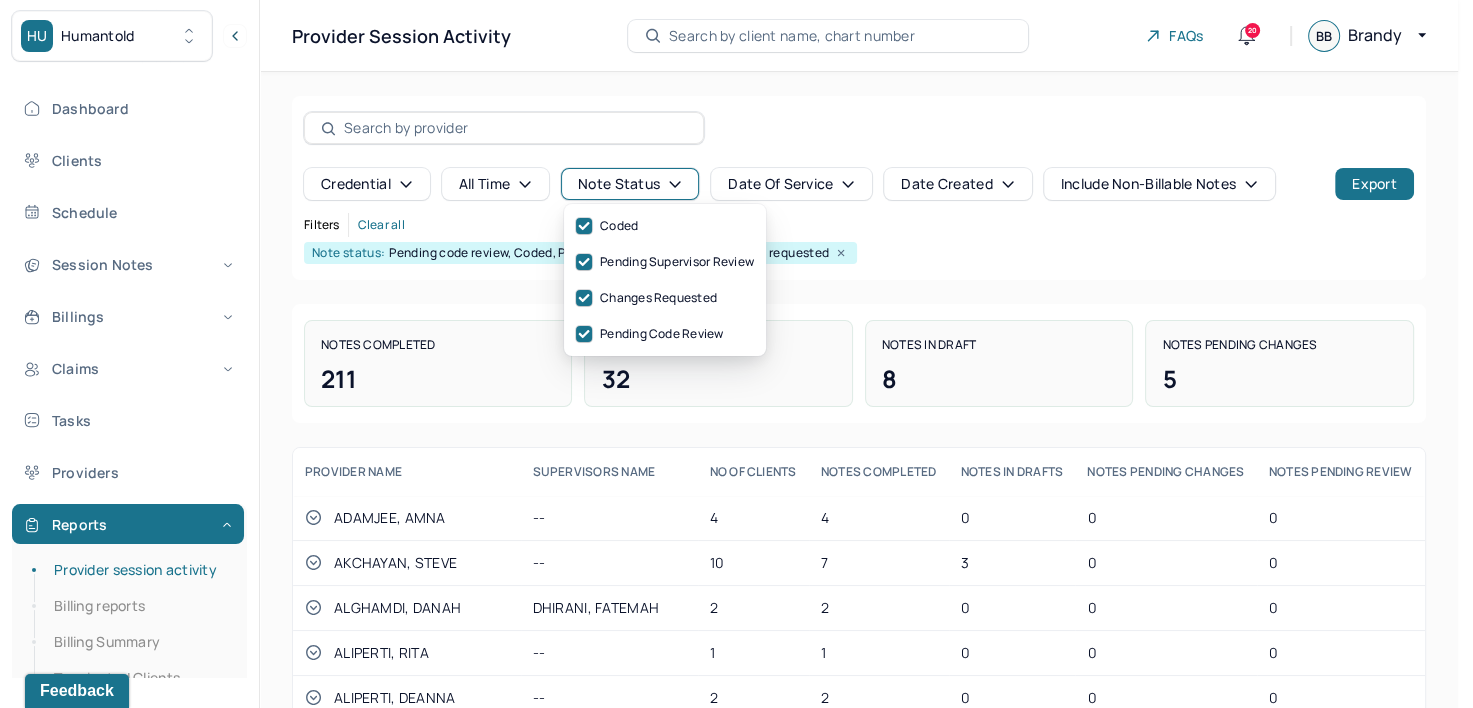 click on "Note status" at bounding box center (630, 184) 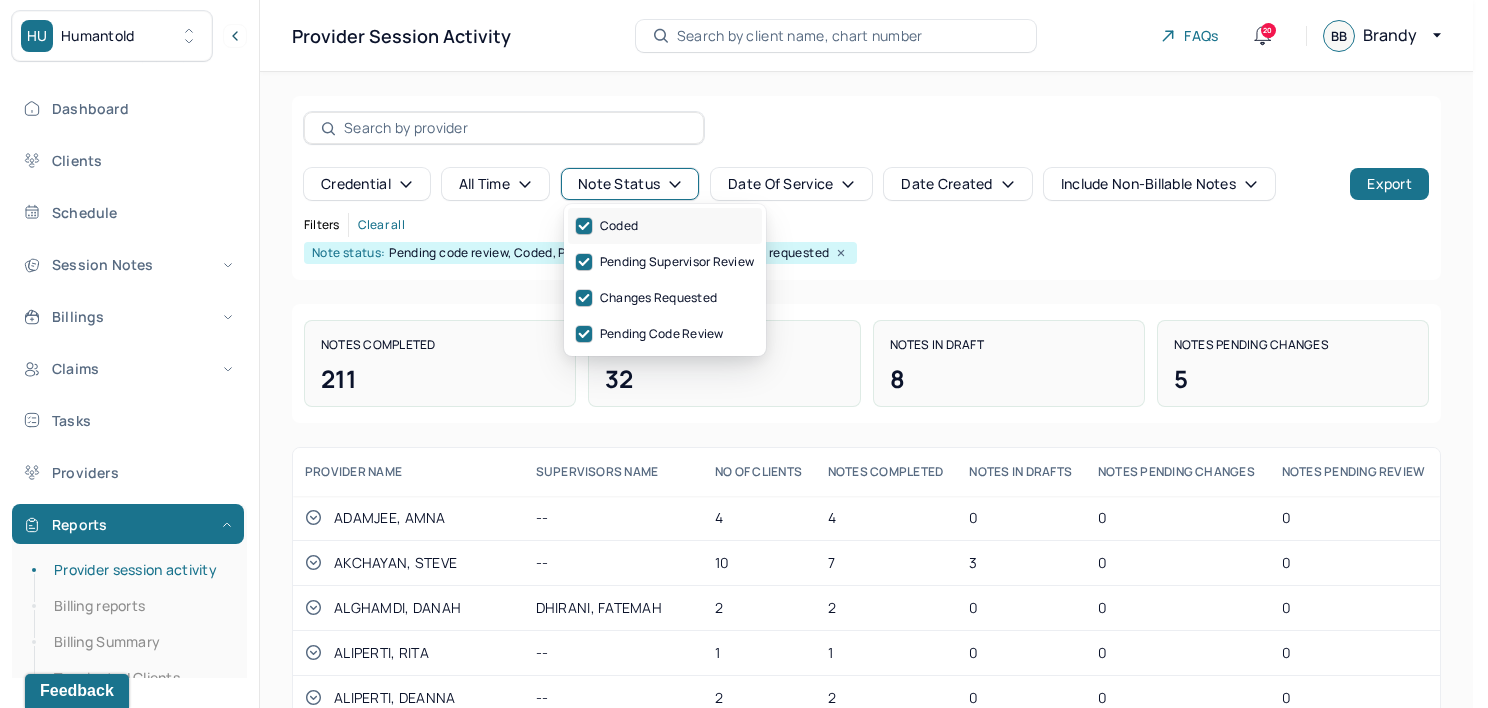 click at bounding box center (584, 226) 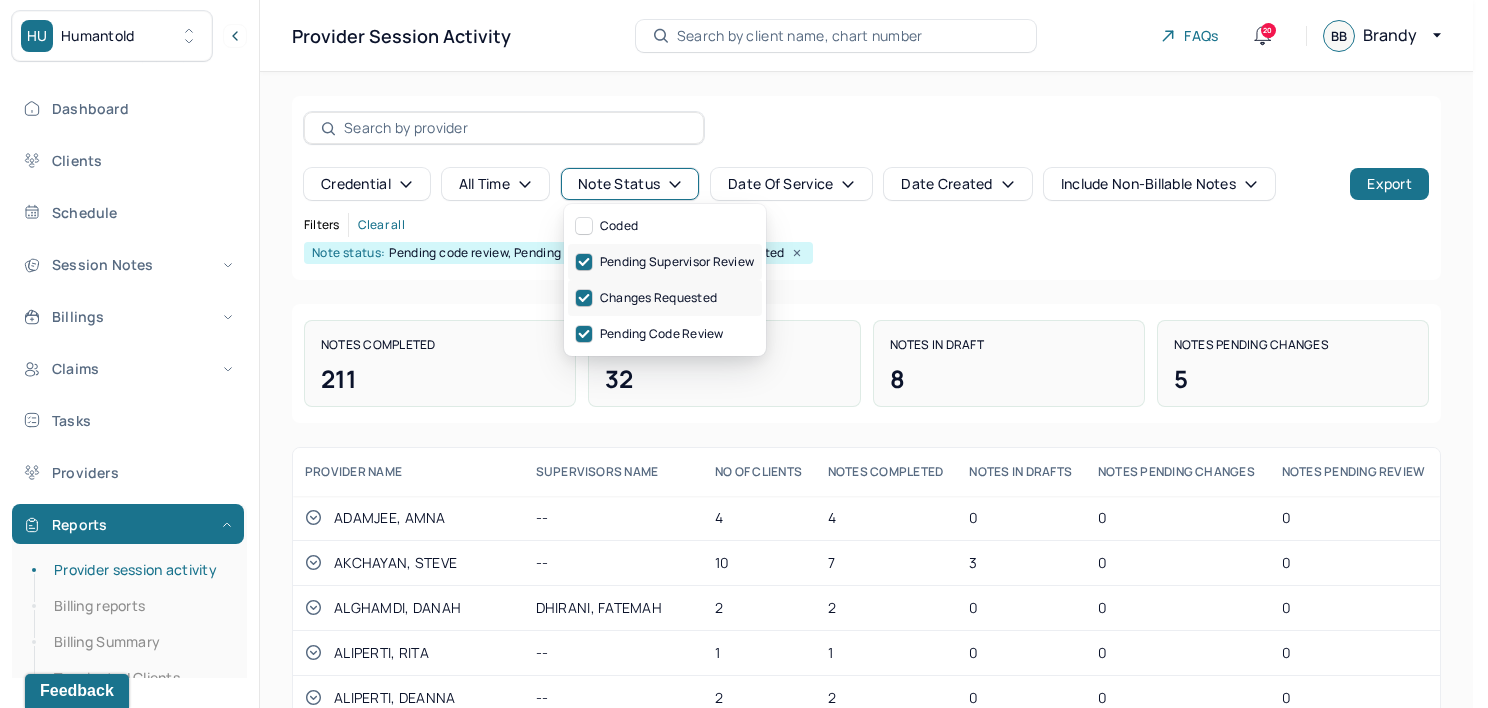 drag, startPoint x: 592, startPoint y: 260, endPoint x: 592, endPoint y: 280, distance: 20 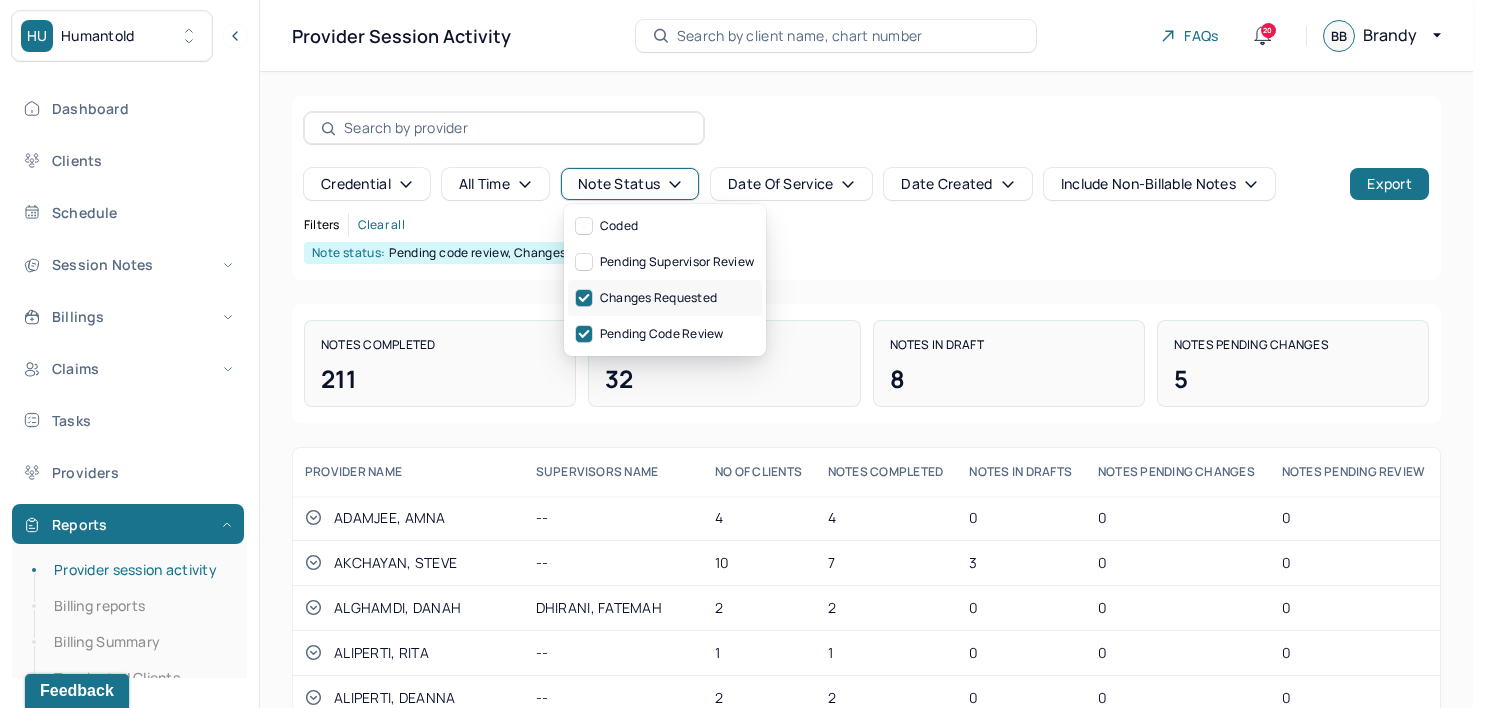 click on "Changes requested" at bounding box center [646, 298] 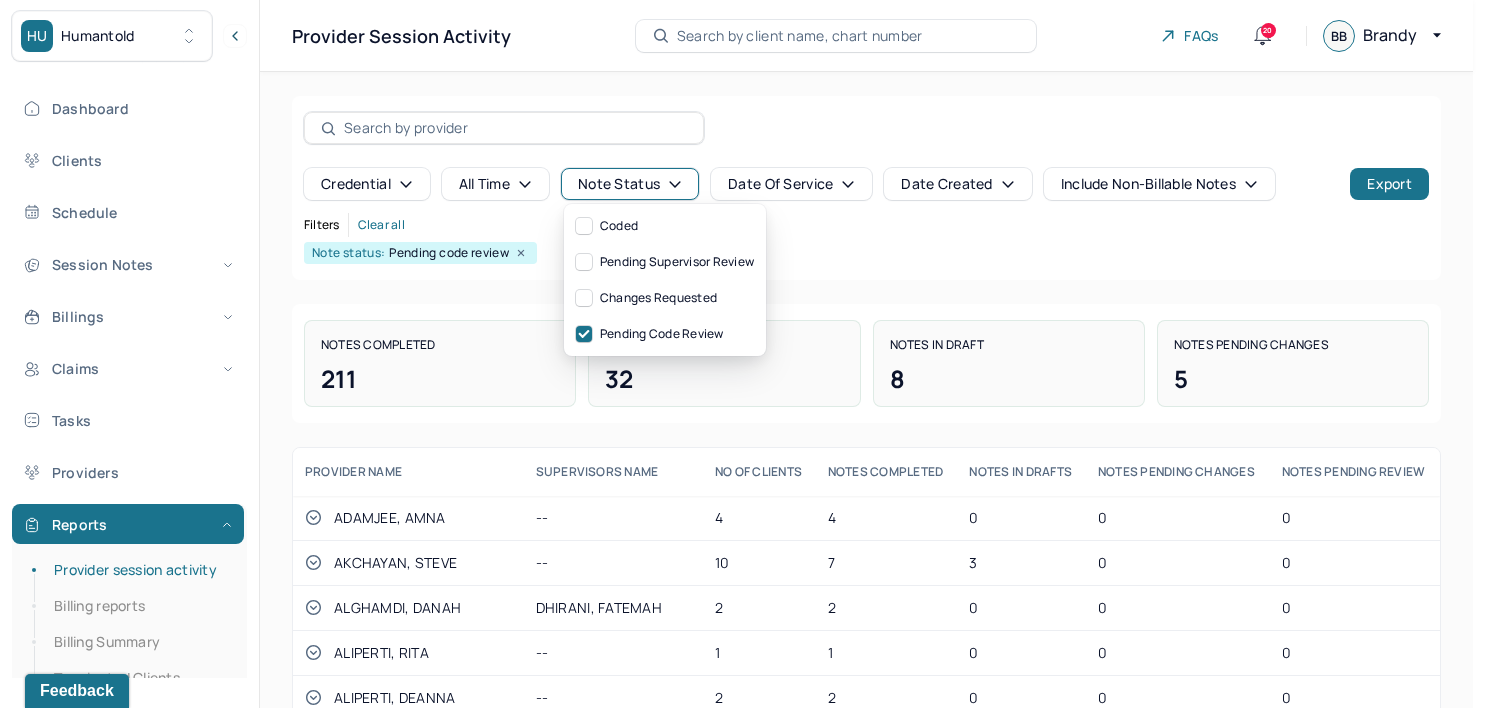 click on "Credential     all time     Note status     Date Of Service     Date Created     Include non-billable notes     Export   Filters   Clear all   Note status: Pending code review" at bounding box center (866, 188) 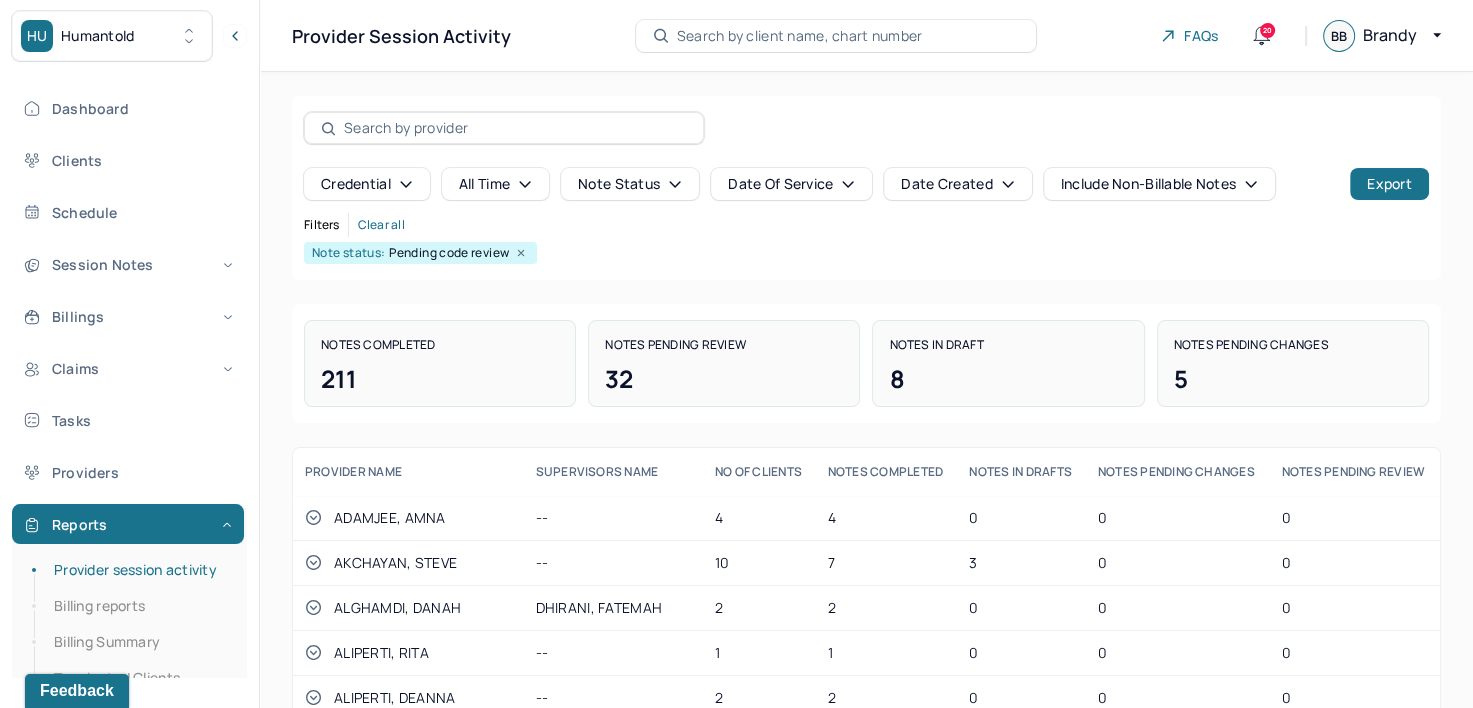 click on "Date Of Service" at bounding box center (791, 184) 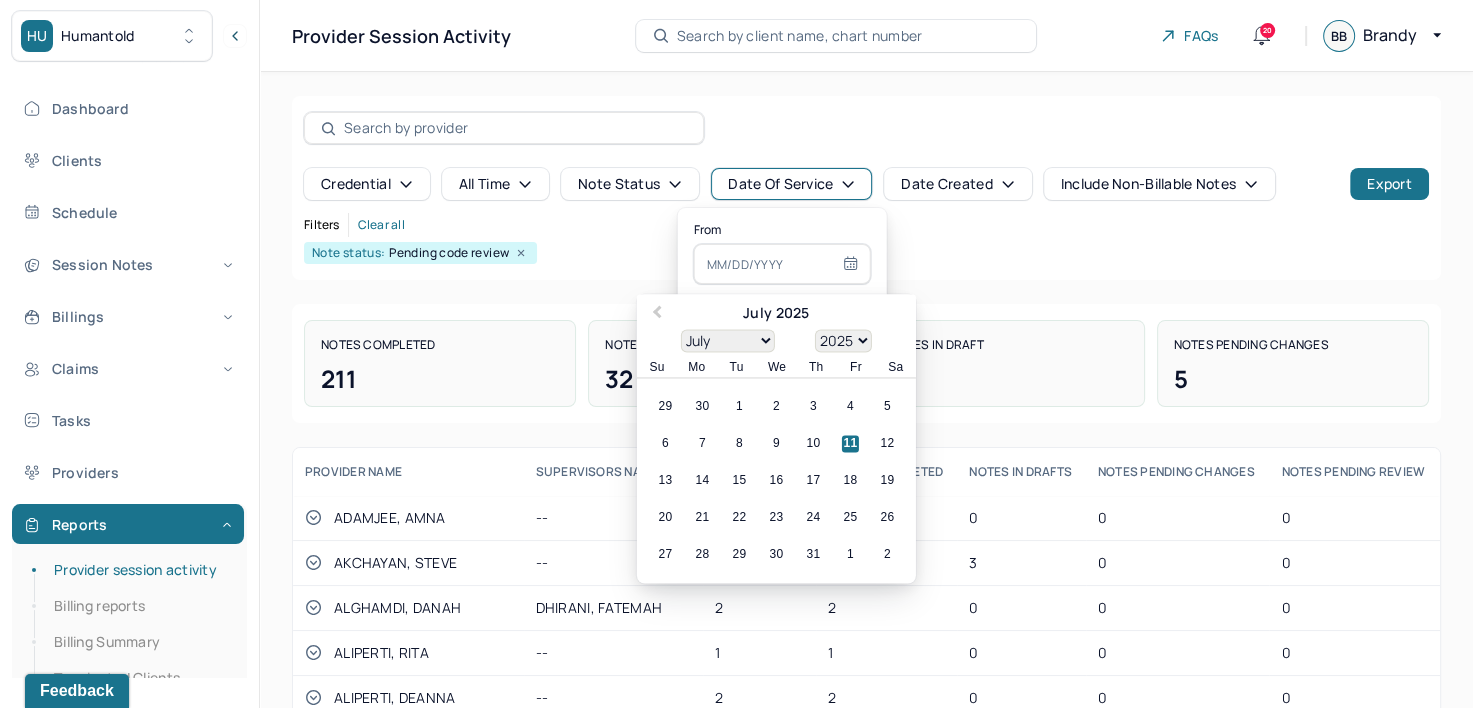 click on "Date Created" at bounding box center [957, 184] 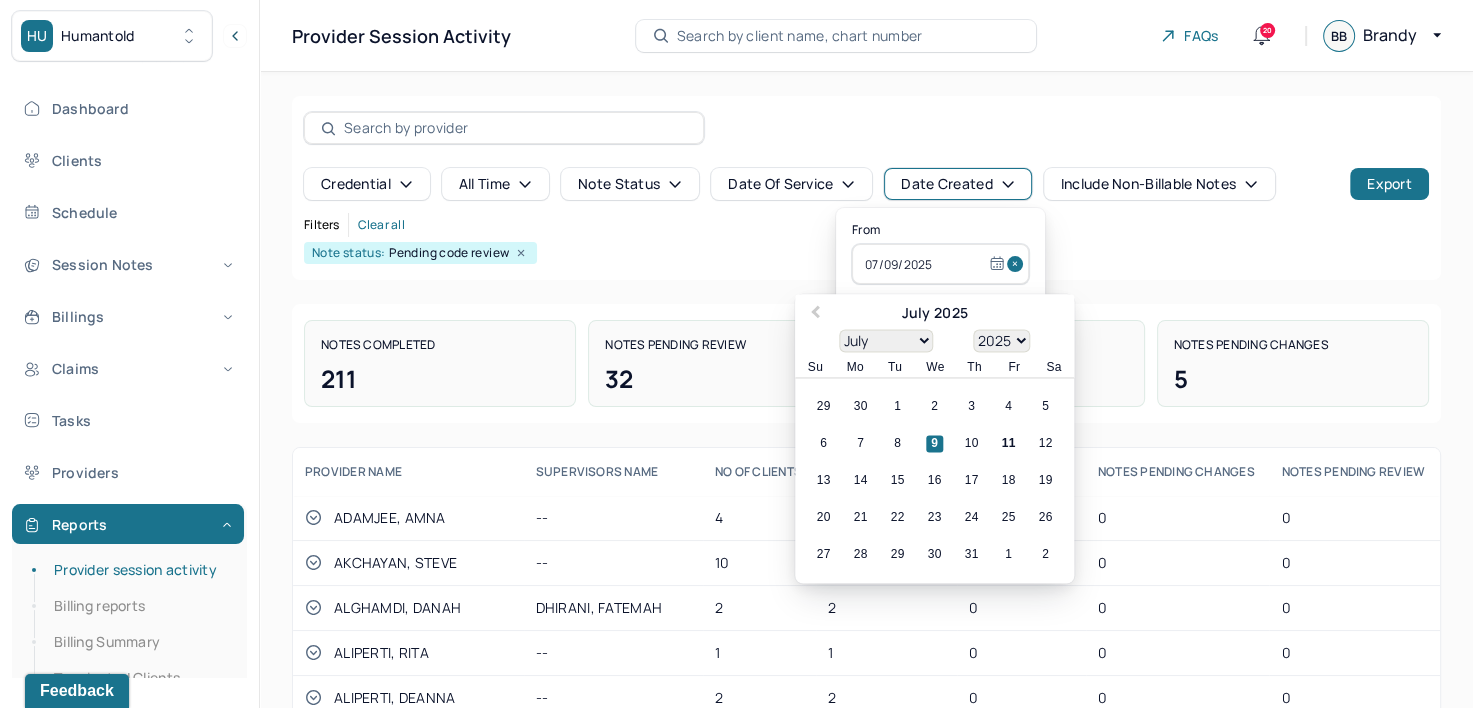 click on "7" at bounding box center (860, 444) 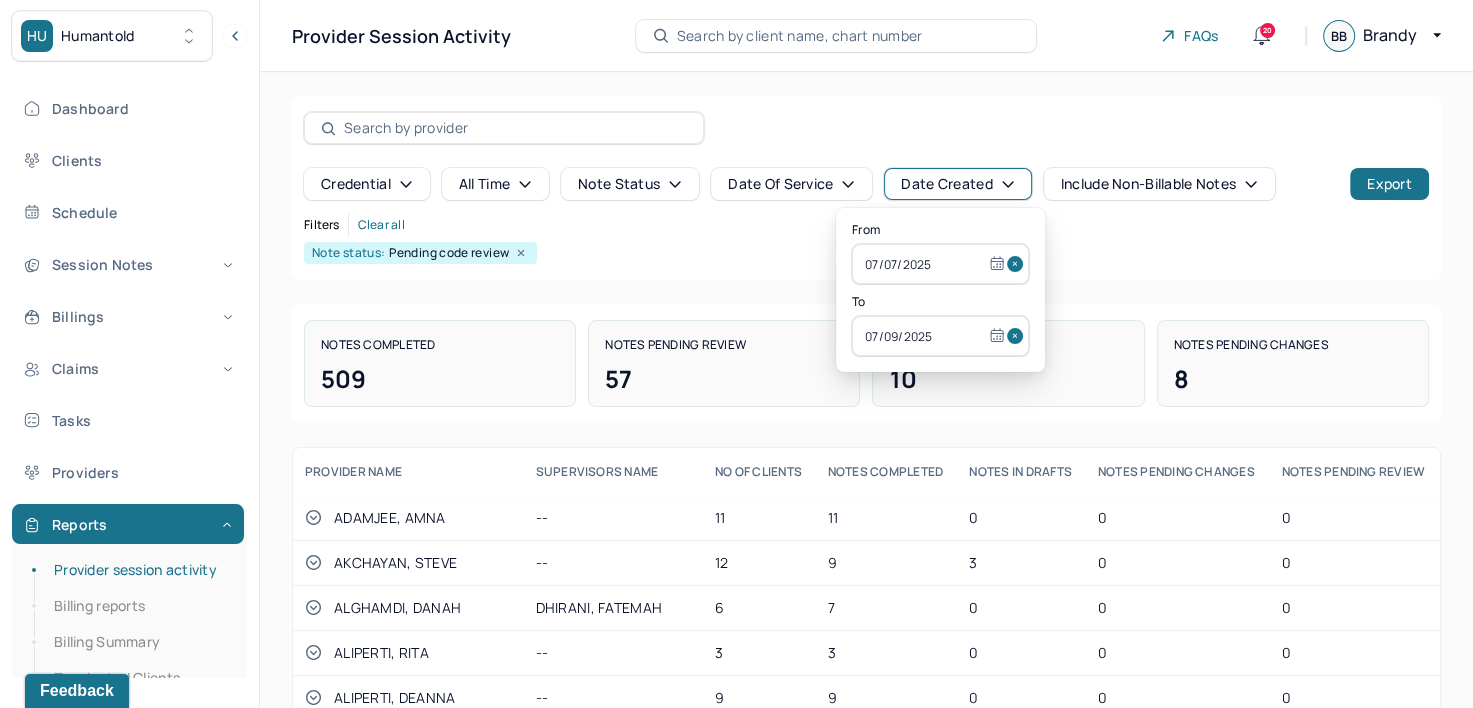 click at bounding box center [1018, 336] 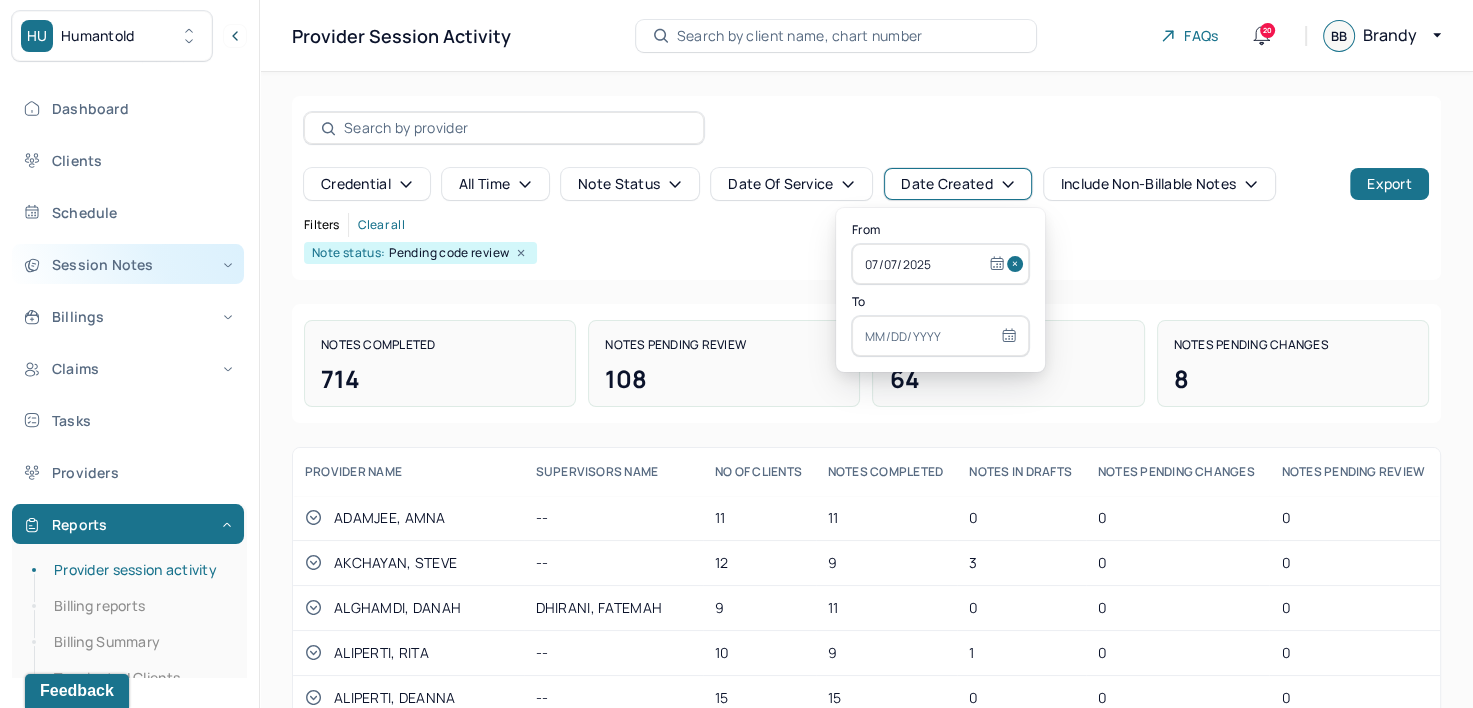 click on "Session Notes" at bounding box center [128, 264] 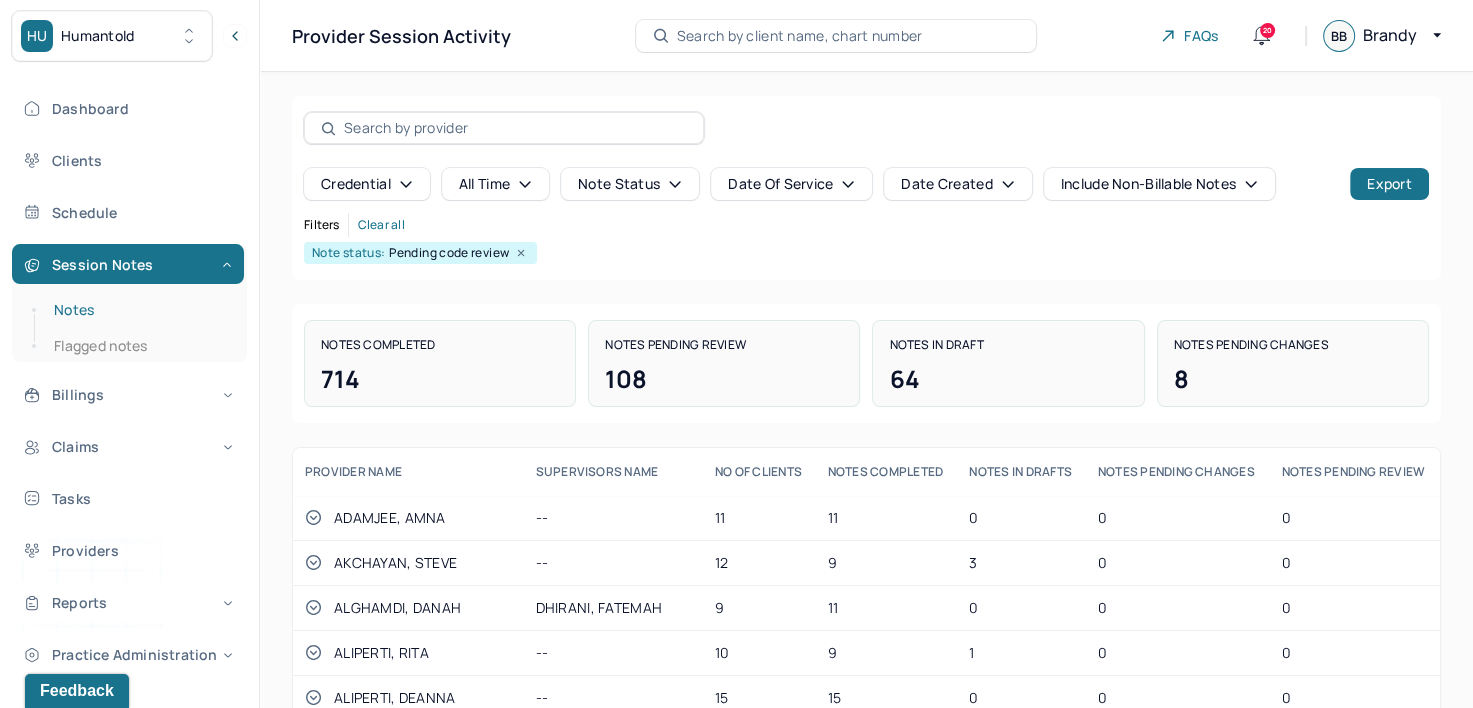click on "Notes" at bounding box center [139, 310] 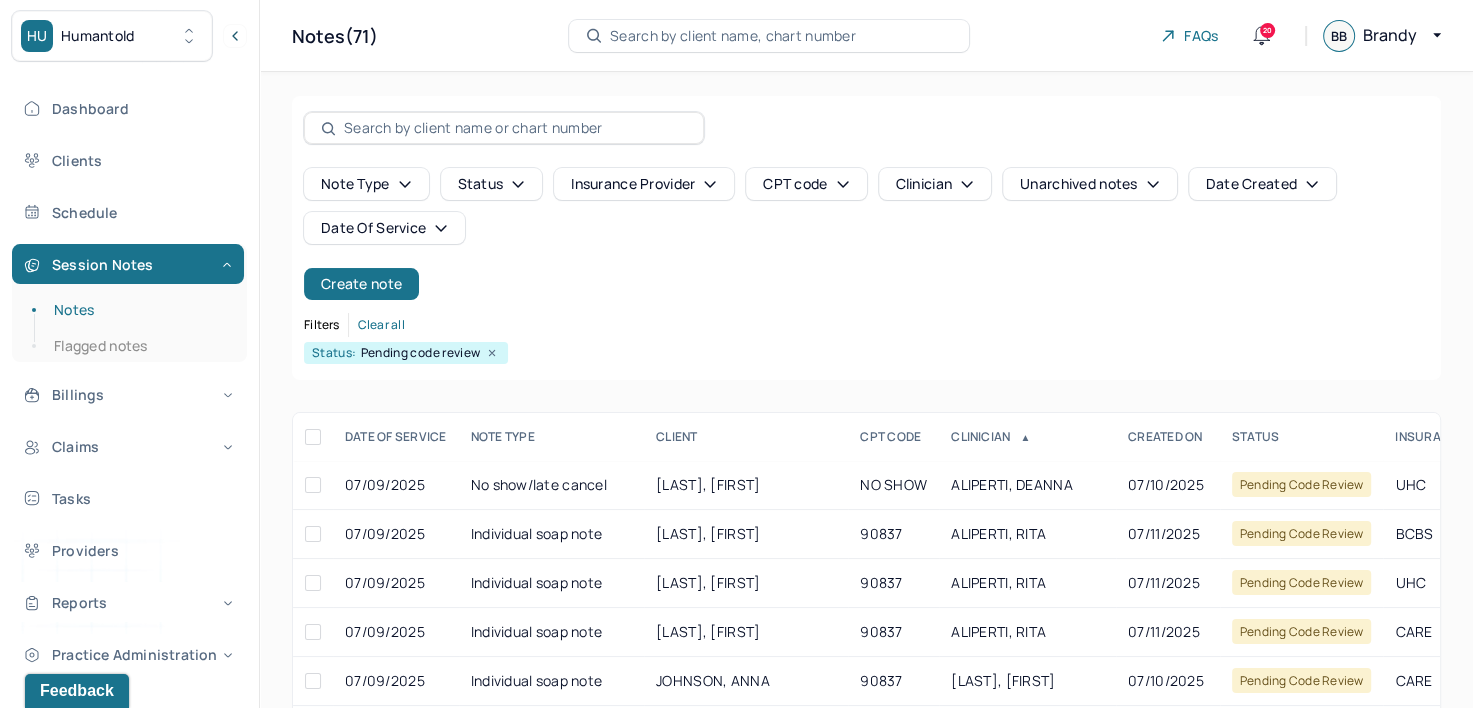 click on "Date Of Service" at bounding box center [384, 228] 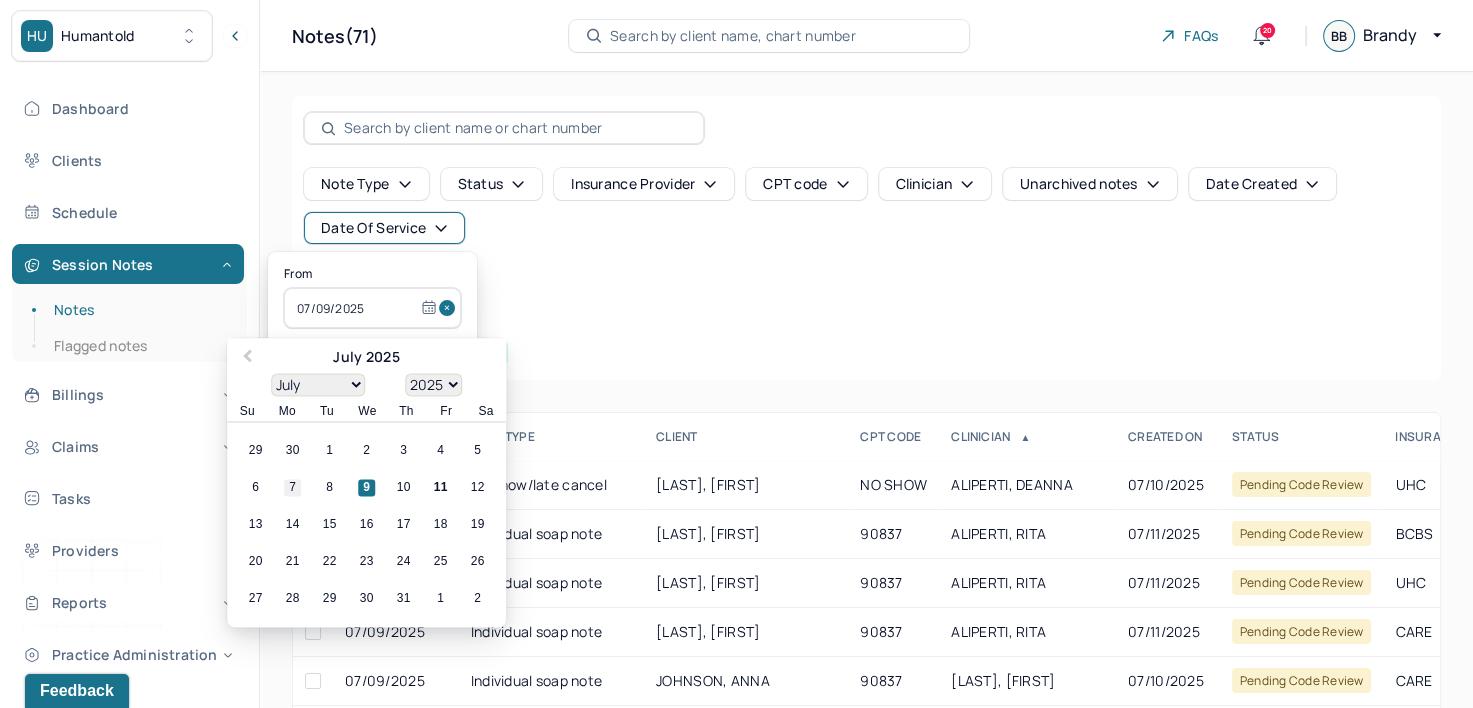 click on "7" at bounding box center [292, 488] 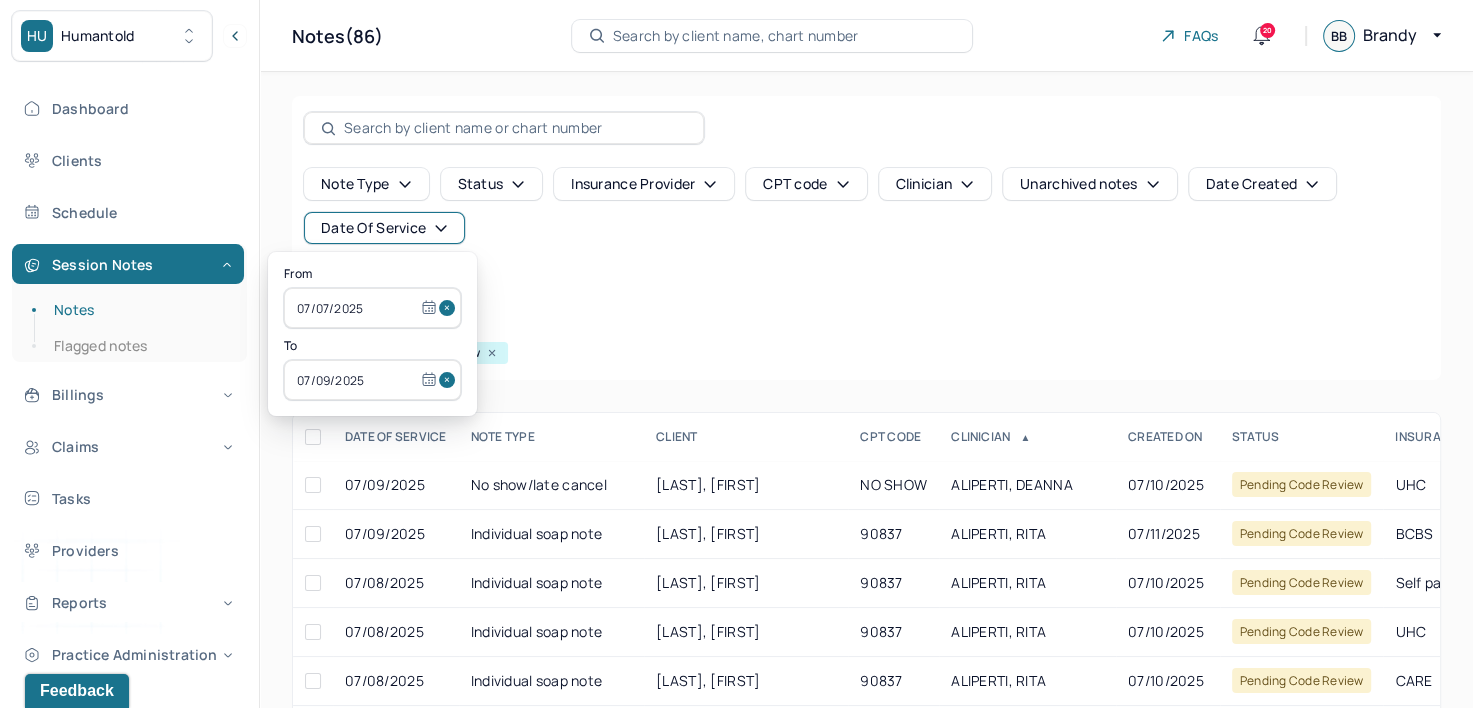 click at bounding box center (450, 380) 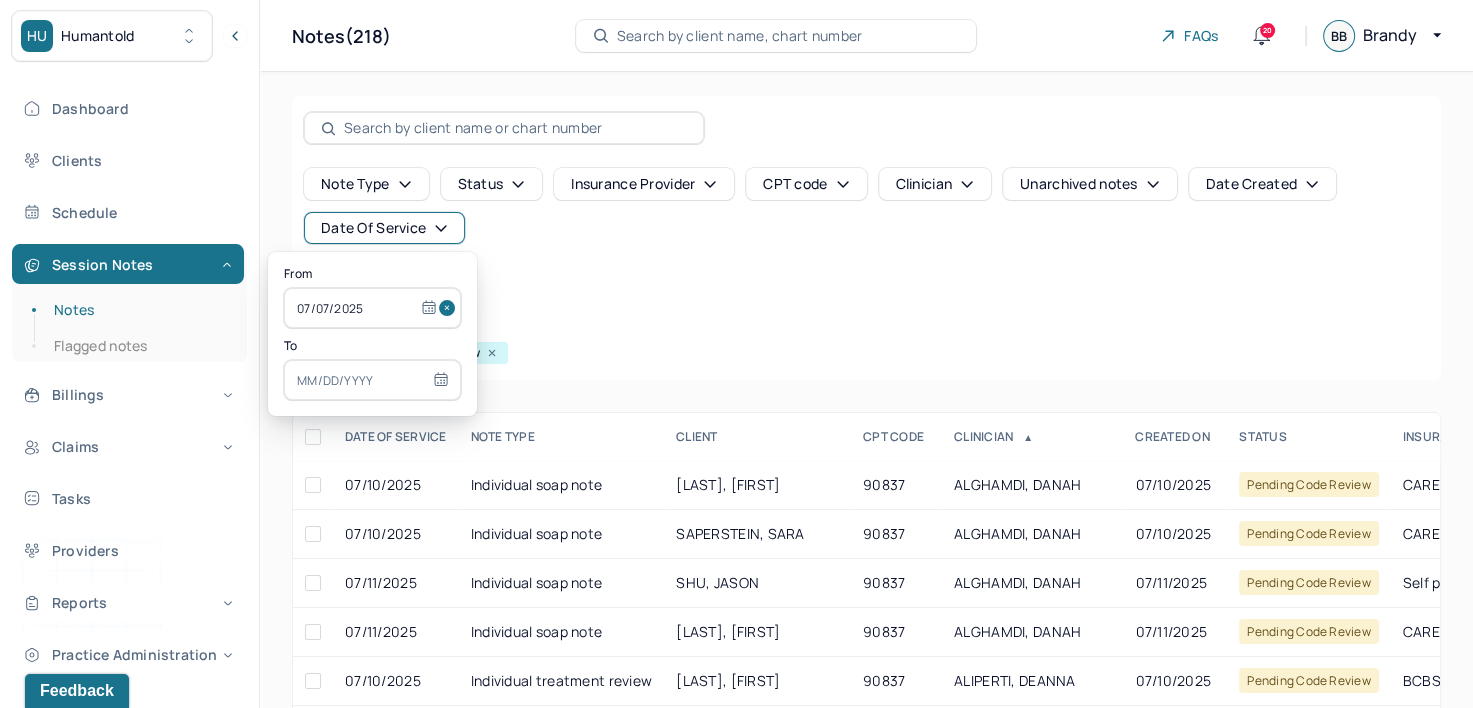 click at bounding box center (372, 380) 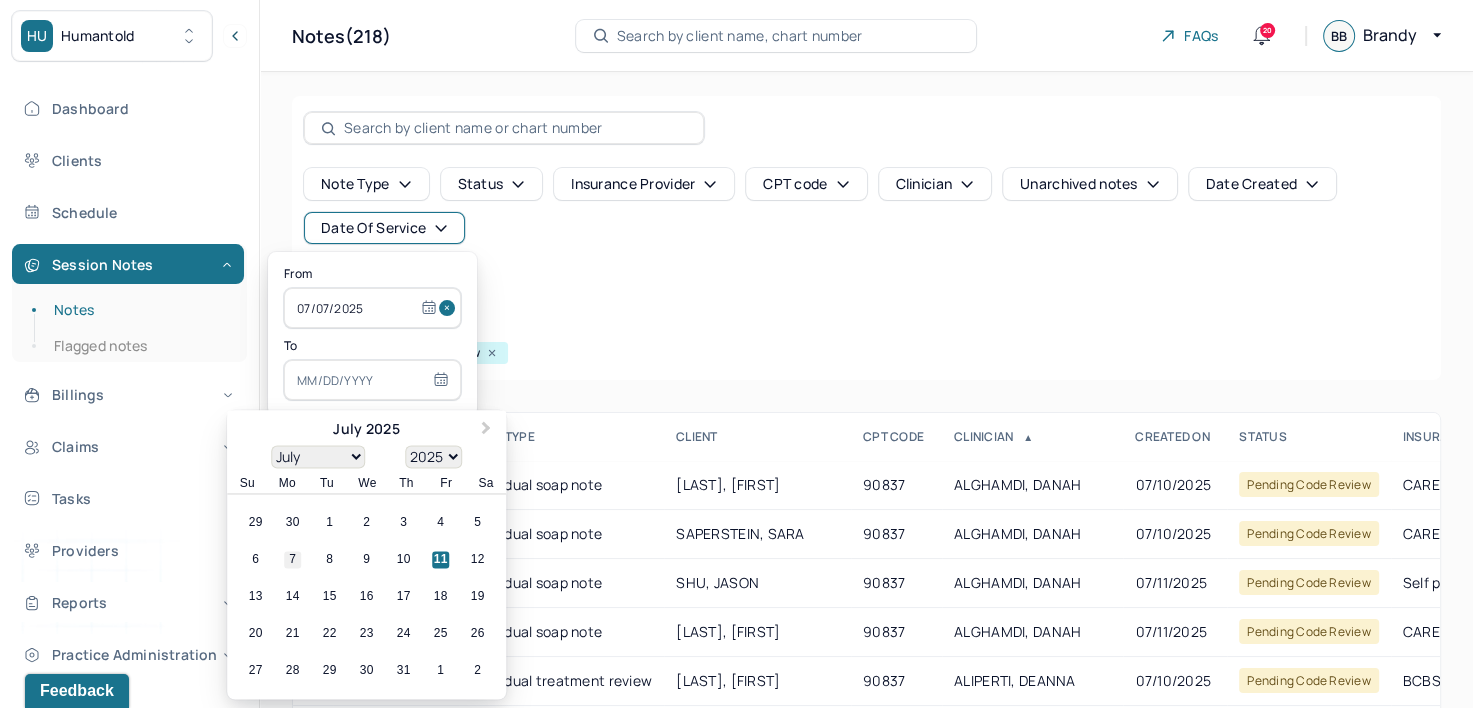 click on "7" at bounding box center [292, 560] 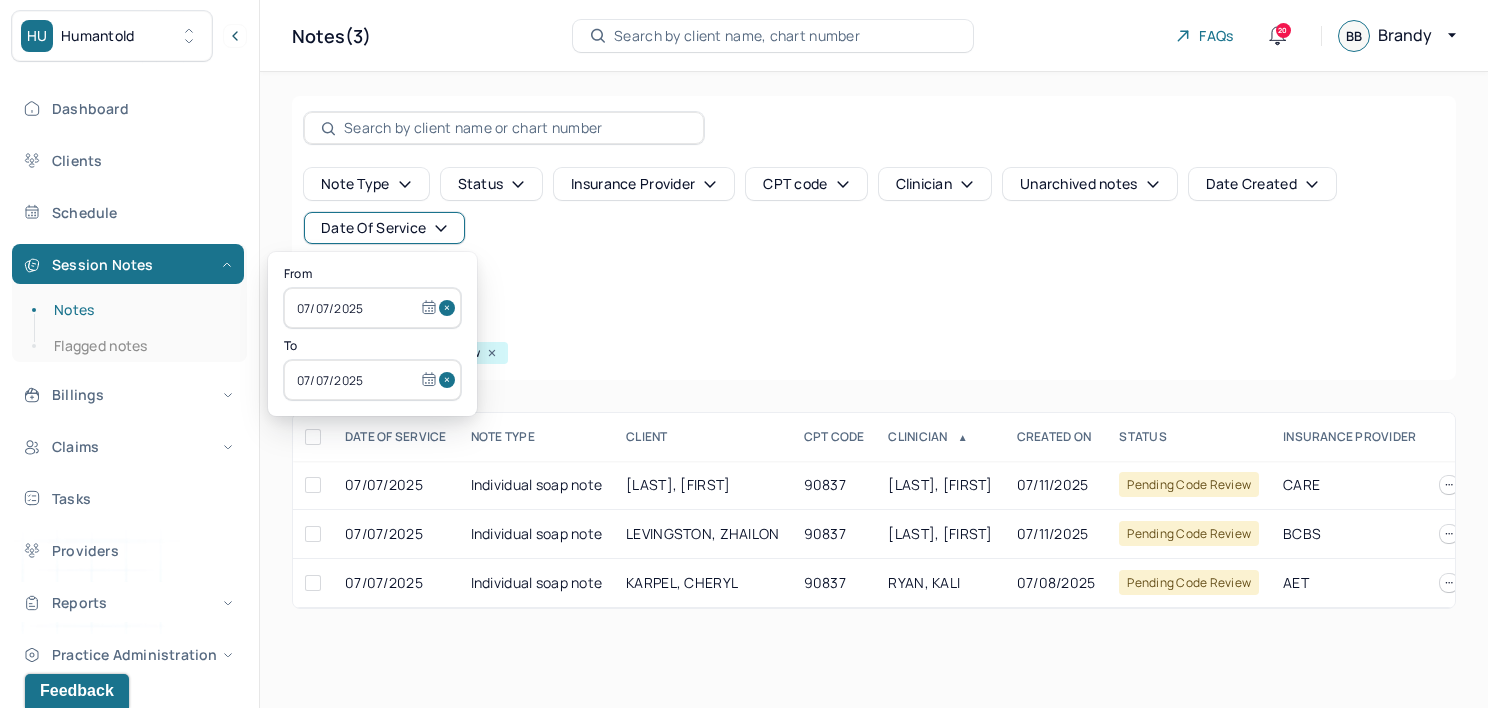 click on "Filters   Clear all" at bounding box center [874, 325] 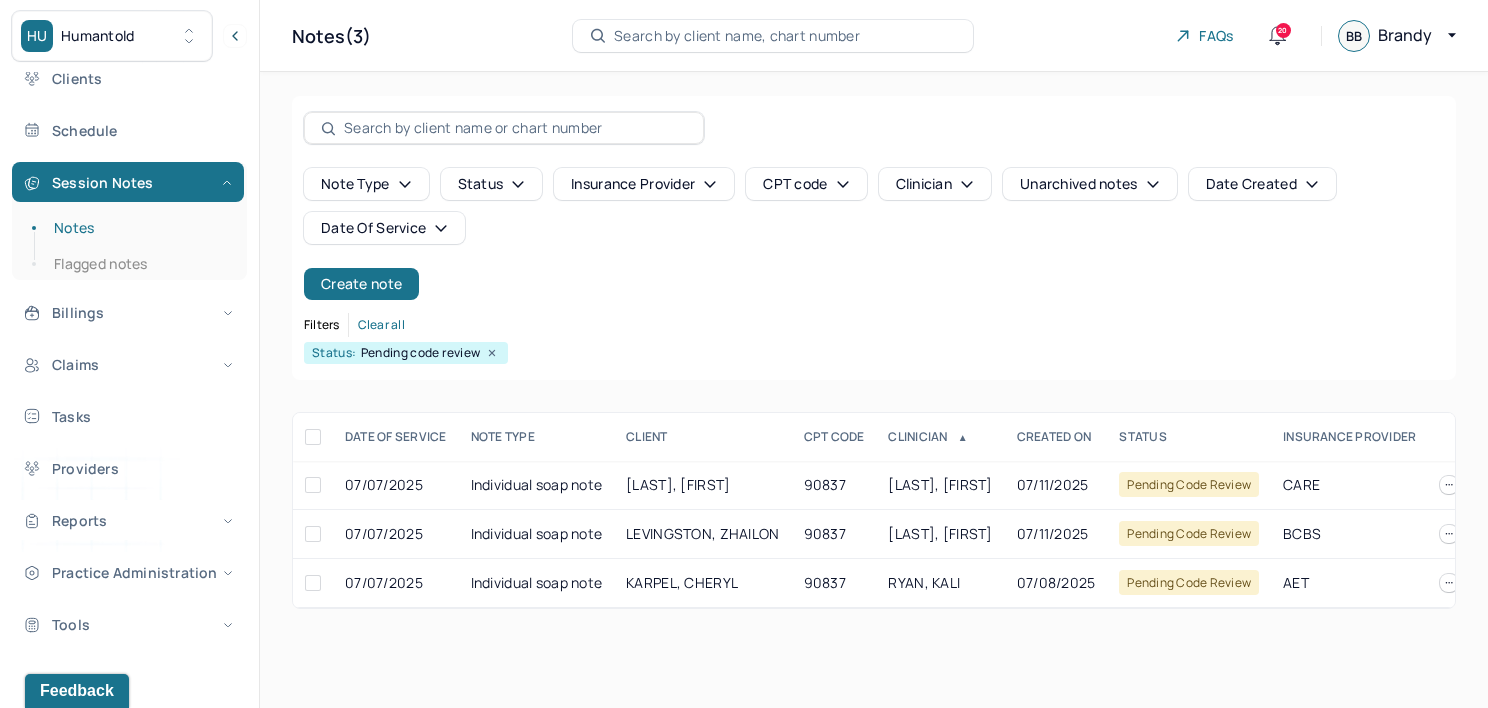scroll, scrollTop: 200, scrollLeft: 0, axis: vertical 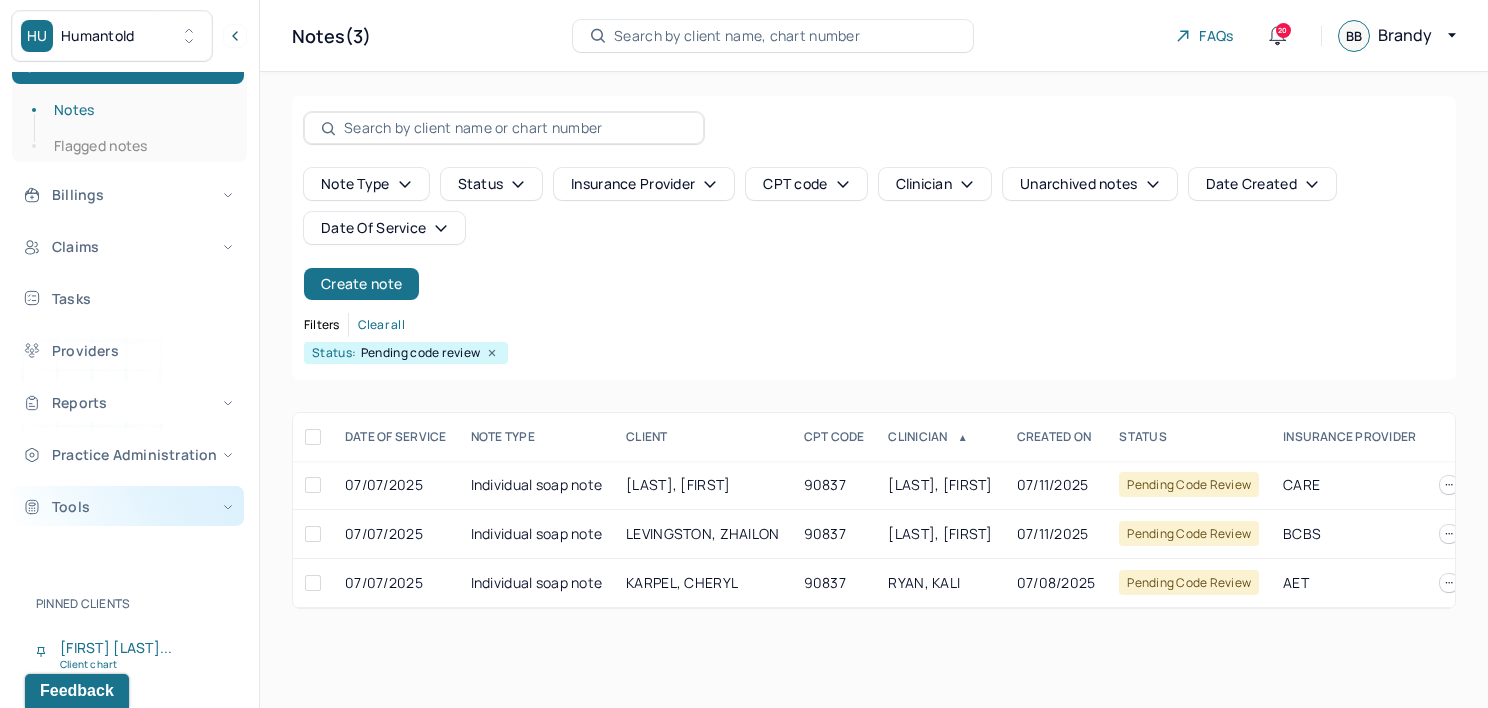 click on "Tools" at bounding box center (128, 506) 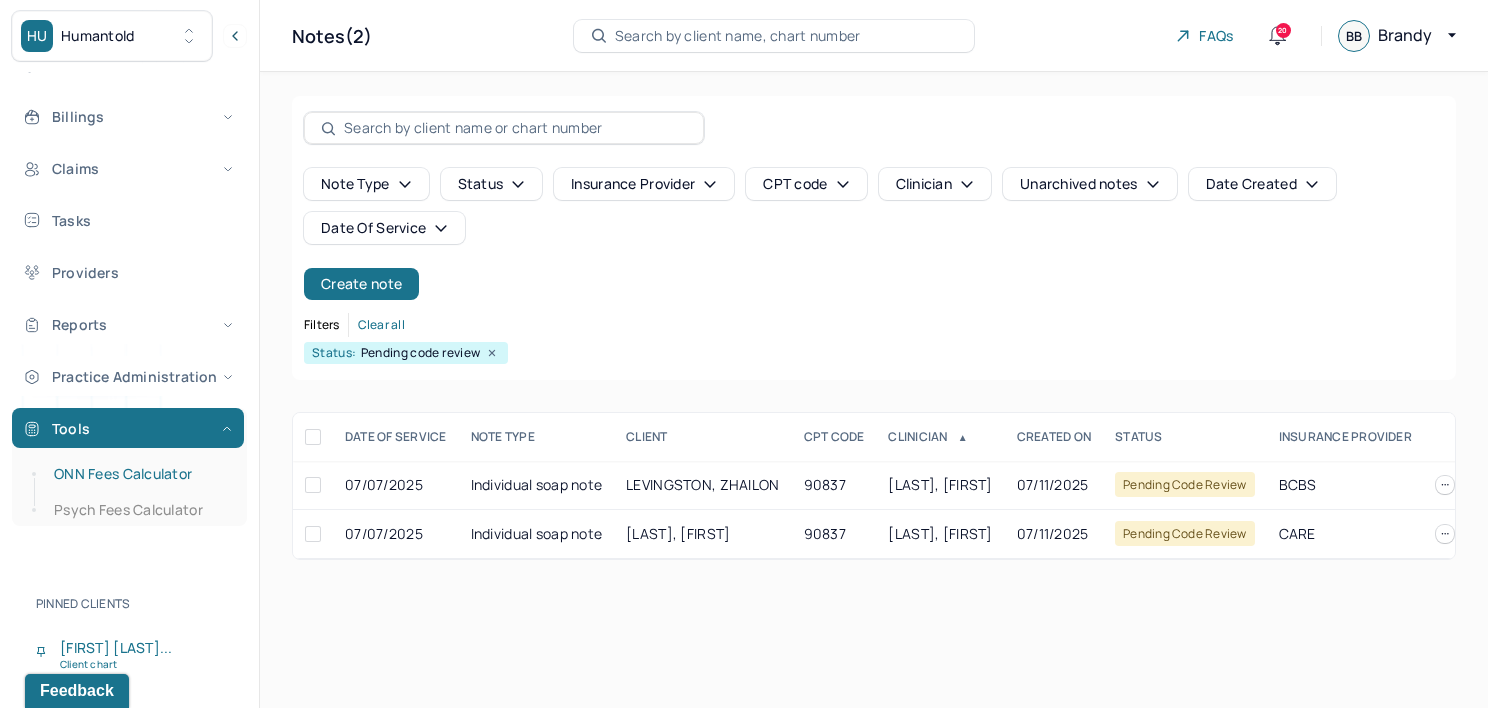 click on "ONN Fees Calculator" at bounding box center [139, 474] 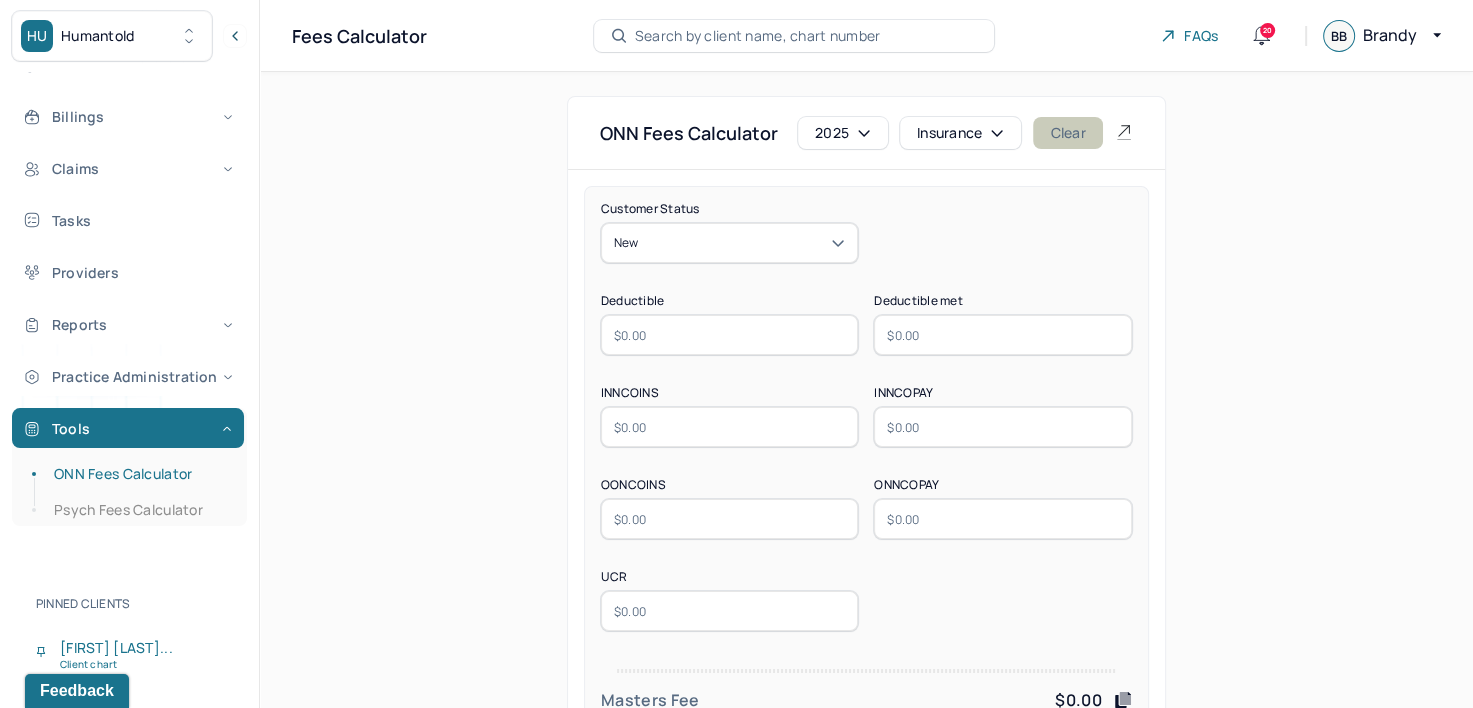 click on "Clear" at bounding box center (1067, 133) 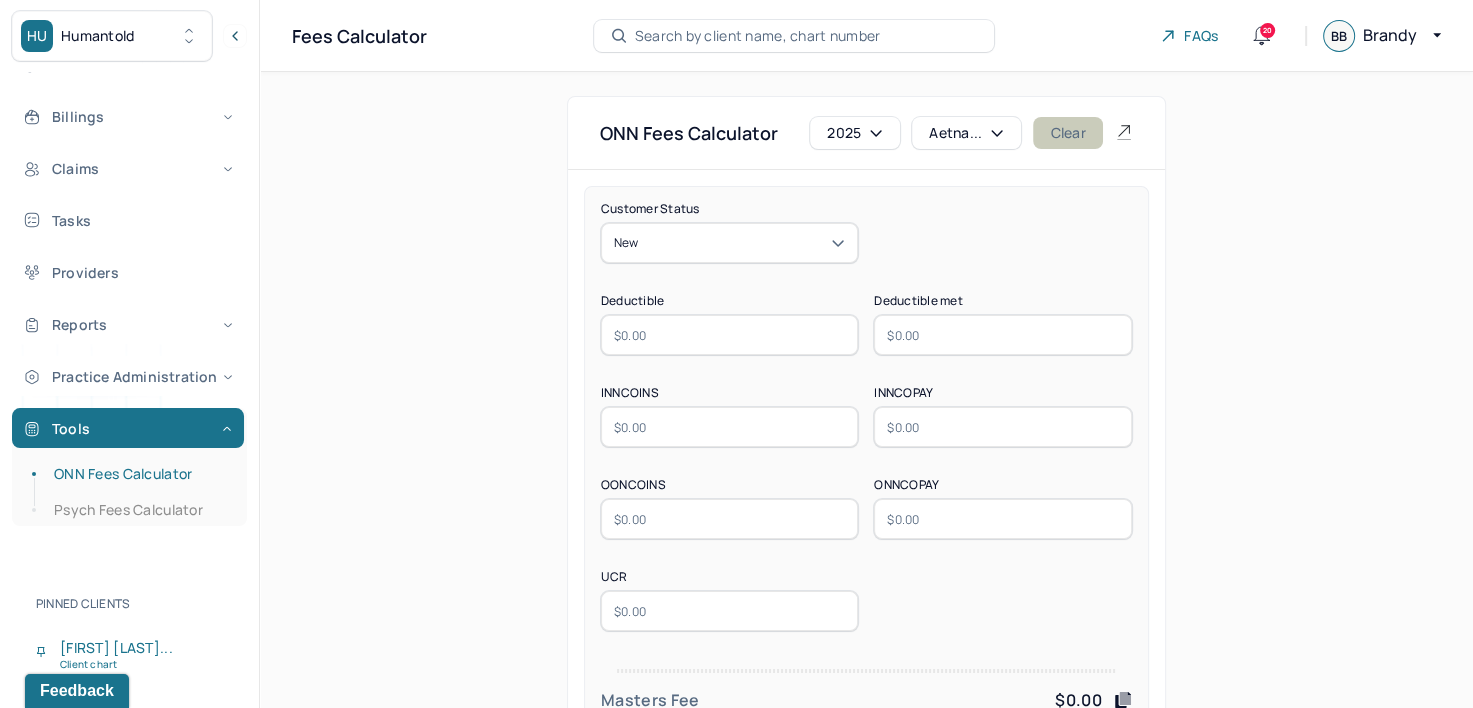 click on "Clear" at bounding box center (1067, 133) 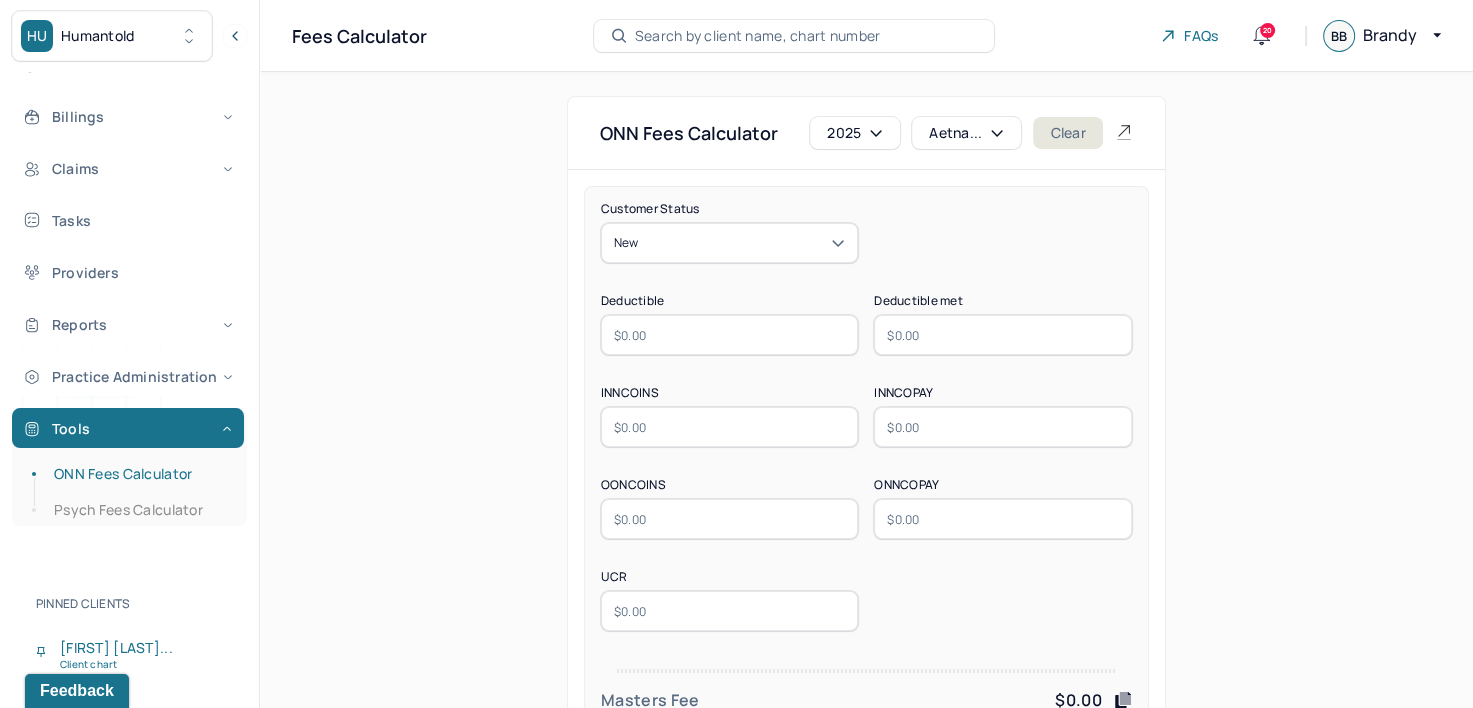 click 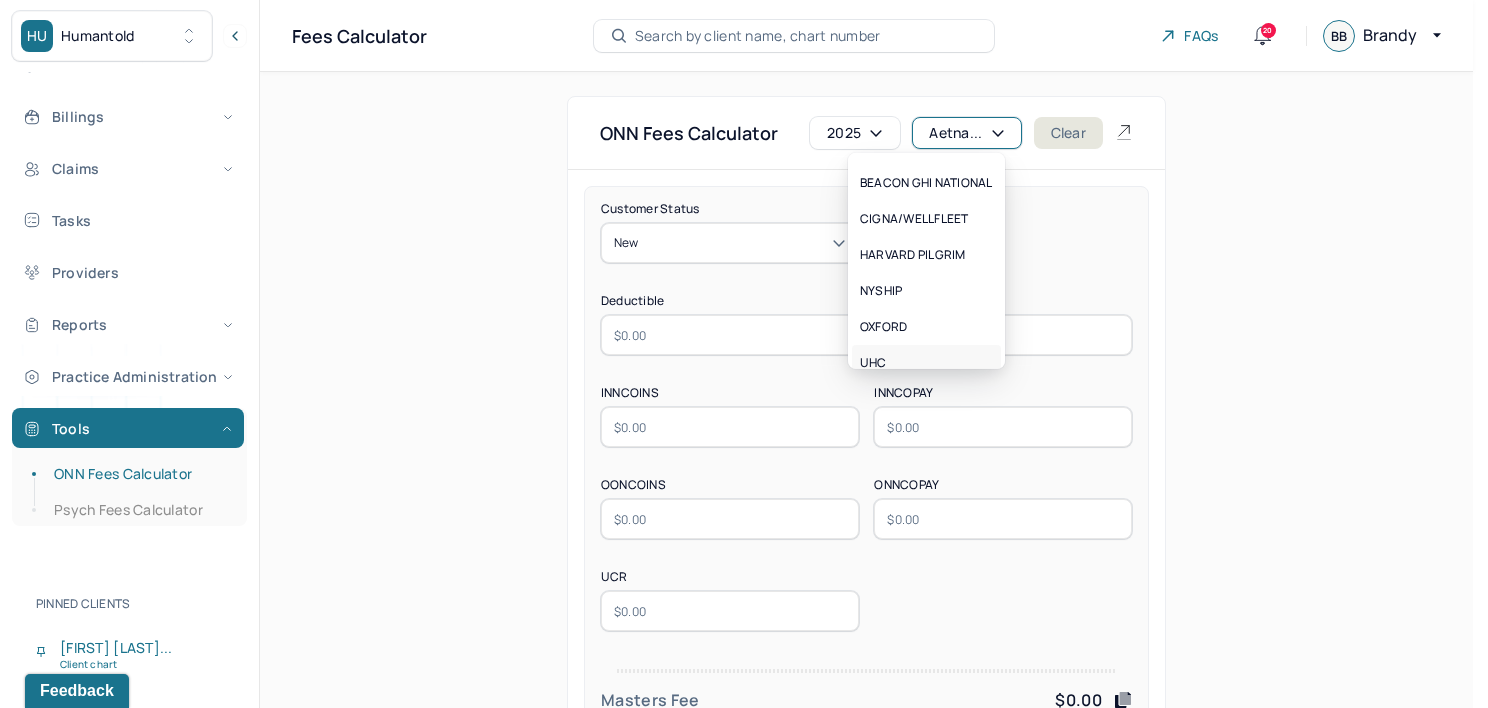 scroll, scrollTop: 112, scrollLeft: 0, axis: vertical 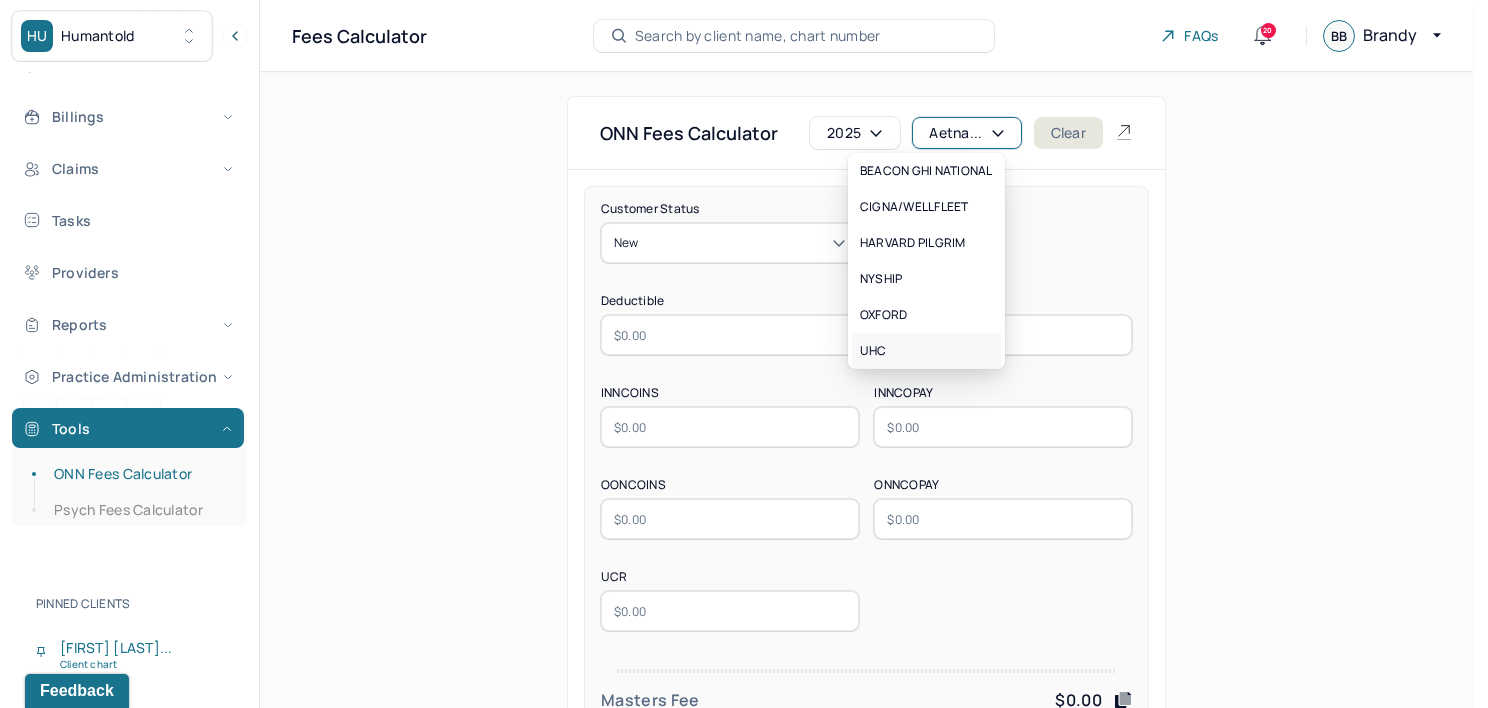 click on "UHC" at bounding box center (926, 351) 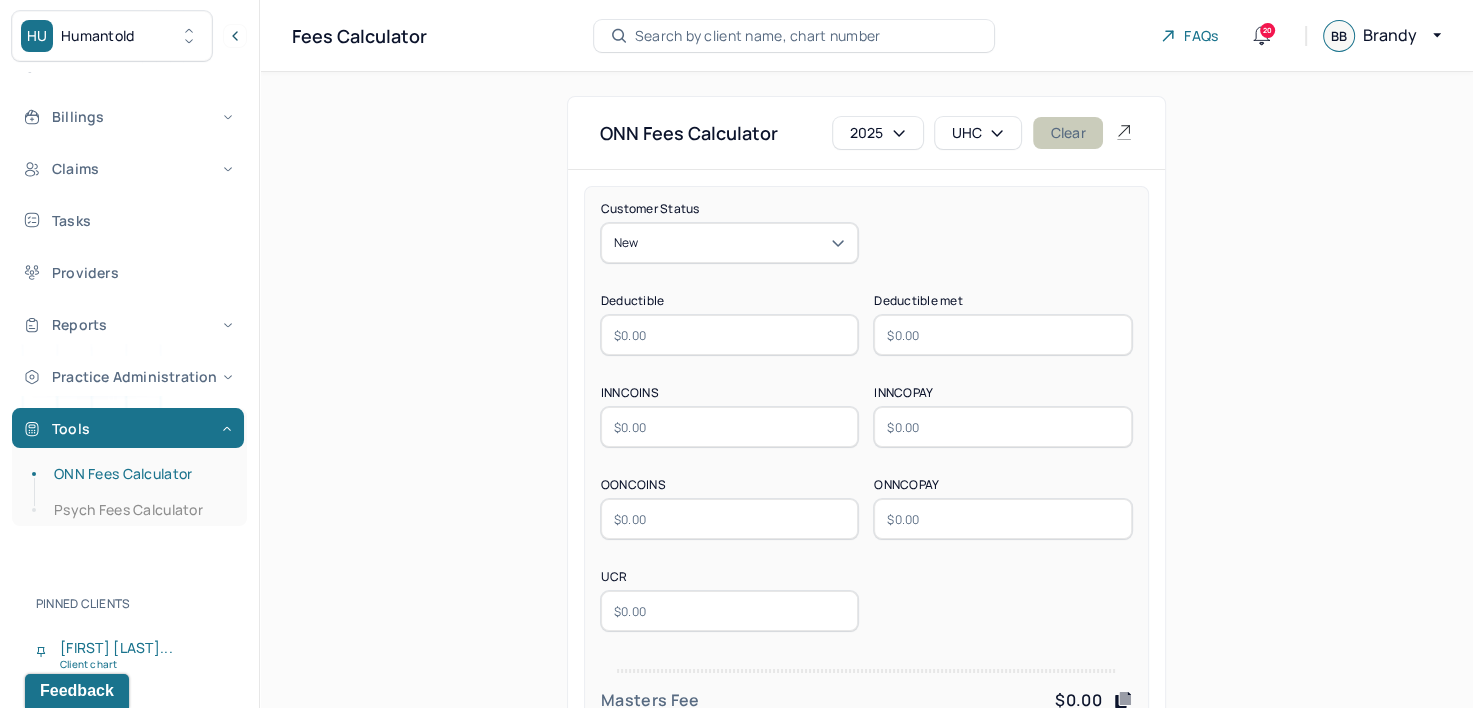 click on "Clear" at bounding box center (1067, 133) 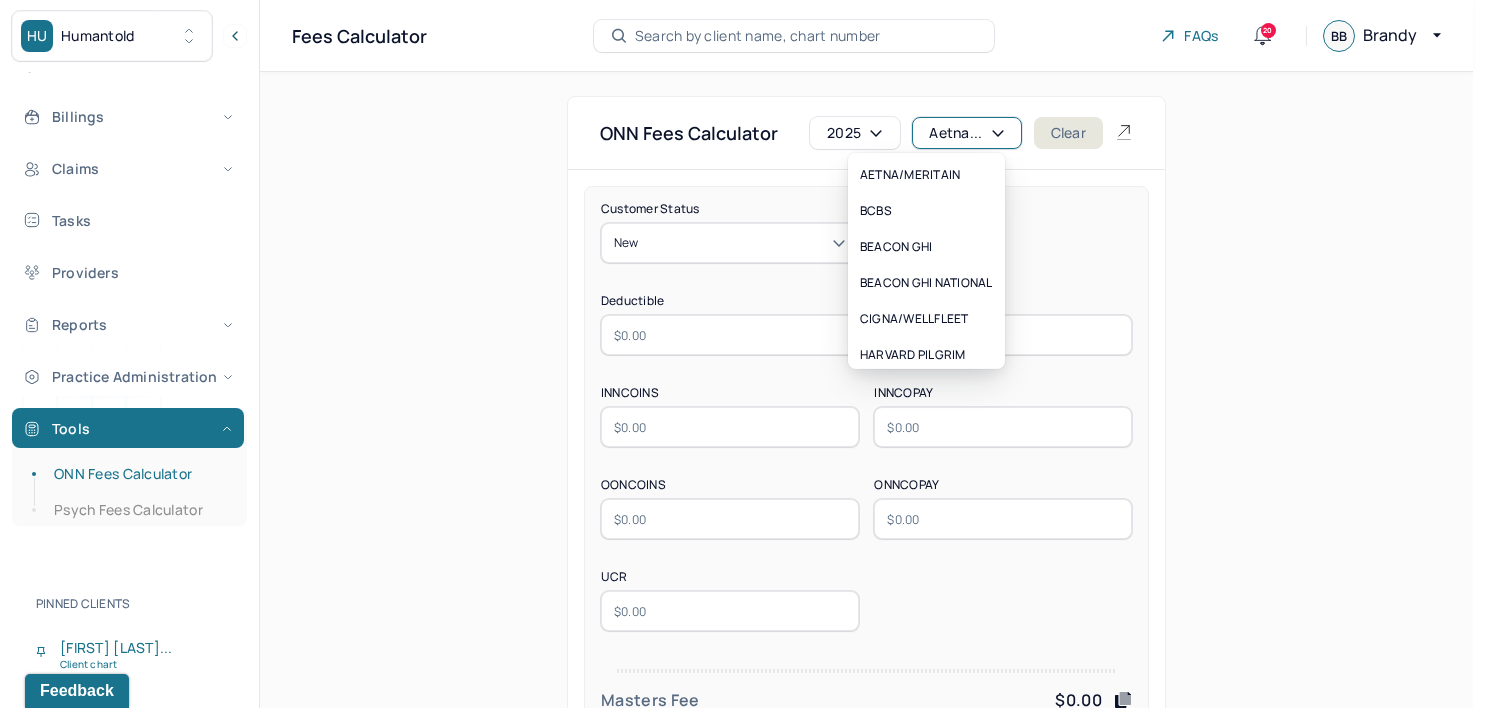 click on "Aetna..." at bounding box center (966, 133) 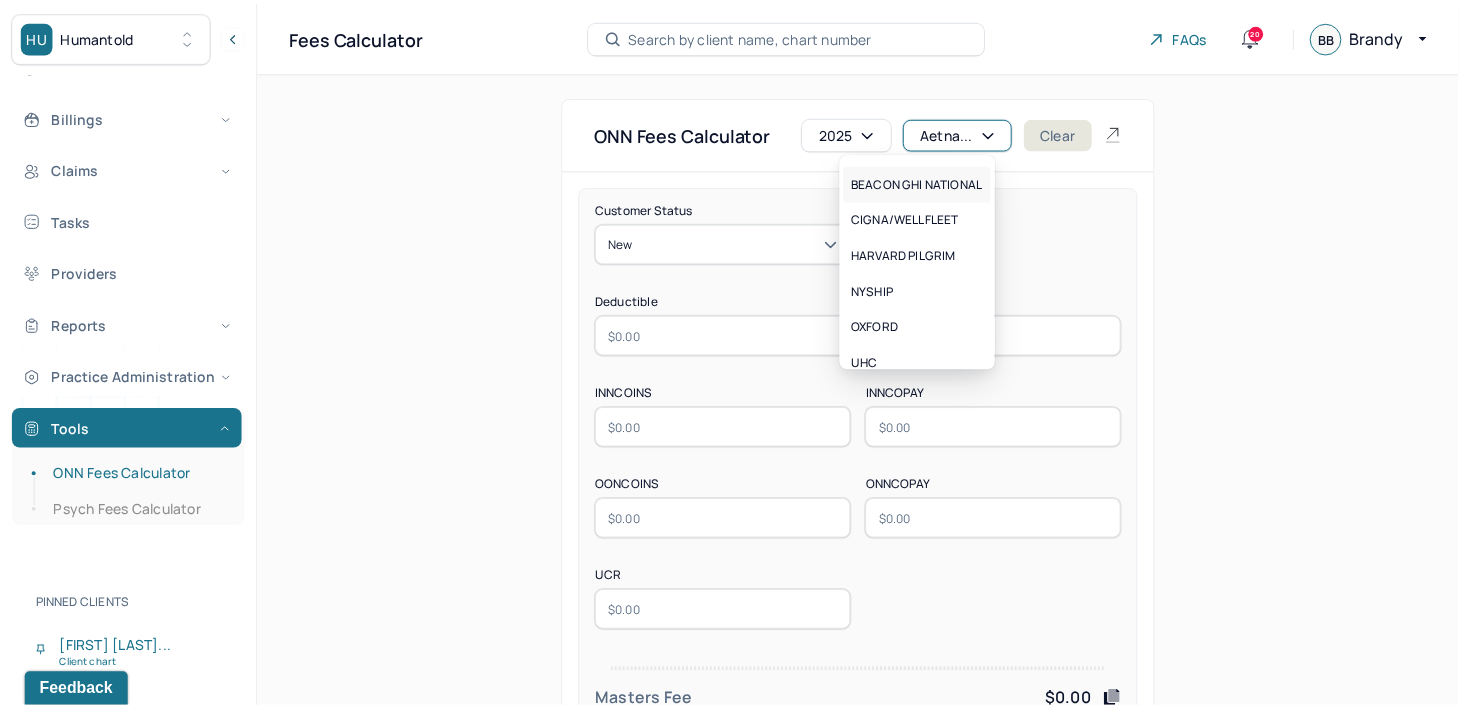 scroll, scrollTop: 188, scrollLeft: 0, axis: vertical 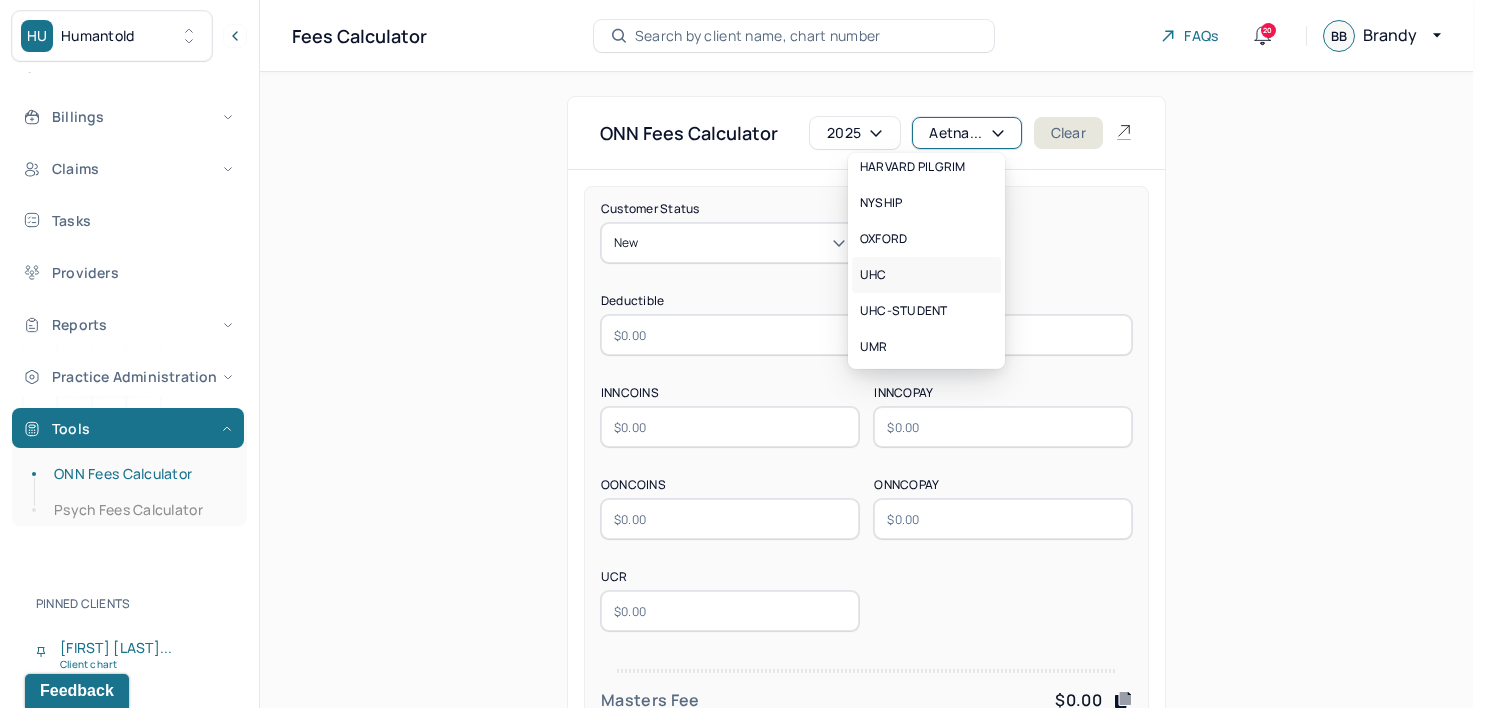 click on "UHC" at bounding box center (926, 275) 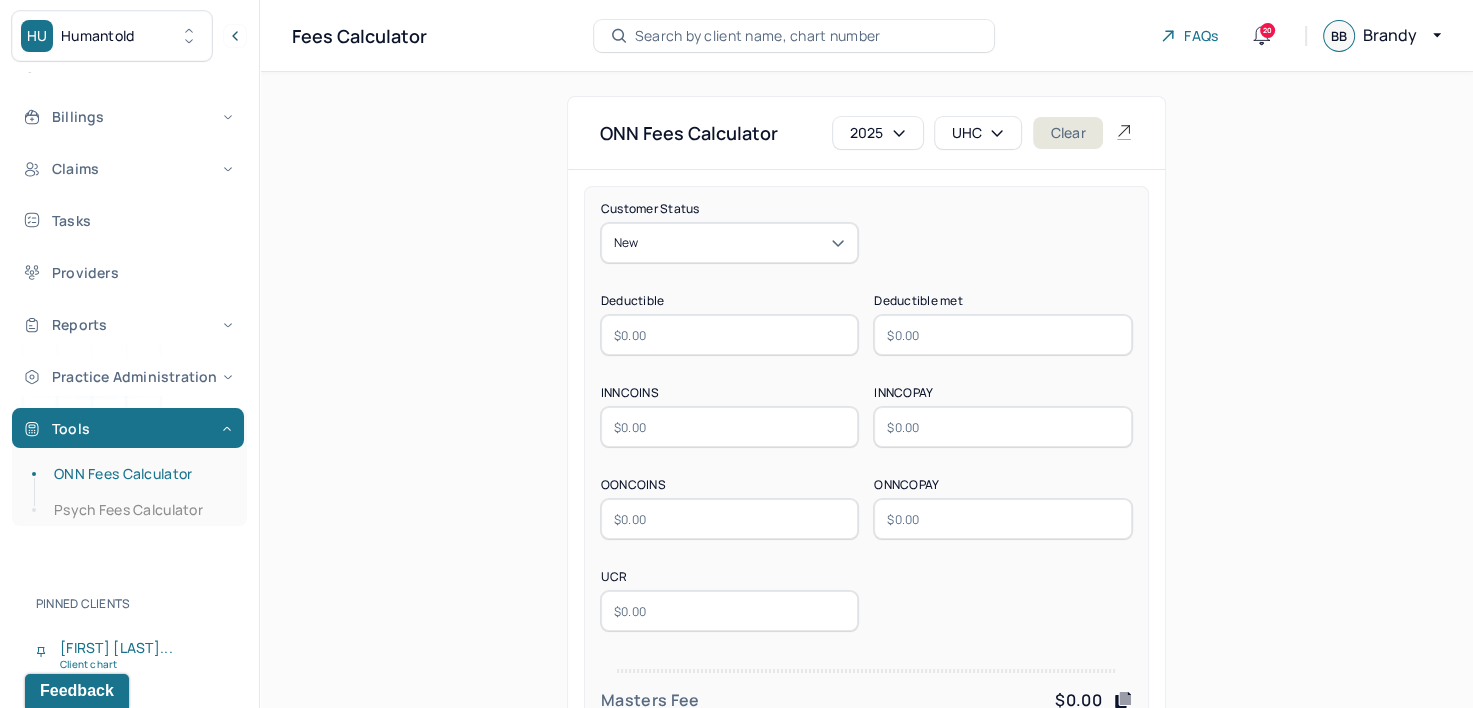 click at bounding box center [730, 335] 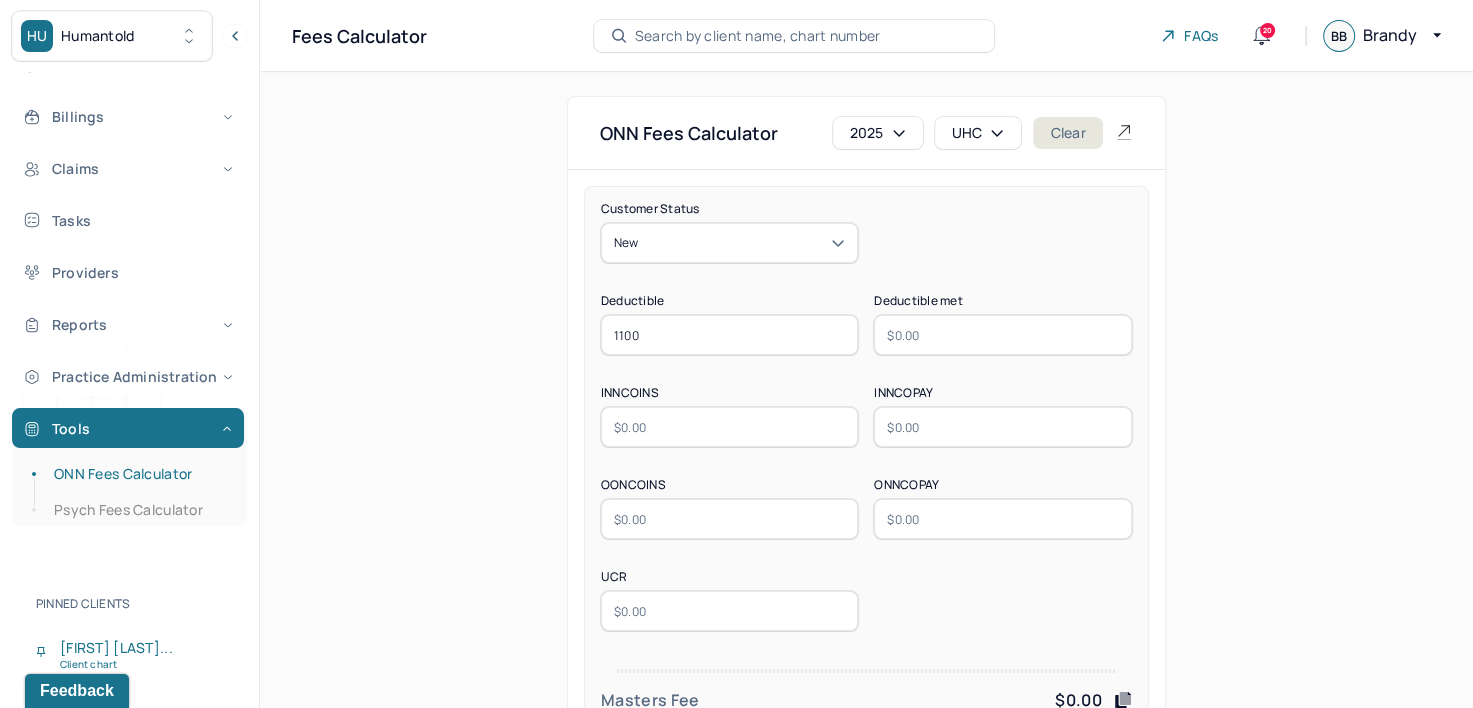 type on "1100" 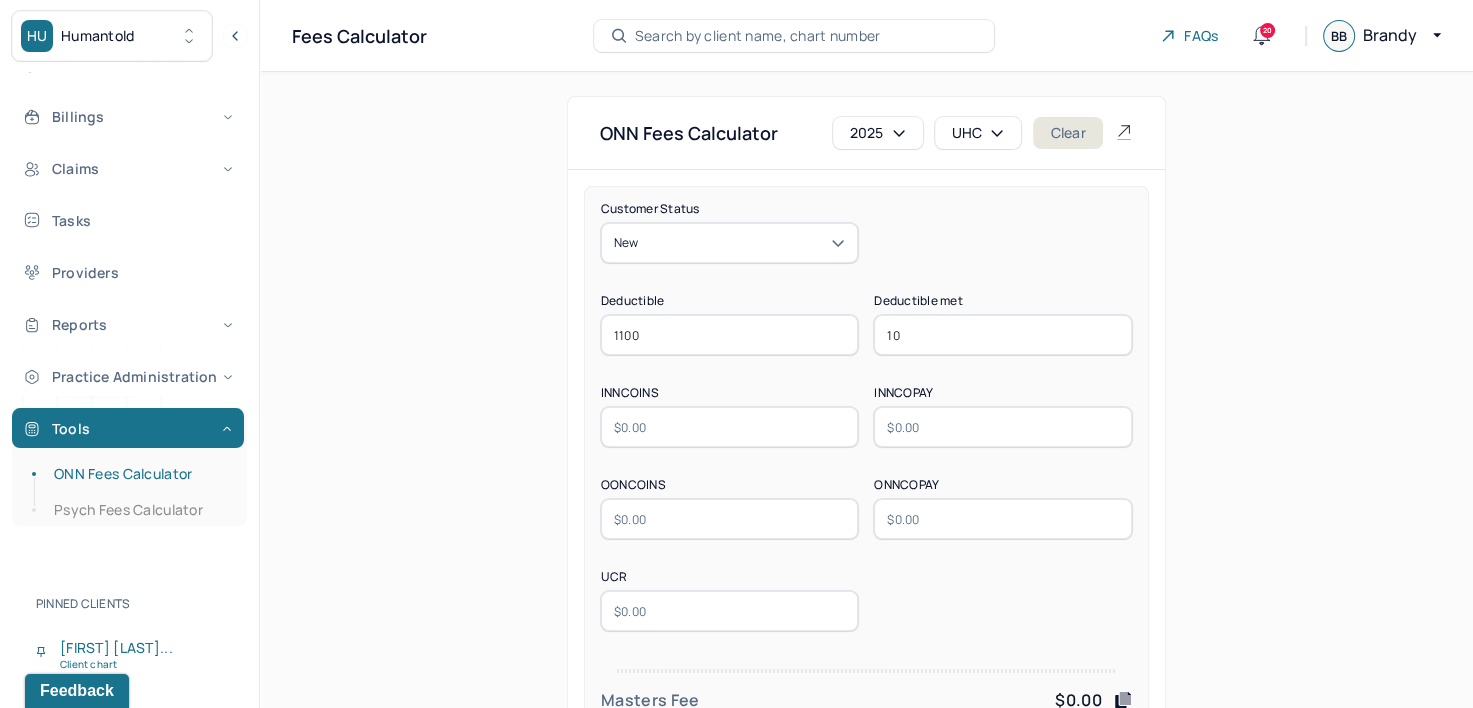 type on "1" 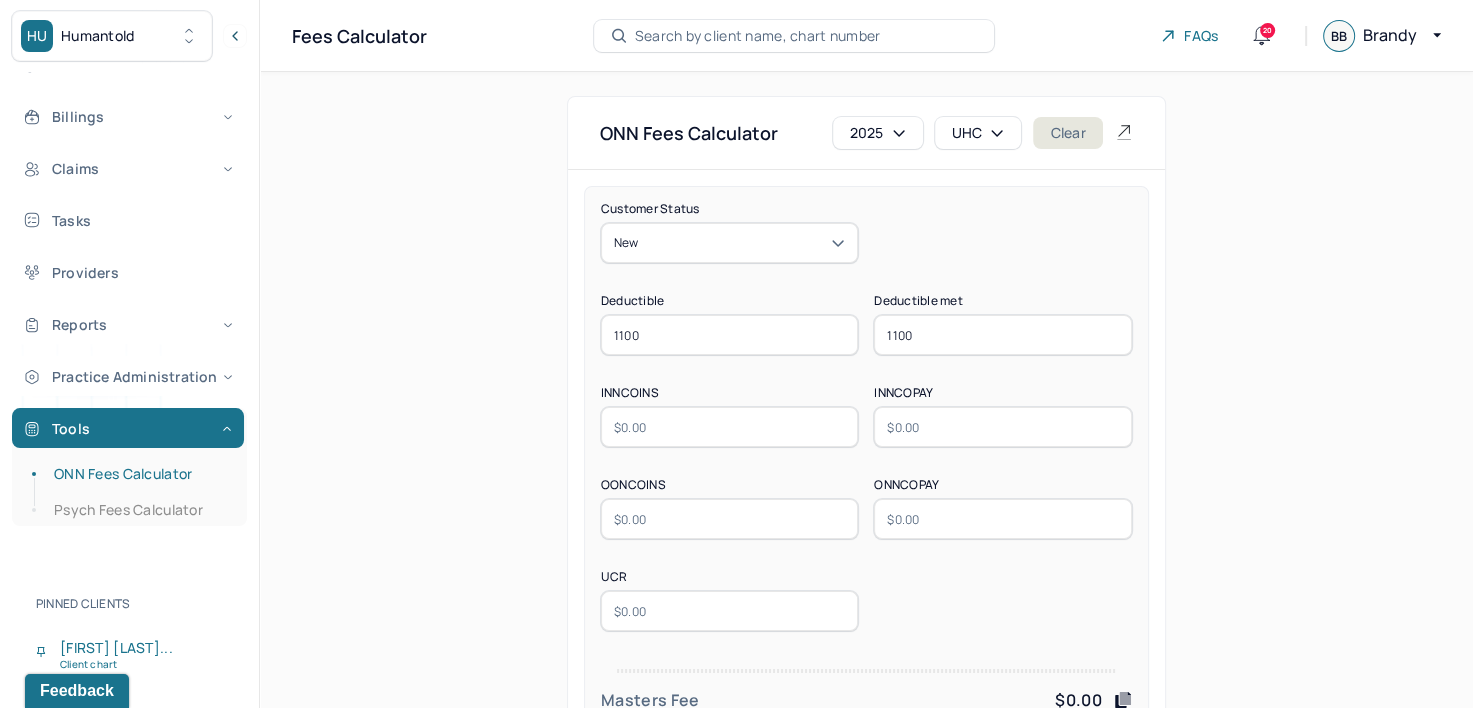 type on "1100" 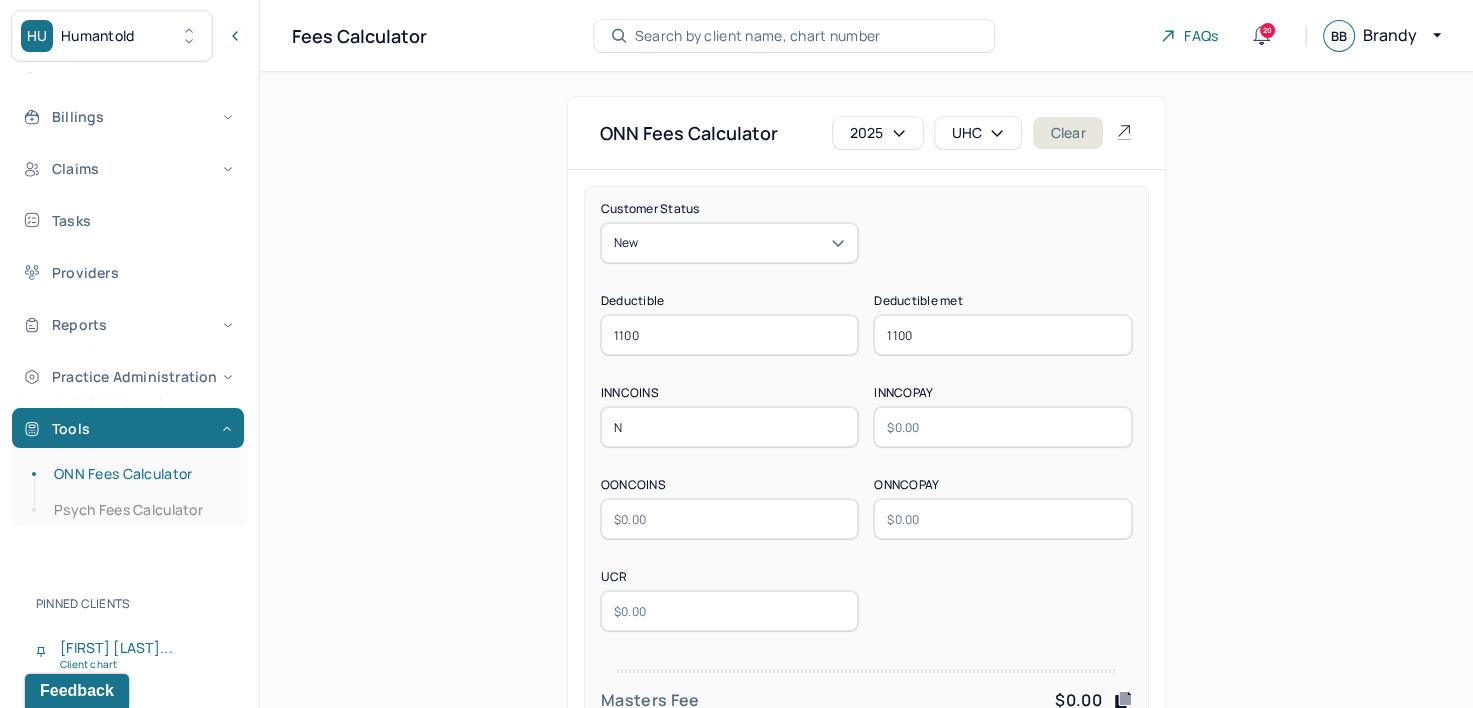 type on "N/A" 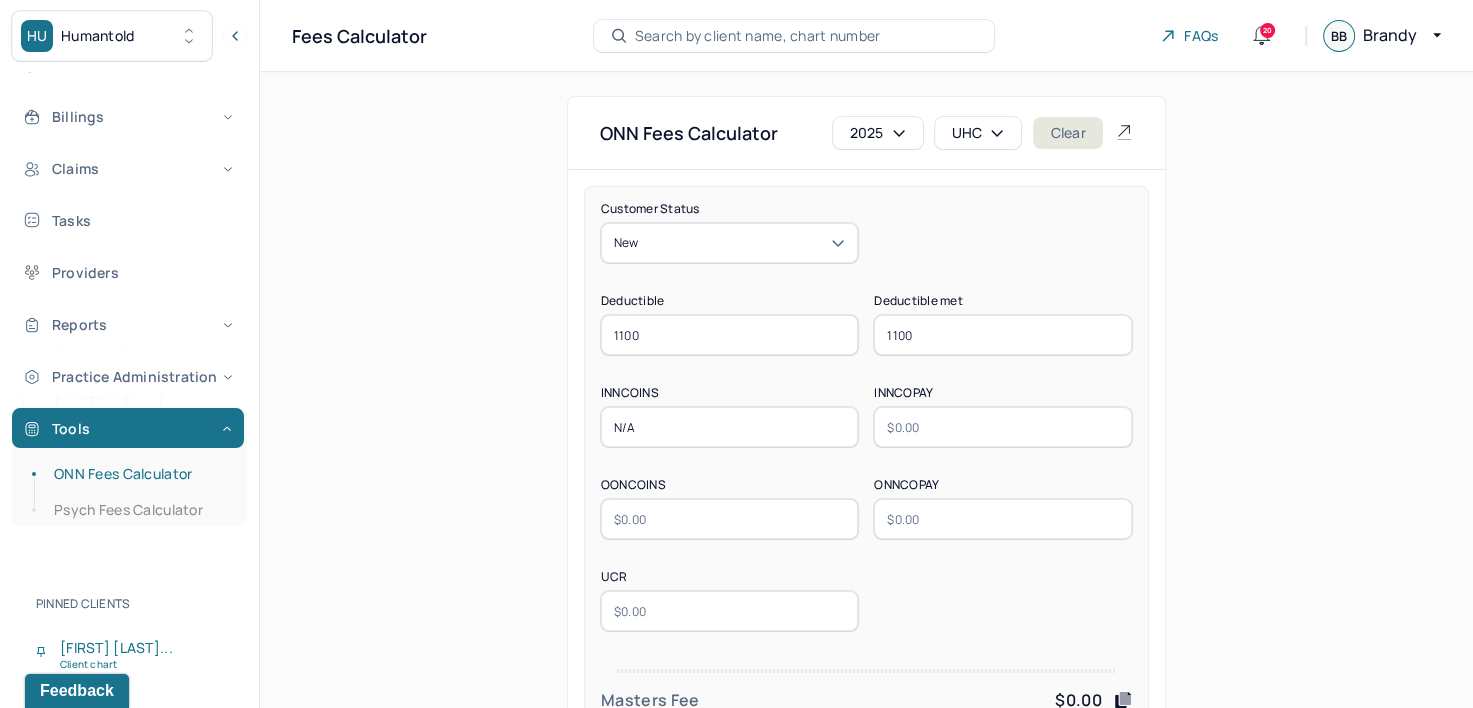 click at bounding box center (1003, 427) 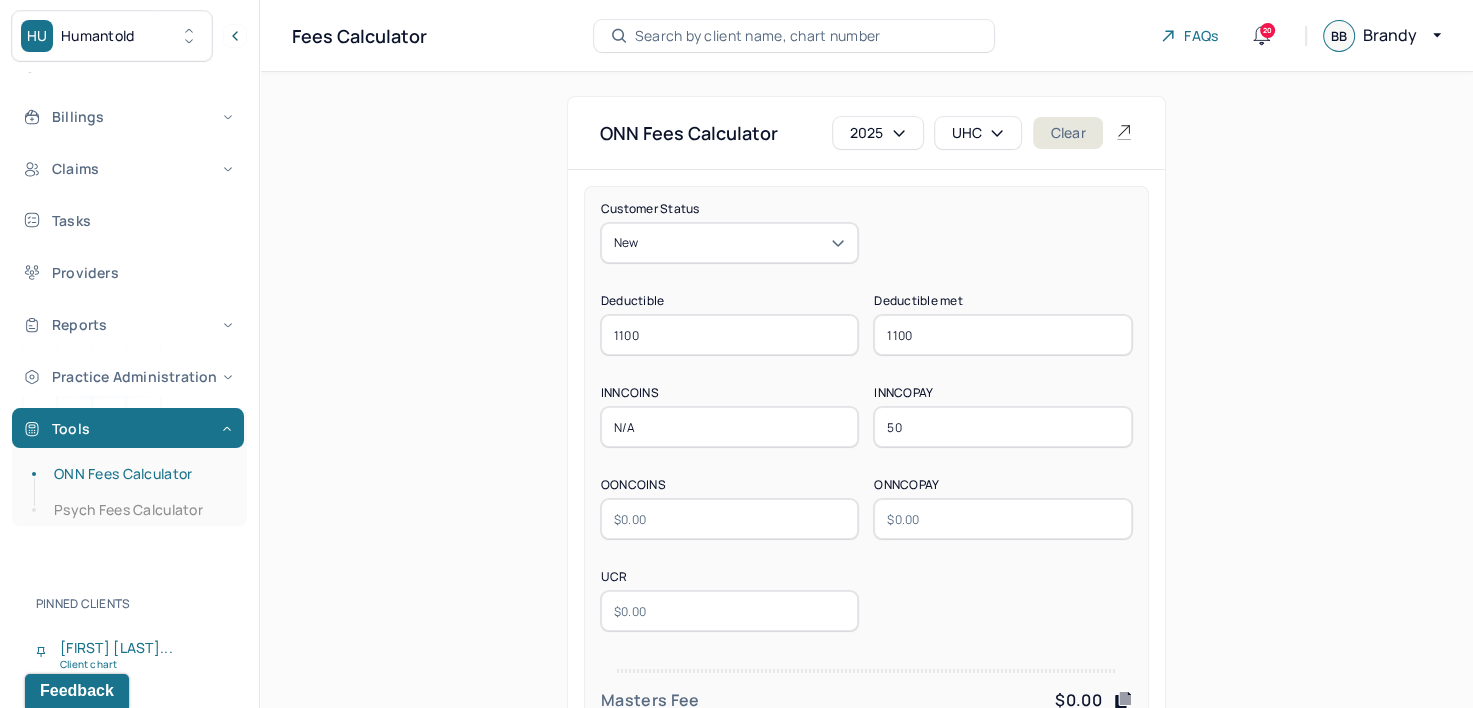 type on "50" 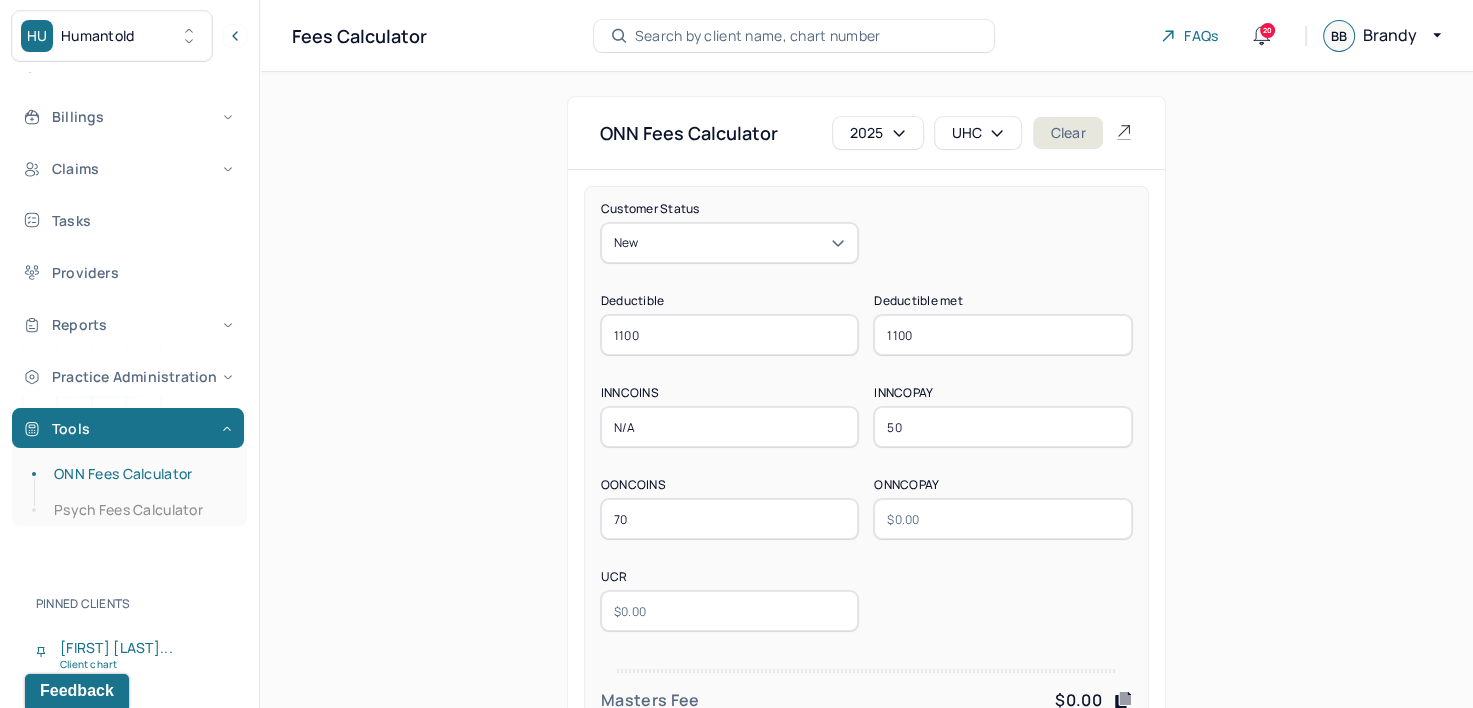type on "70" 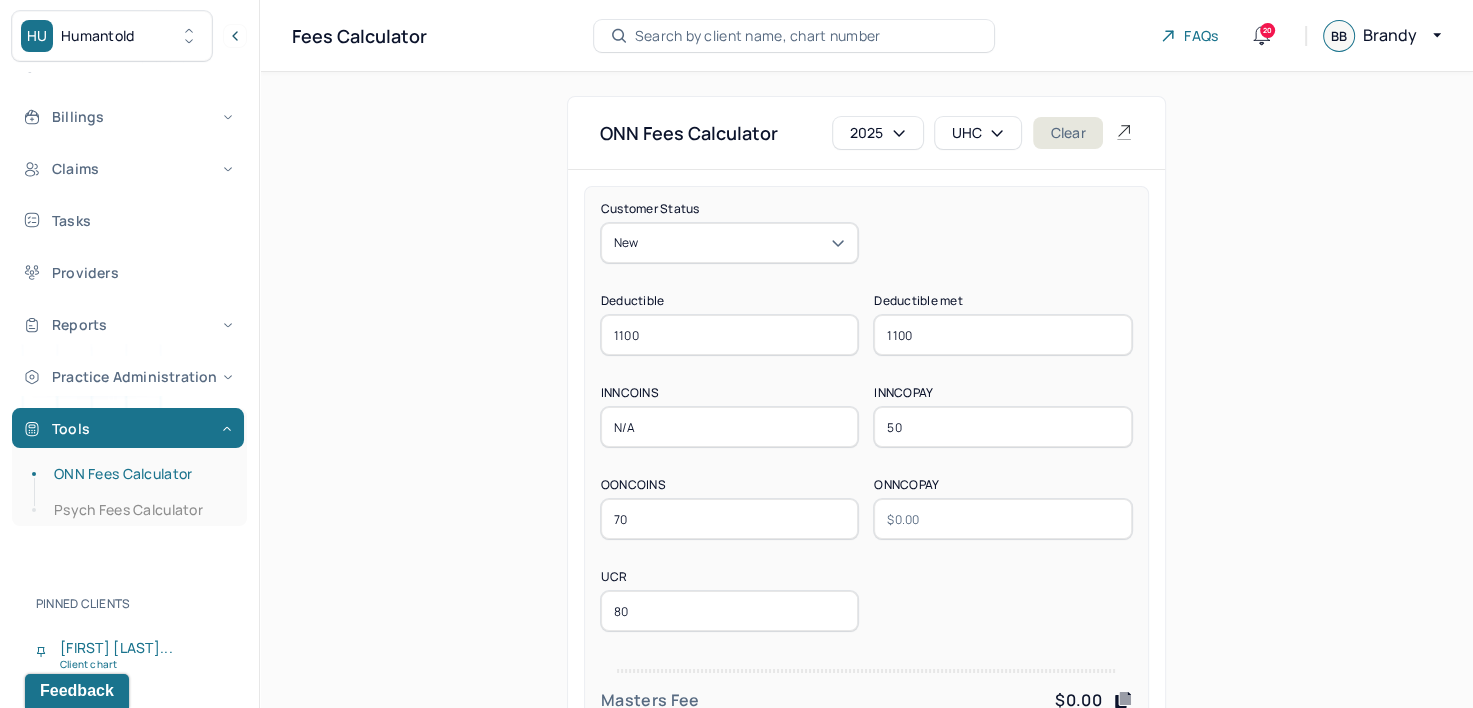 type on "80" 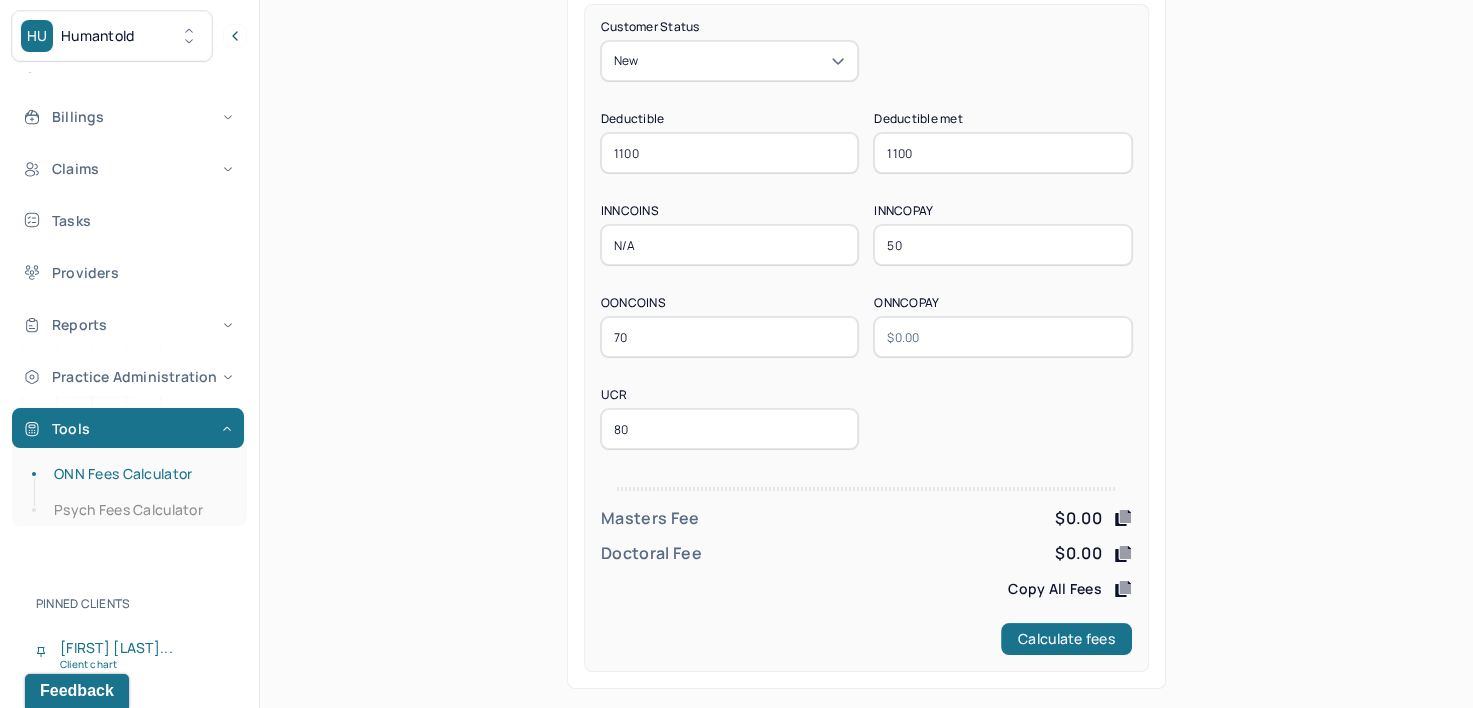 scroll, scrollTop: 186, scrollLeft: 0, axis: vertical 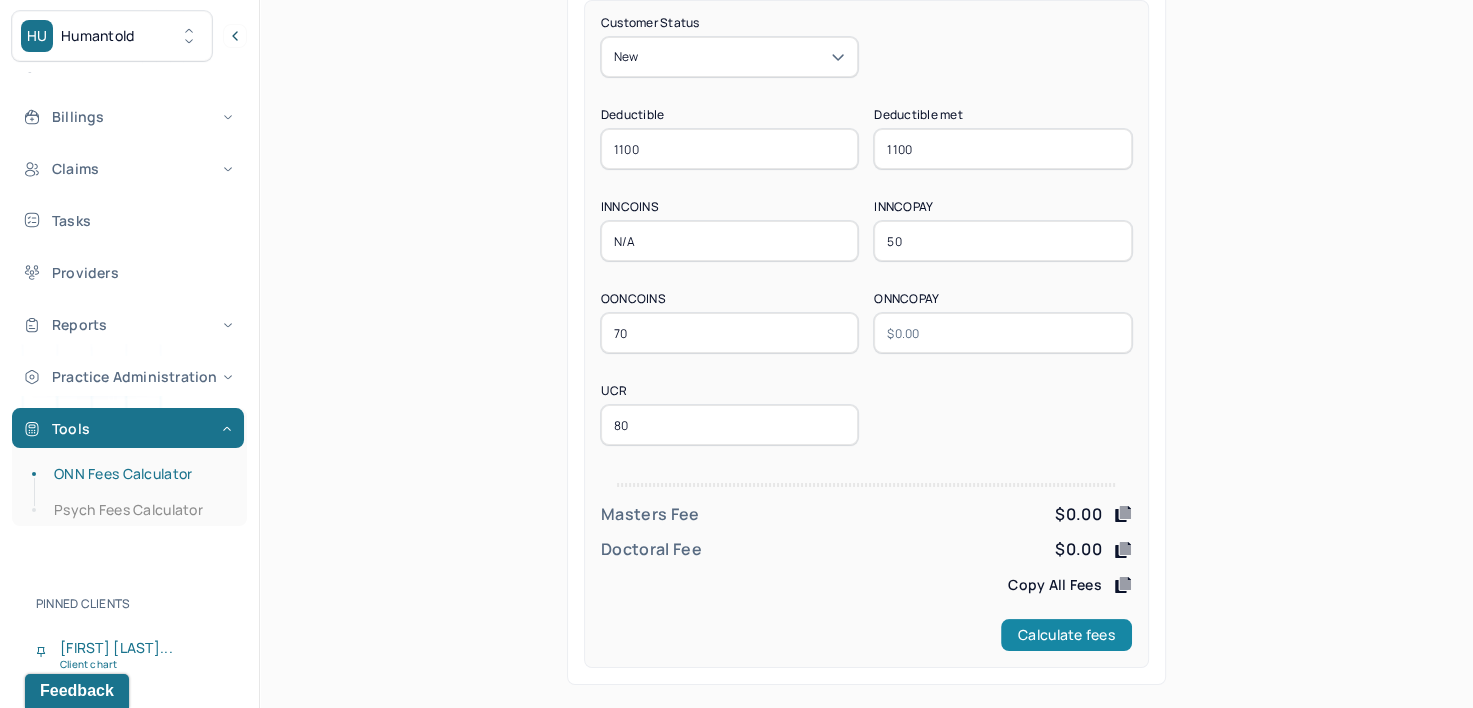 click on "Calculate fees" at bounding box center (1066, 635) 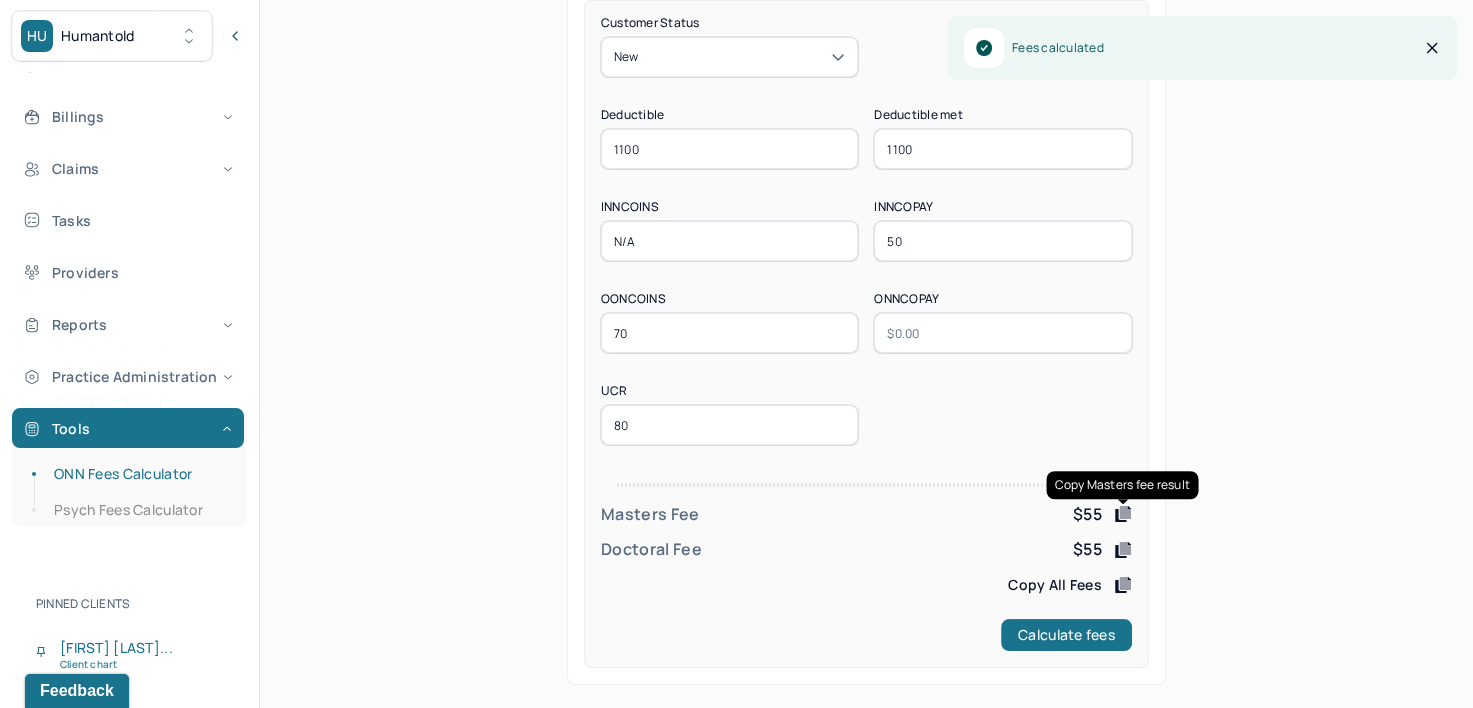 click 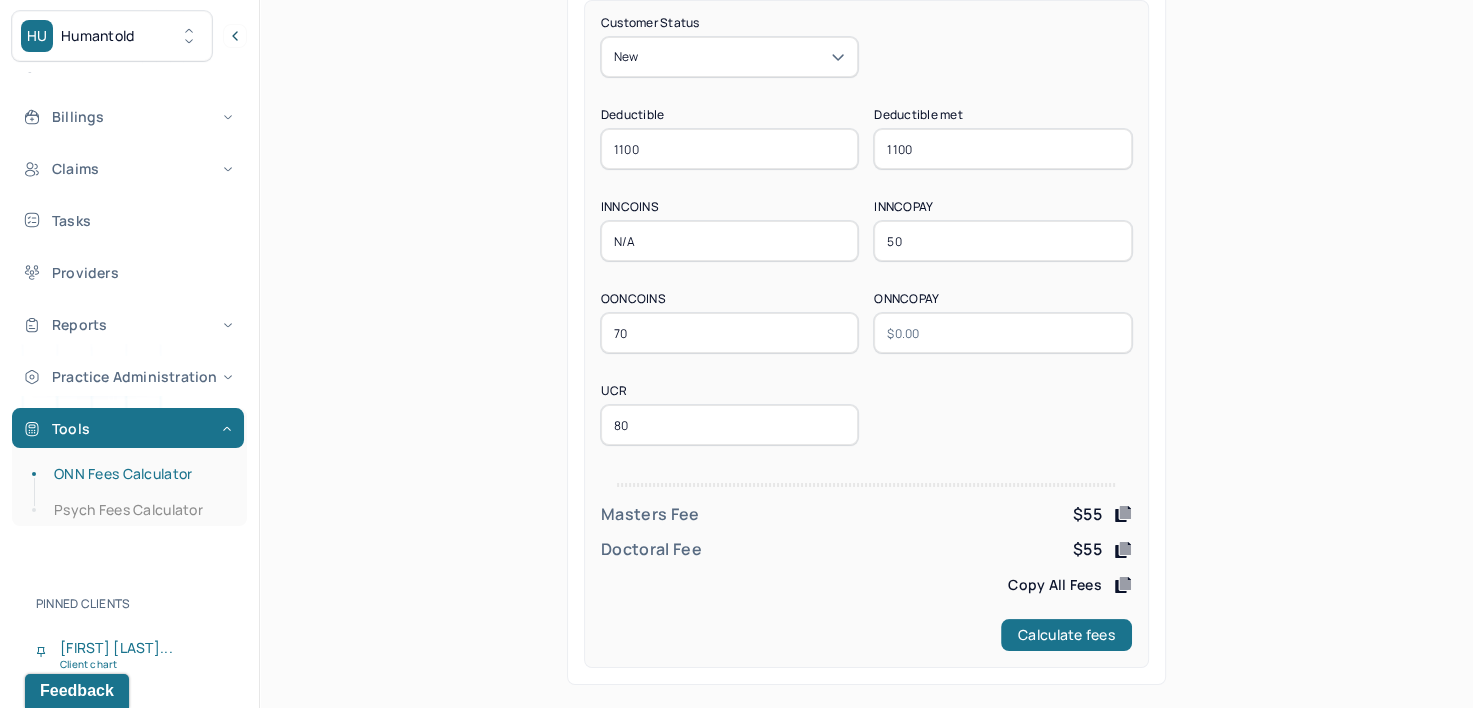 click at bounding box center (1003, 333) 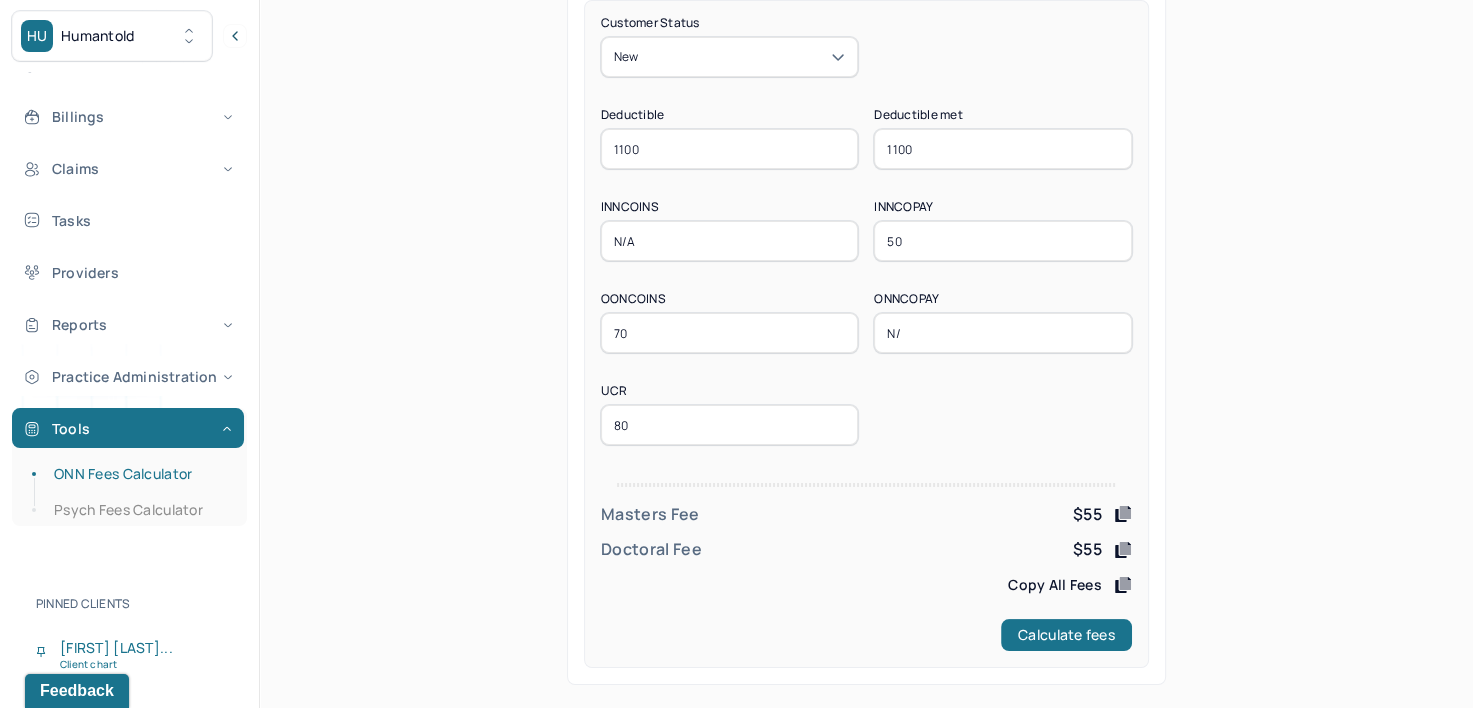 type on "N/A" 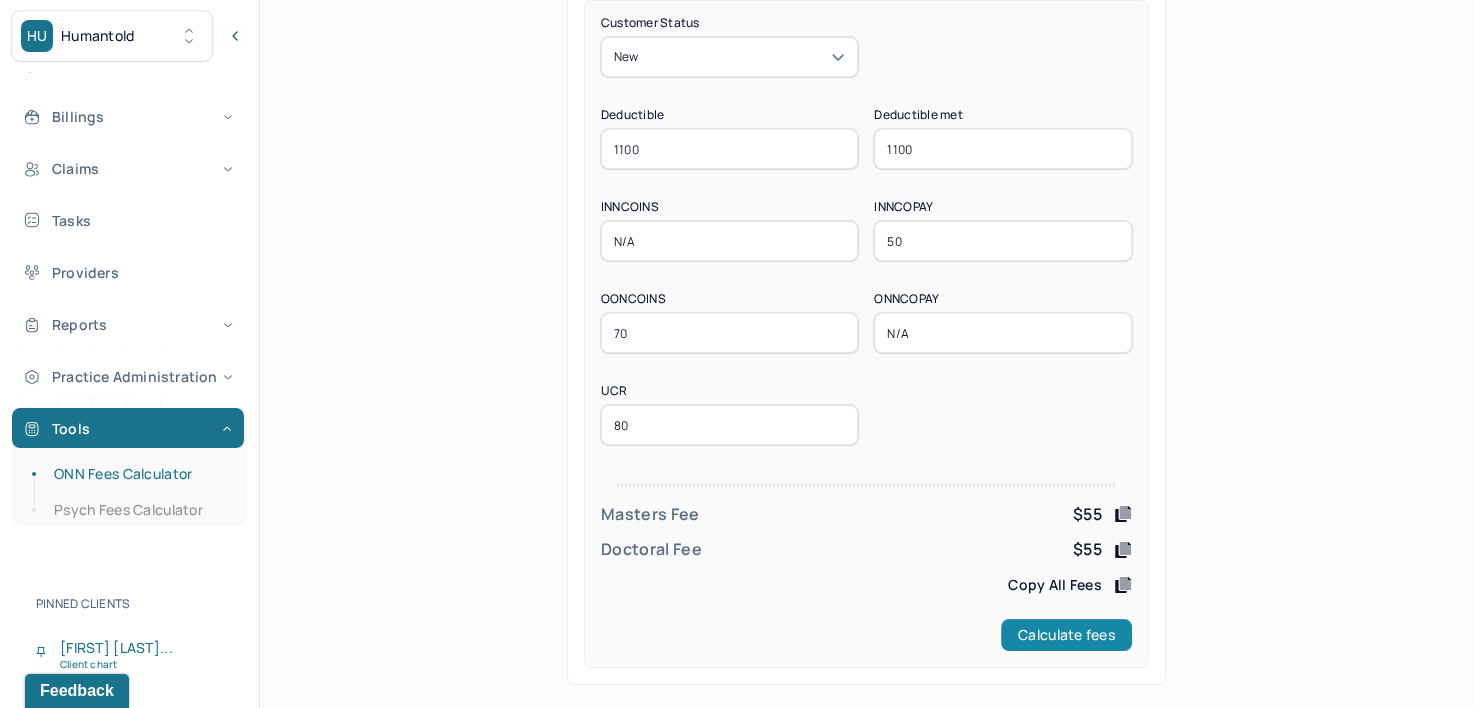 click on "Calculate fees" at bounding box center (1066, 635) 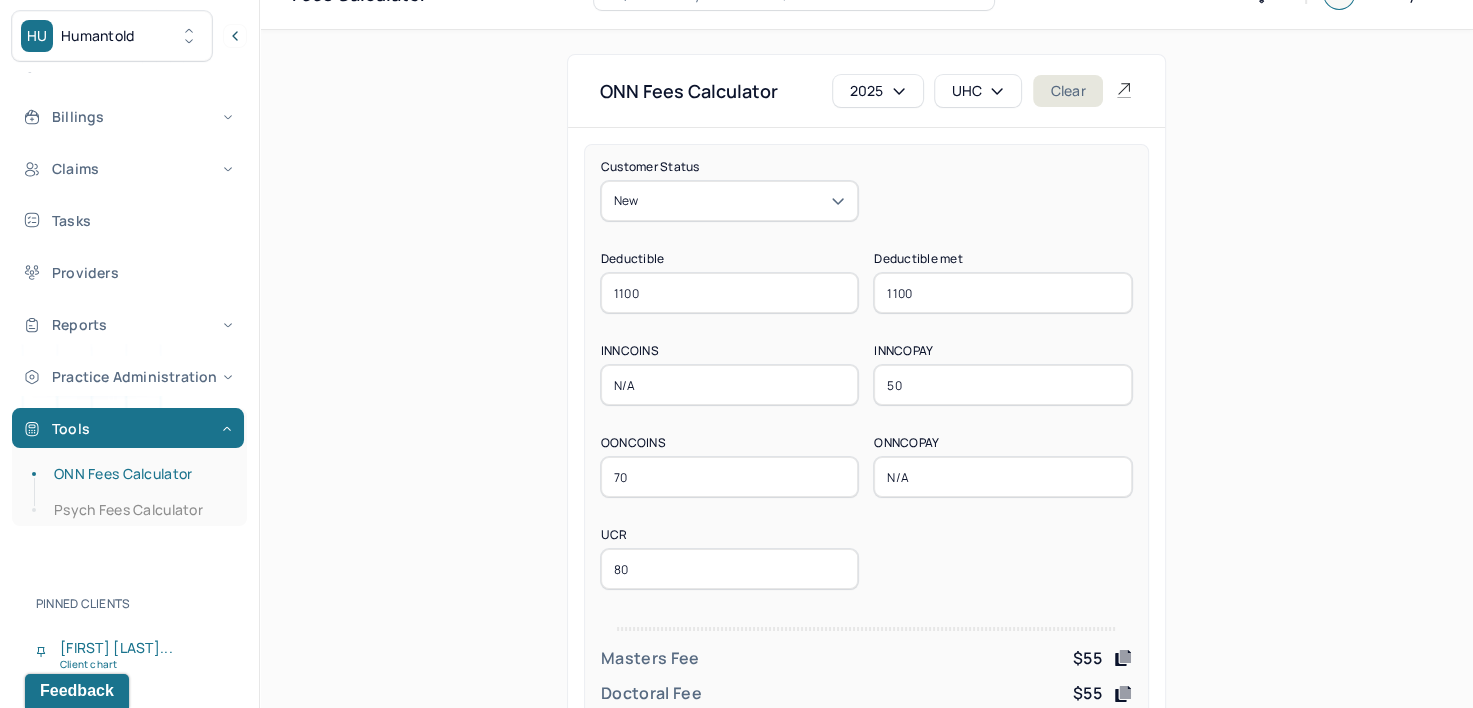 scroll, scrollTop: 0, scrollLeft: 0, axis: both 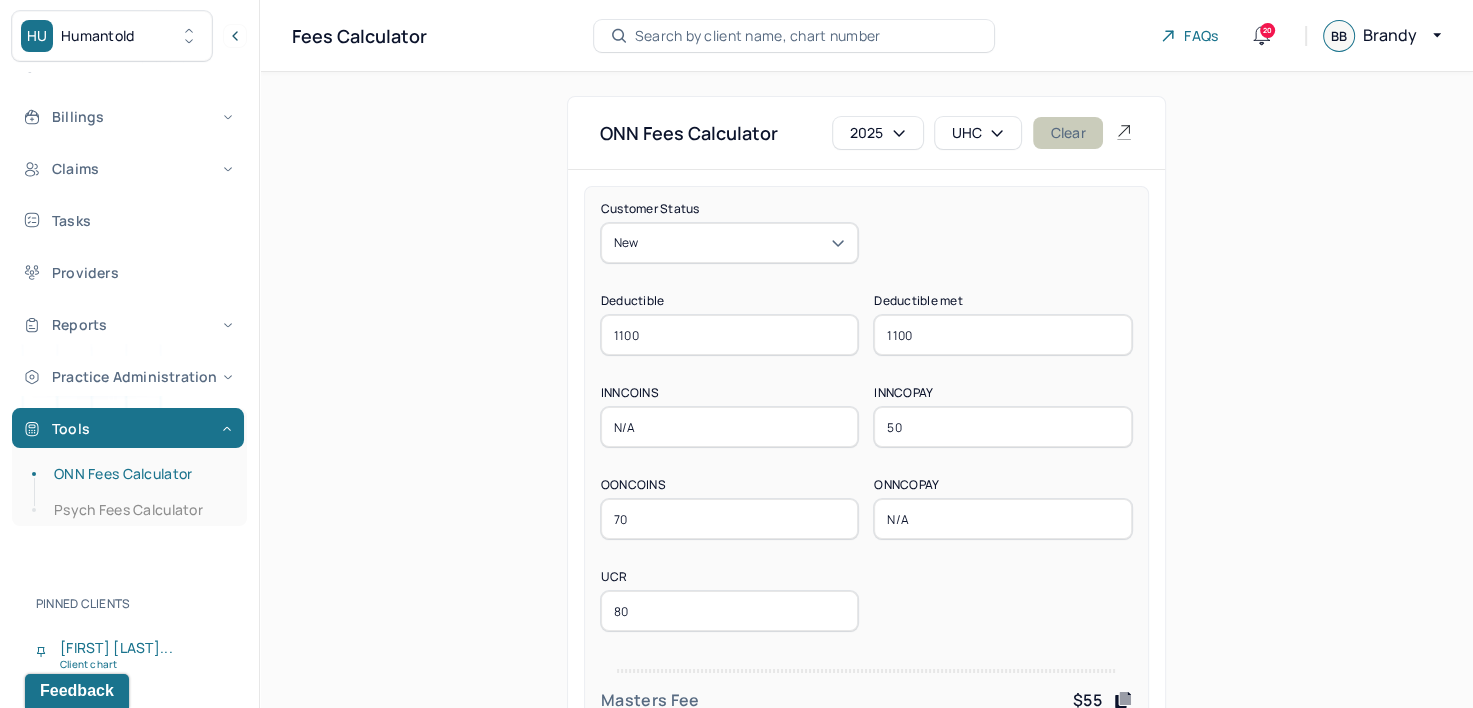 click on "Clear" at bounding box center [1067, 133] 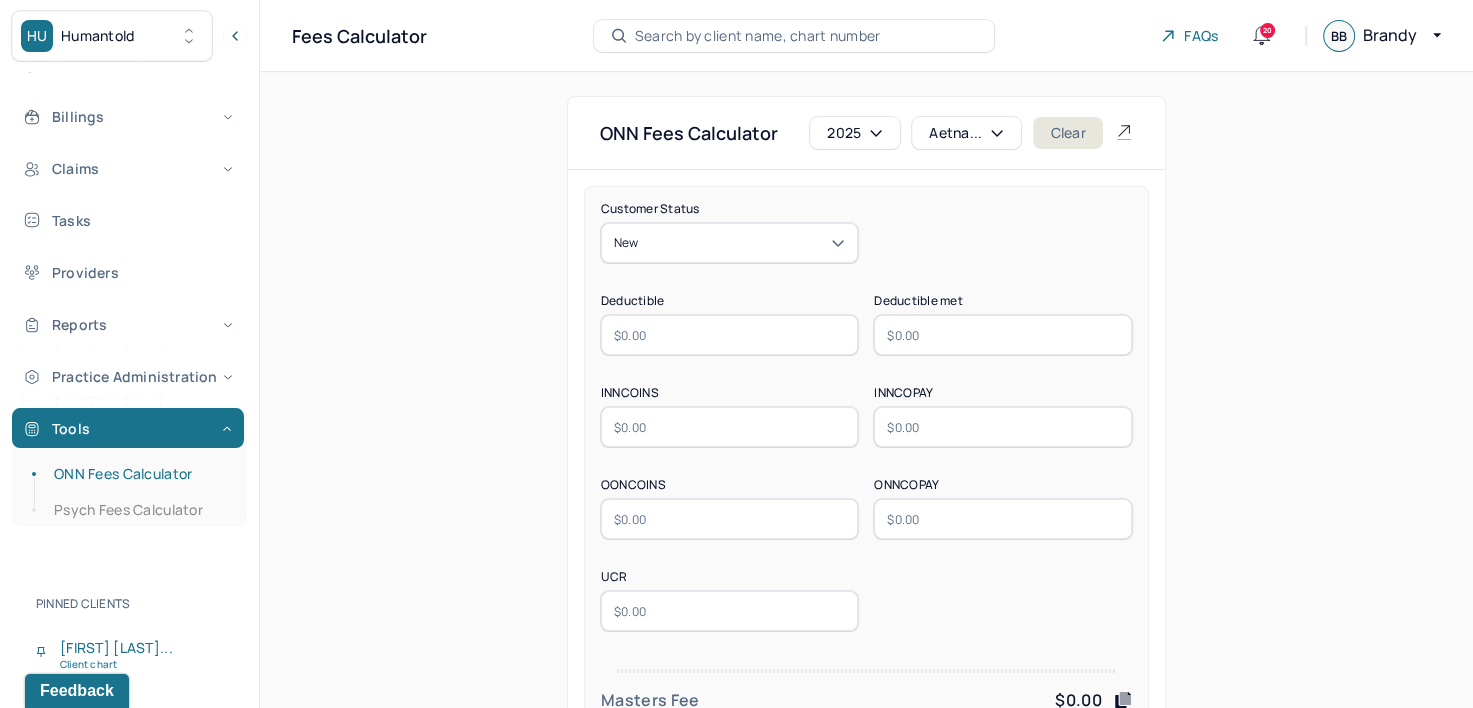 click on "Aetna..." at bounding box center [966, 133] 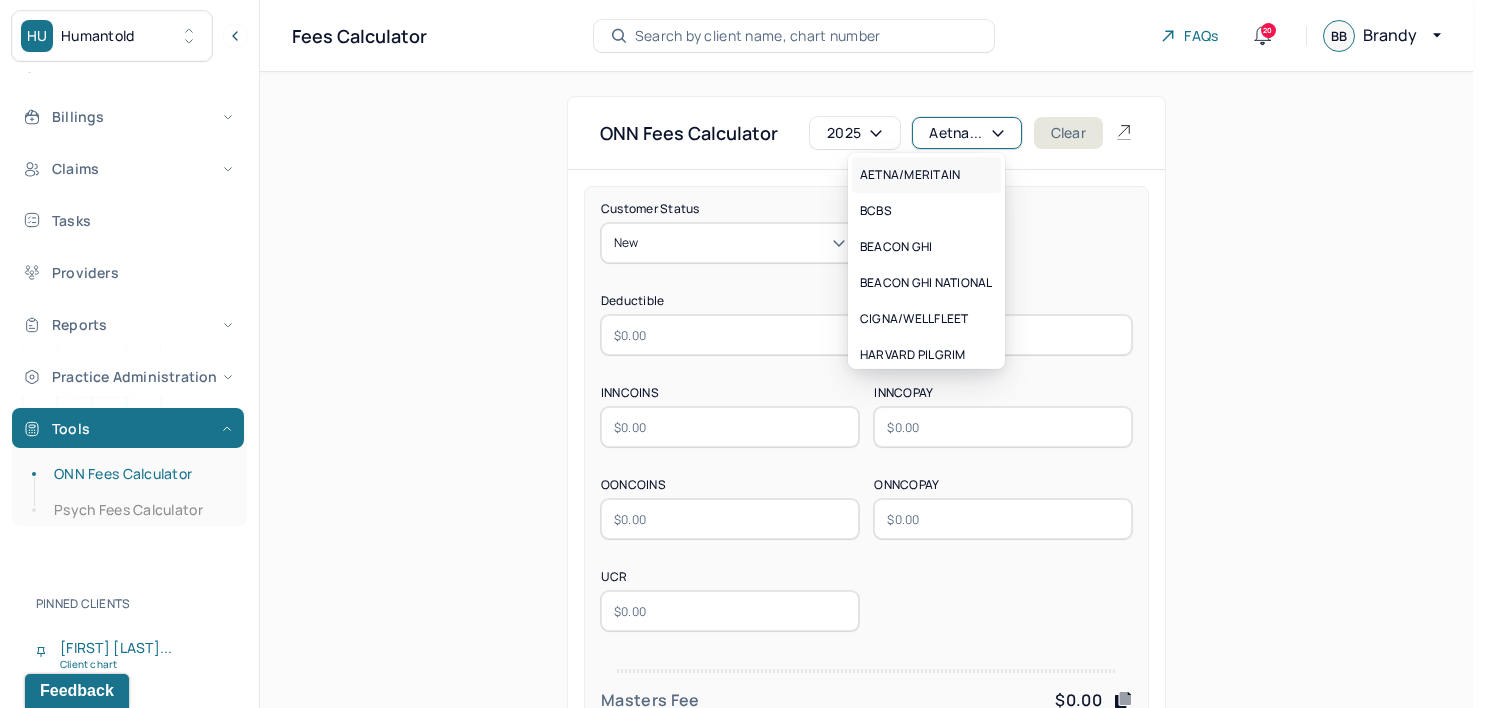 click on "AETNA/MERITAIN" at bounding box center [910, 175] 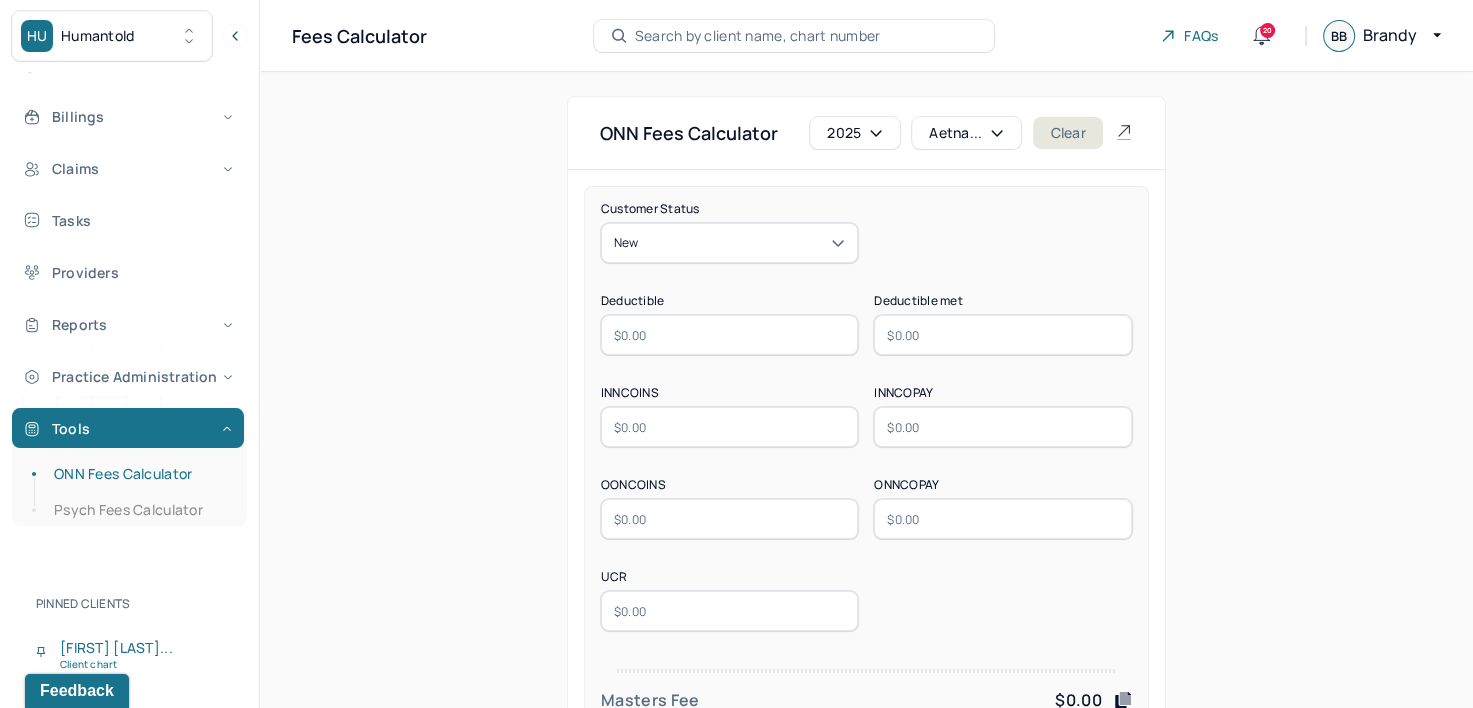 click at bounding box center (730, 335) 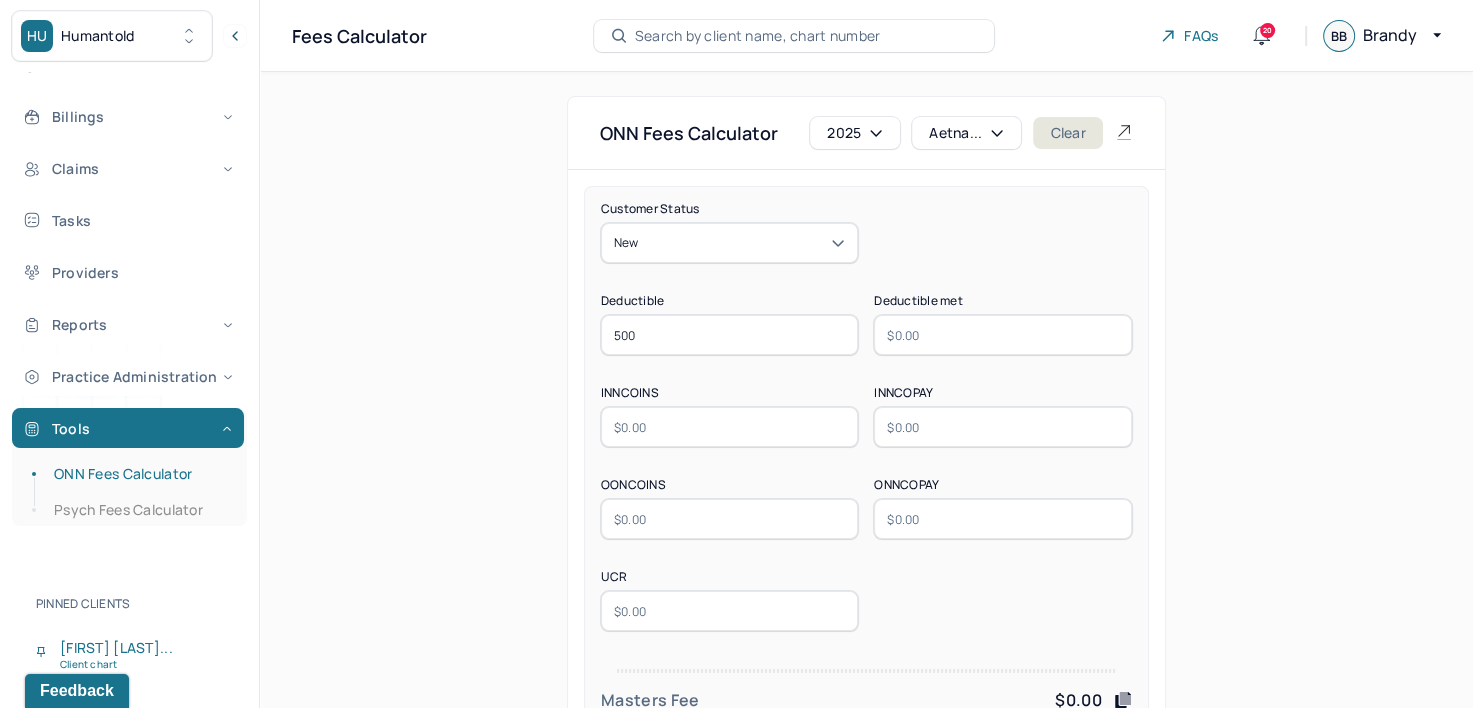 type on "500" 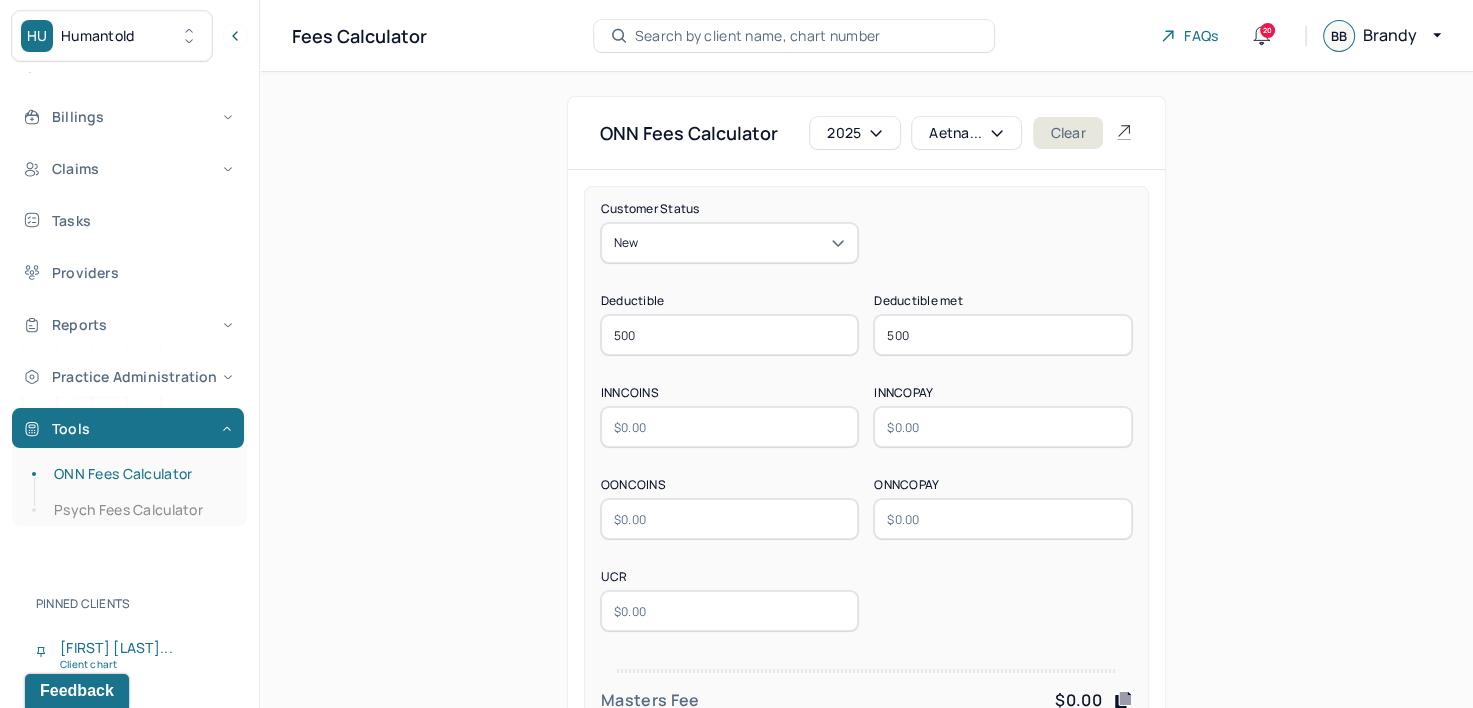 type on "500" 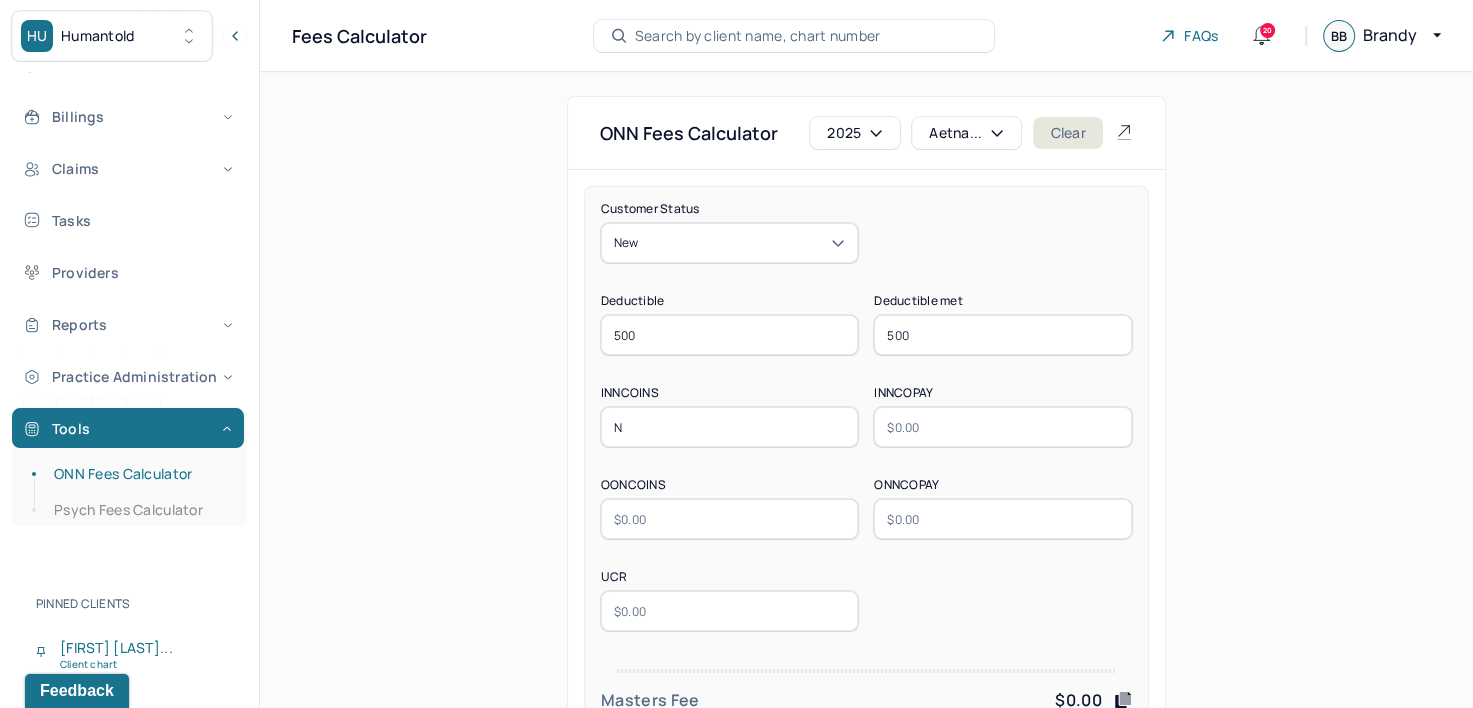 type on "N/A" 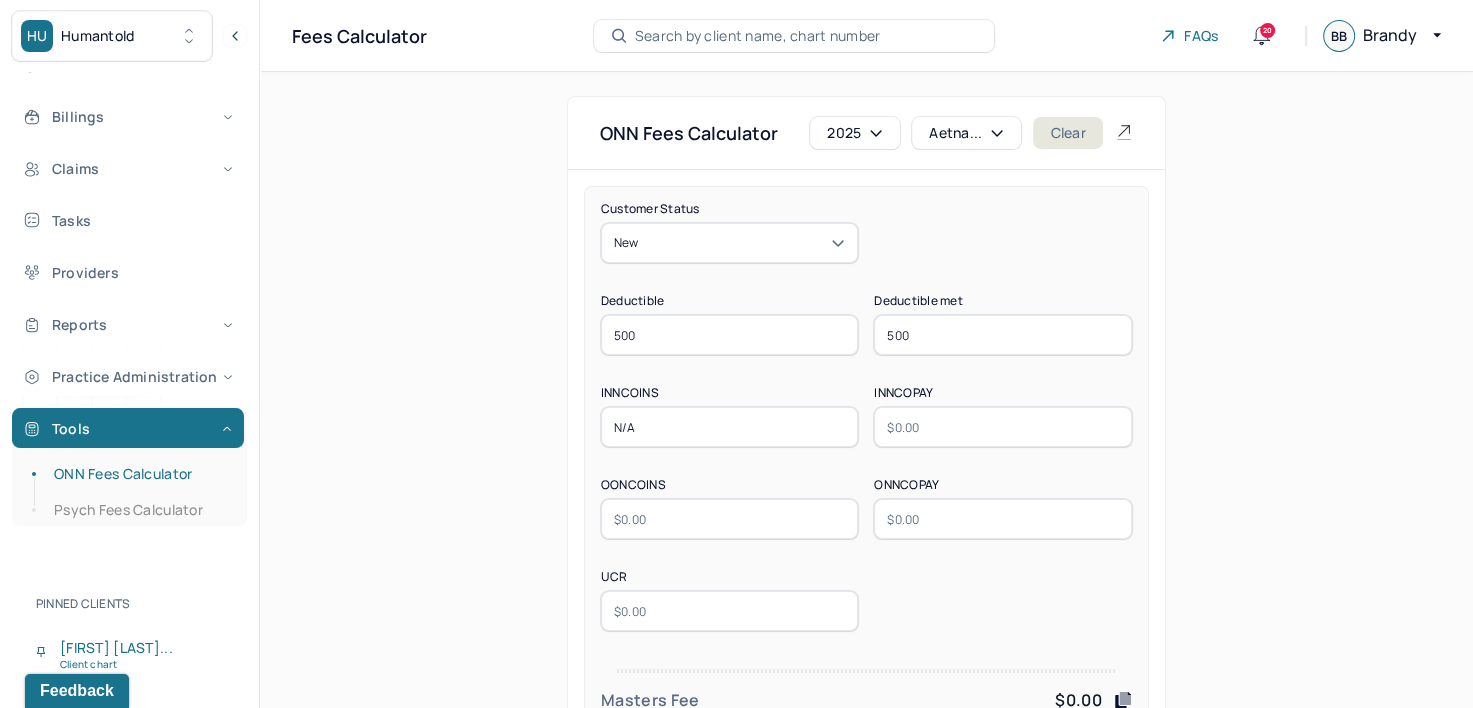 click at bounding box center [1003, 427] 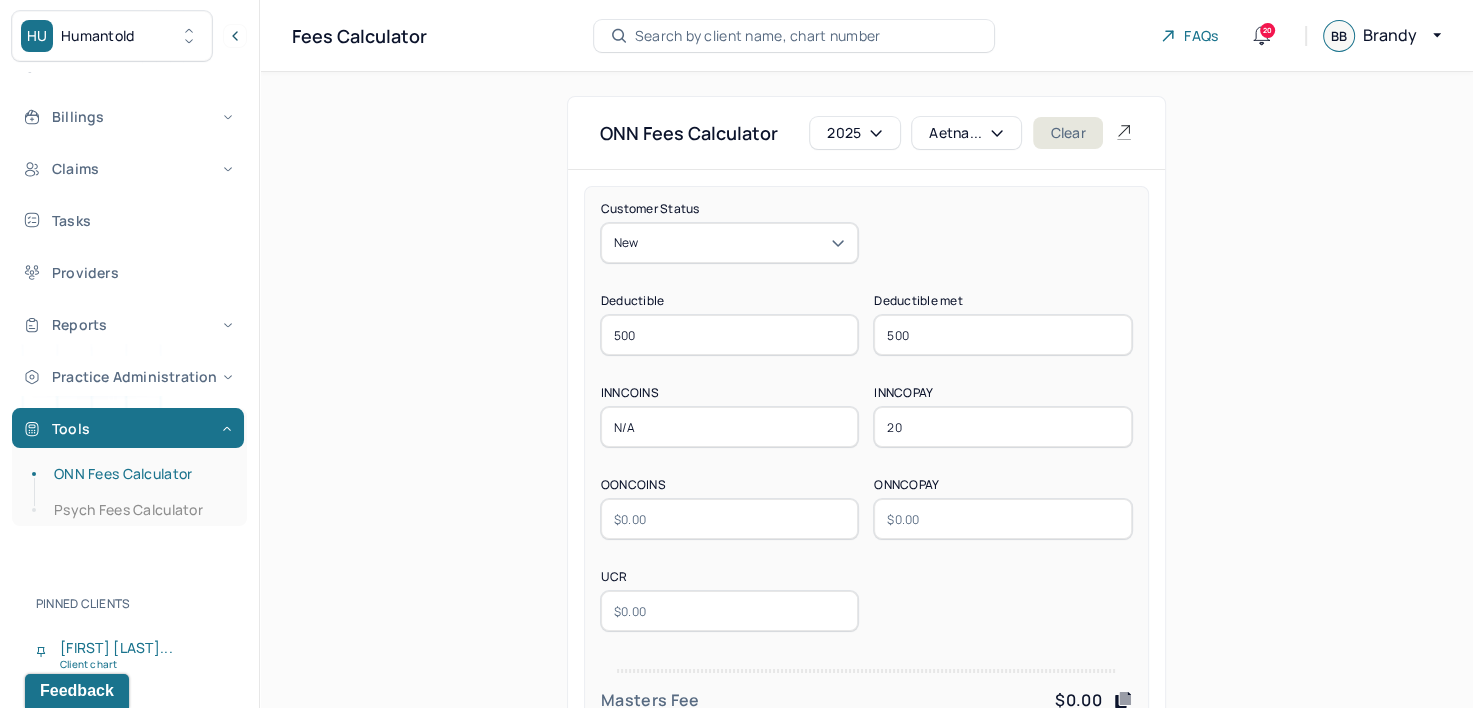type on "20" 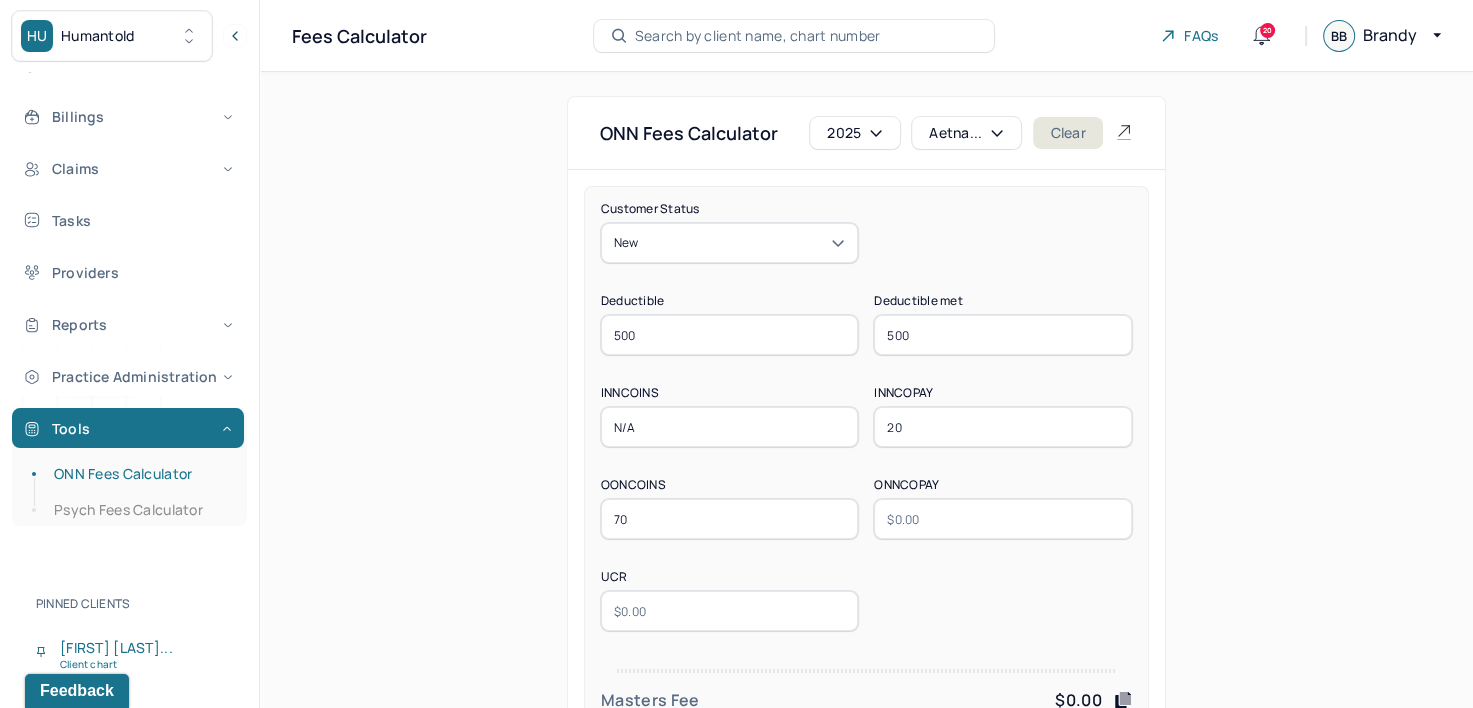 type on "70" 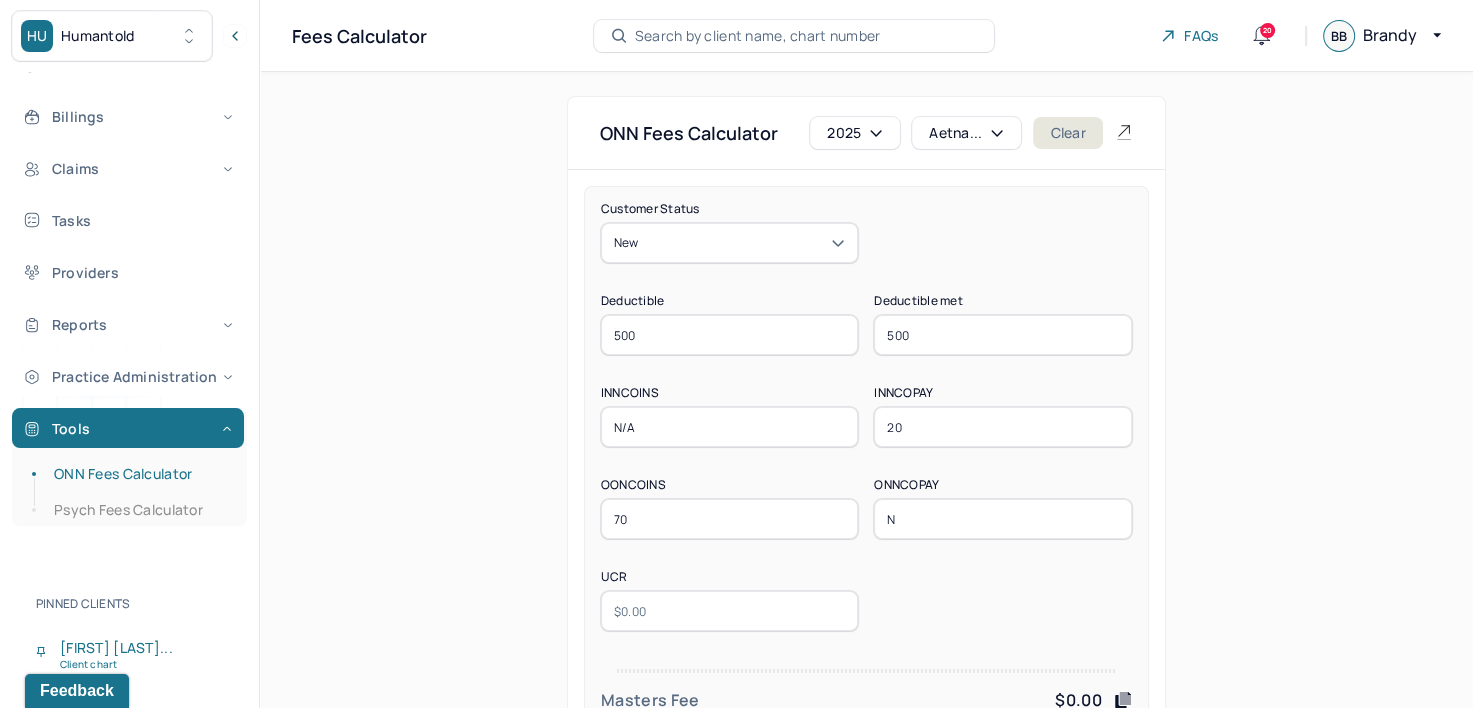 type on "N/A" 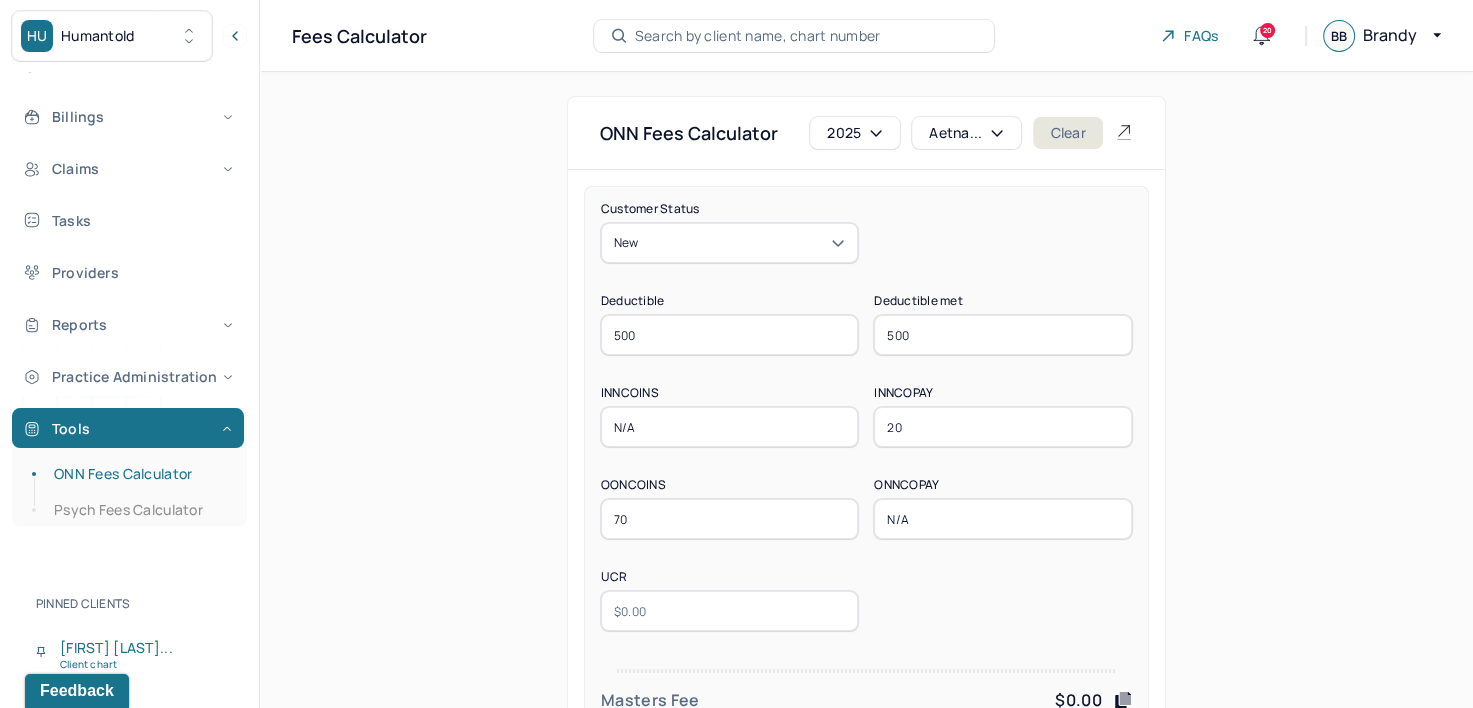 click at bounding box center (730, 611) 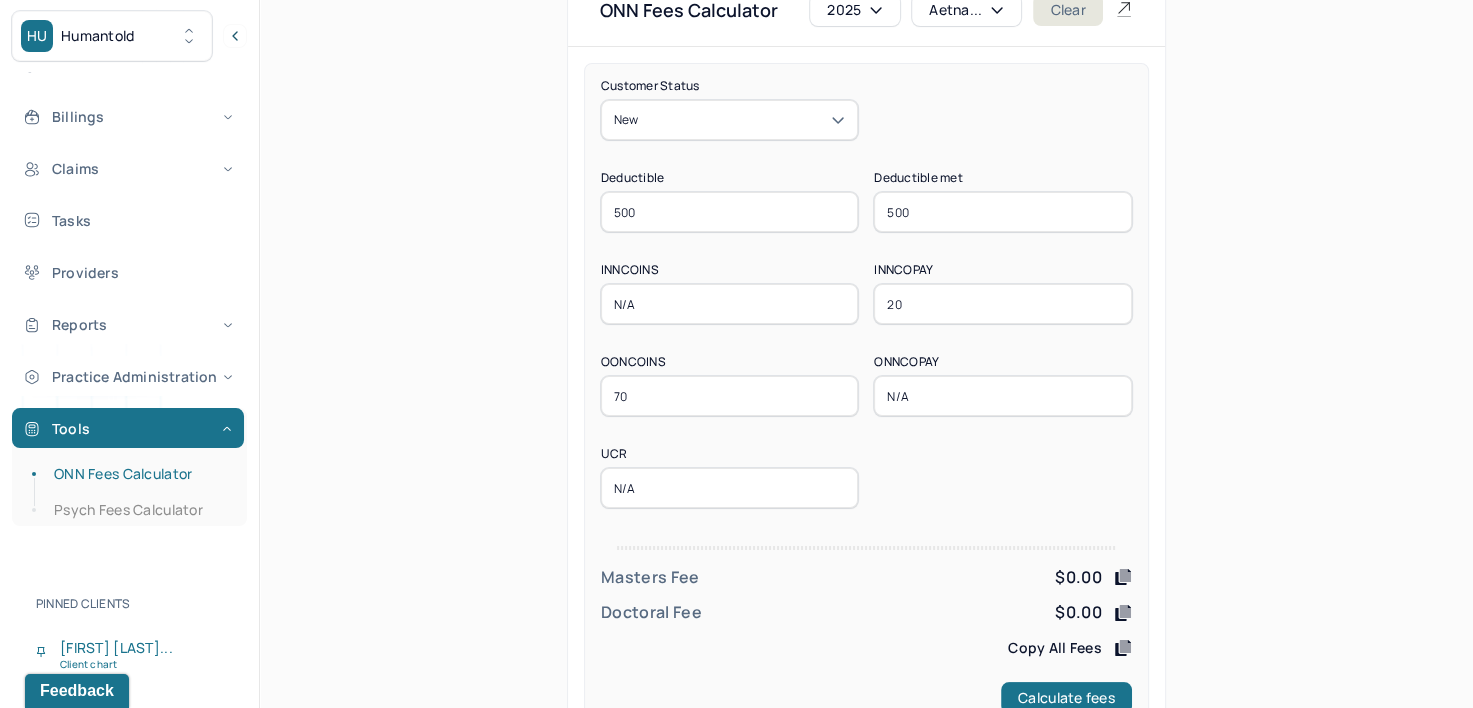 scroll, scrollTop: 186, scrollLeft: 0, axis: vertical 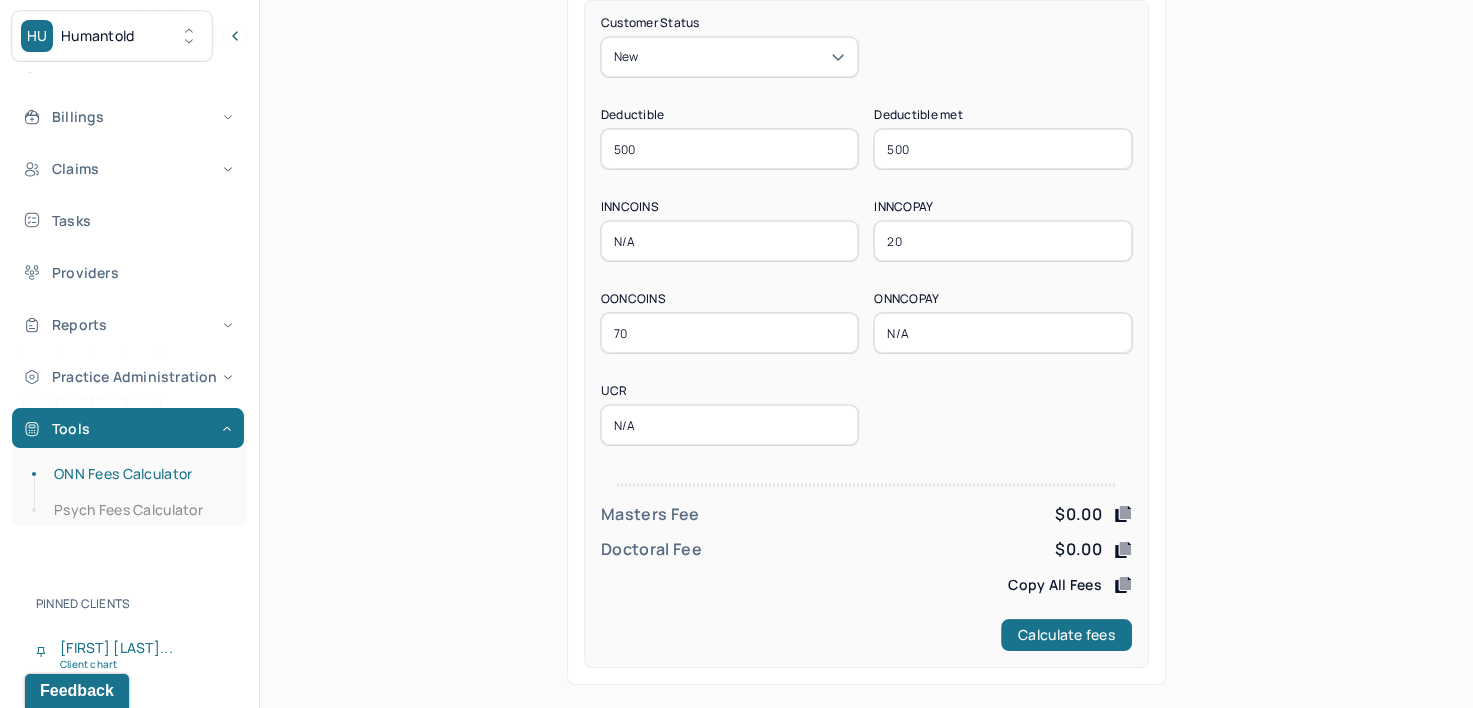 click on "Calculate fees" at bounding box center (1066, 635) 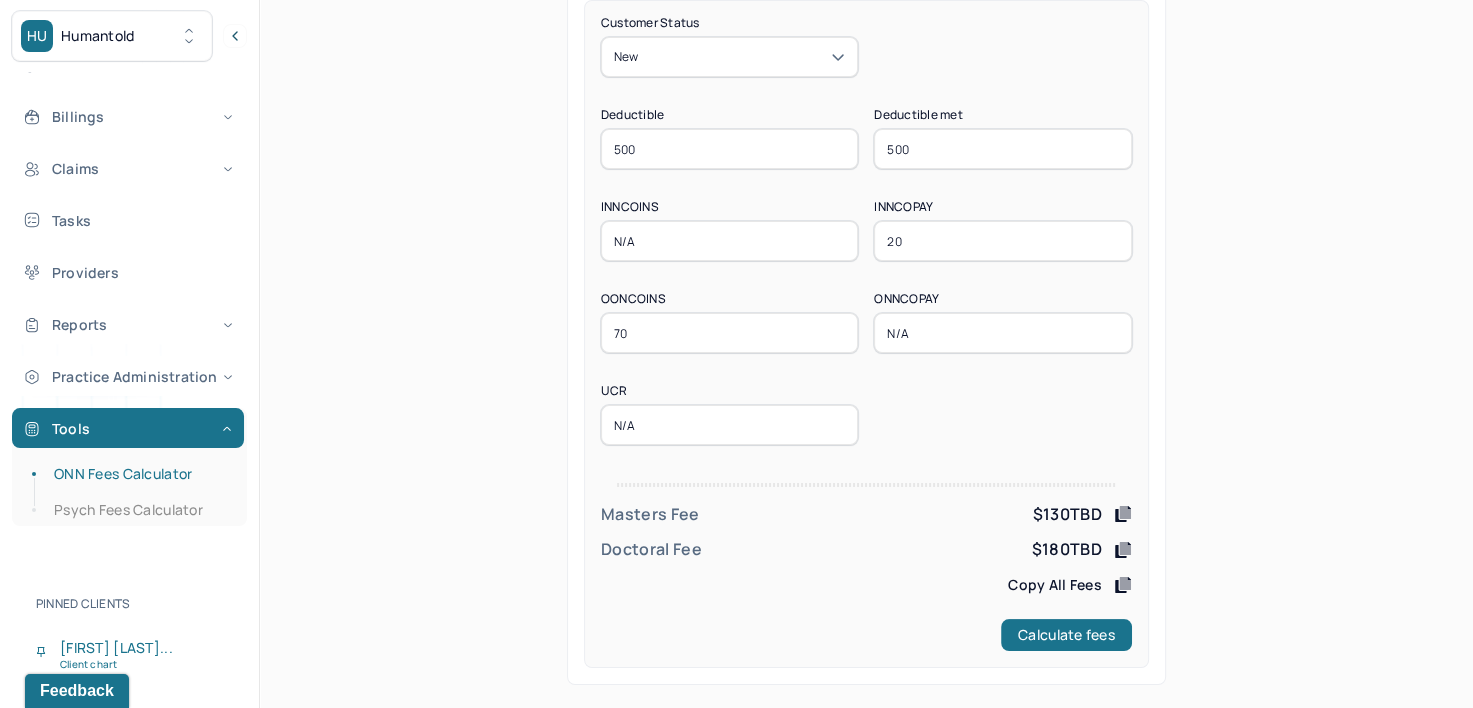 scroll, scrollTop: 0, scrollLeft: 0, axis: both 